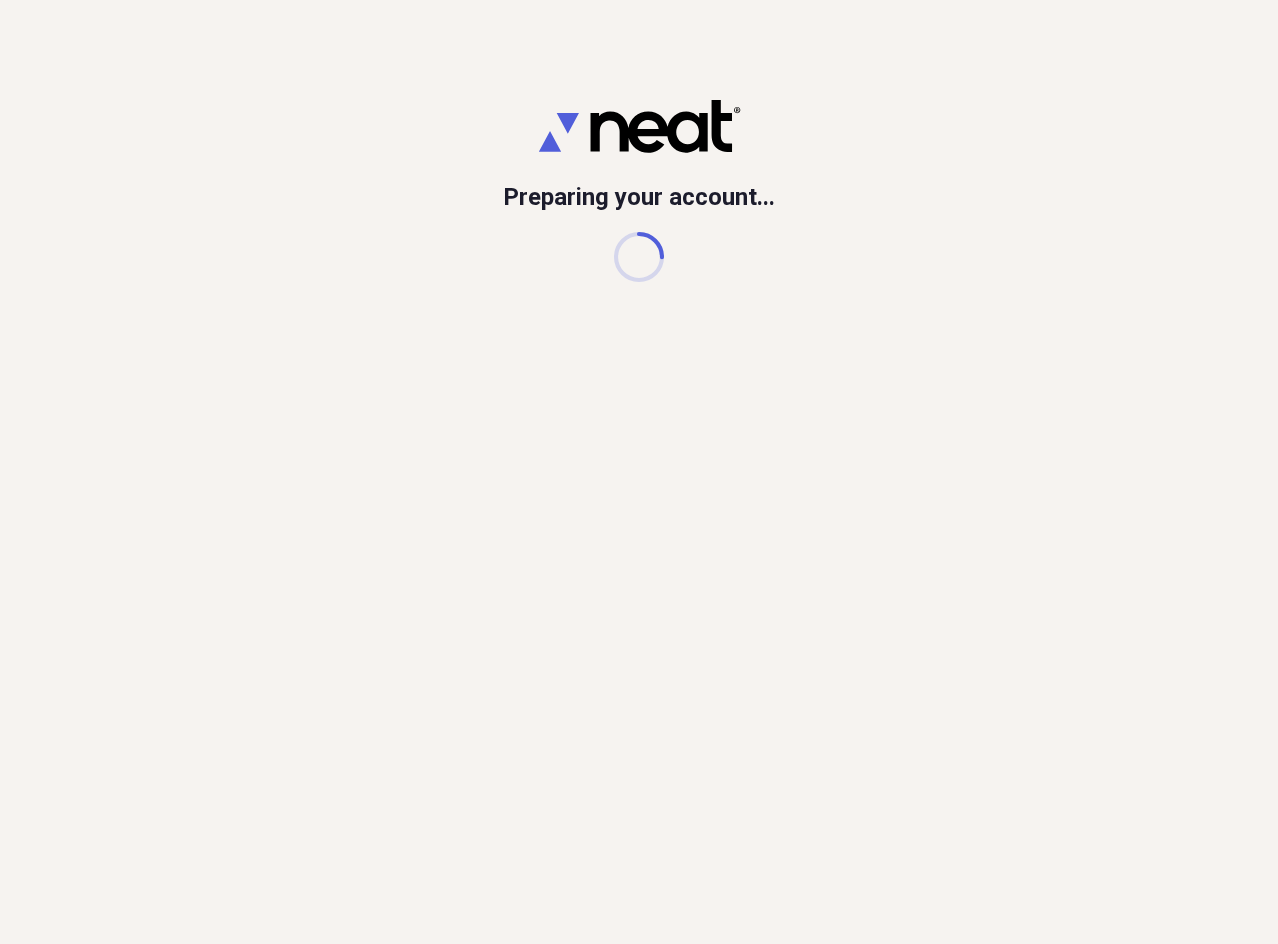 scroll, scrollTop: 0, scrollLeft: 0, axis: both 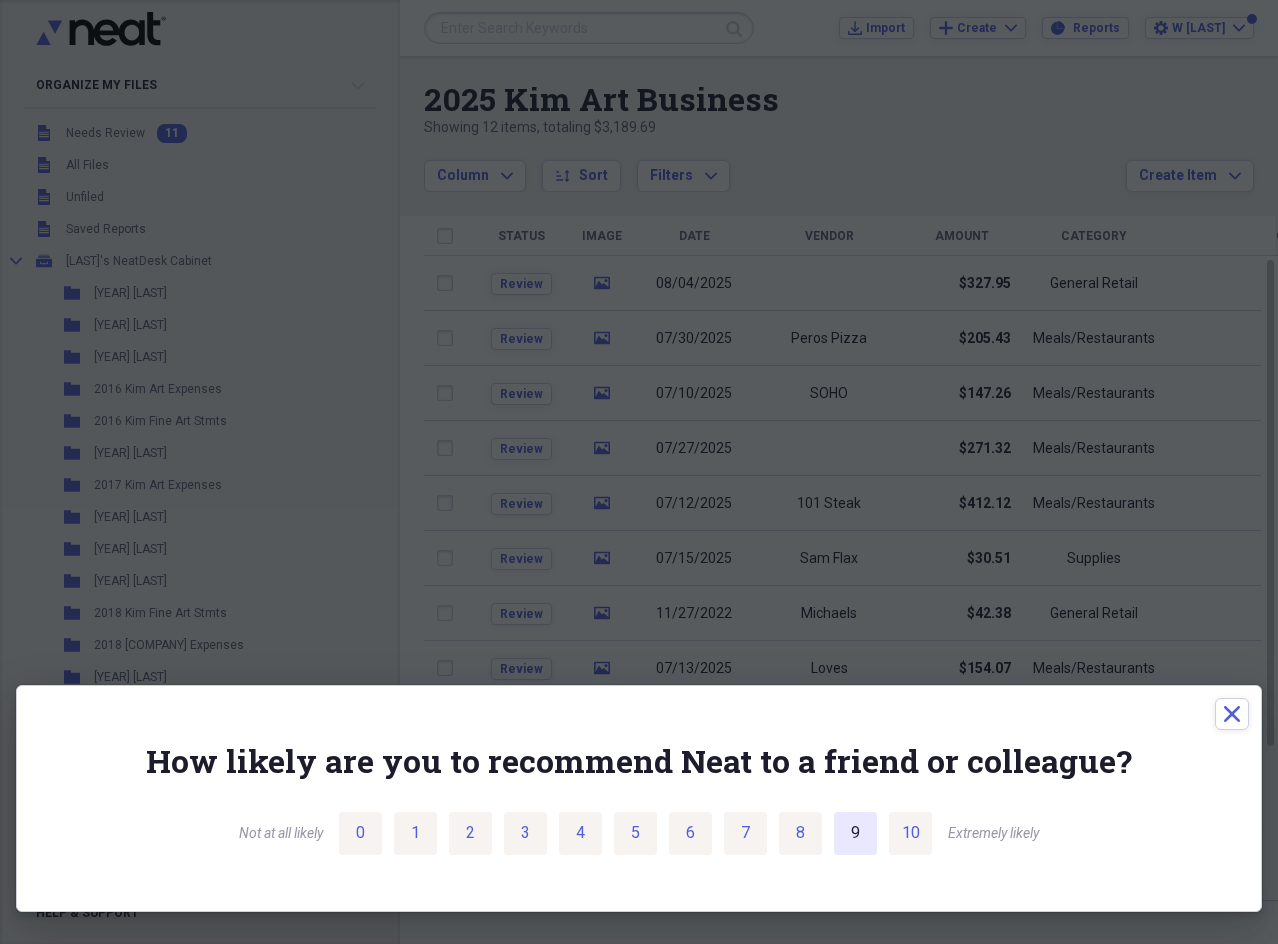 click on "9" at bounding box center (855, 833) 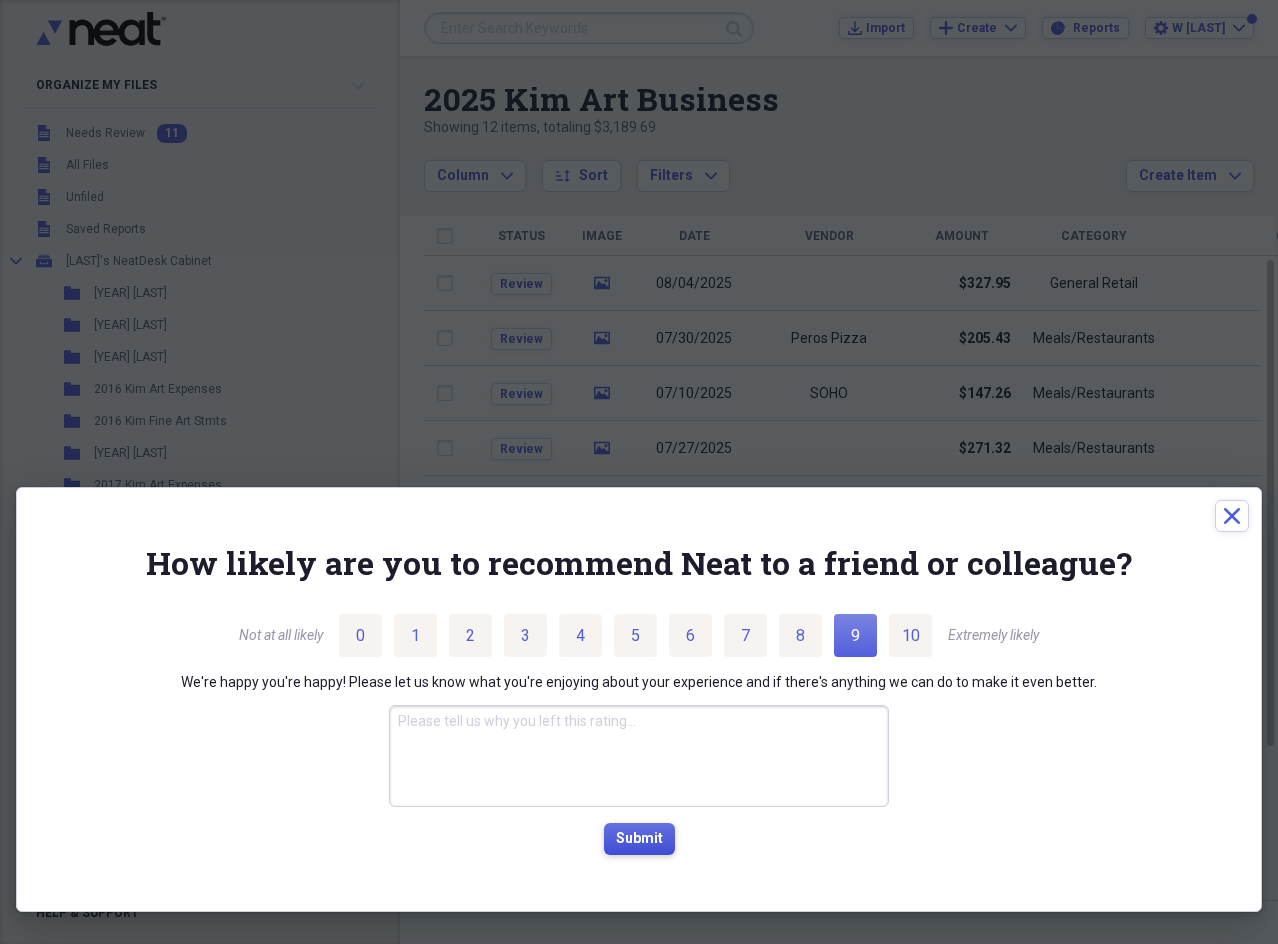 click on "Submit" at bounding box center (639, 839) 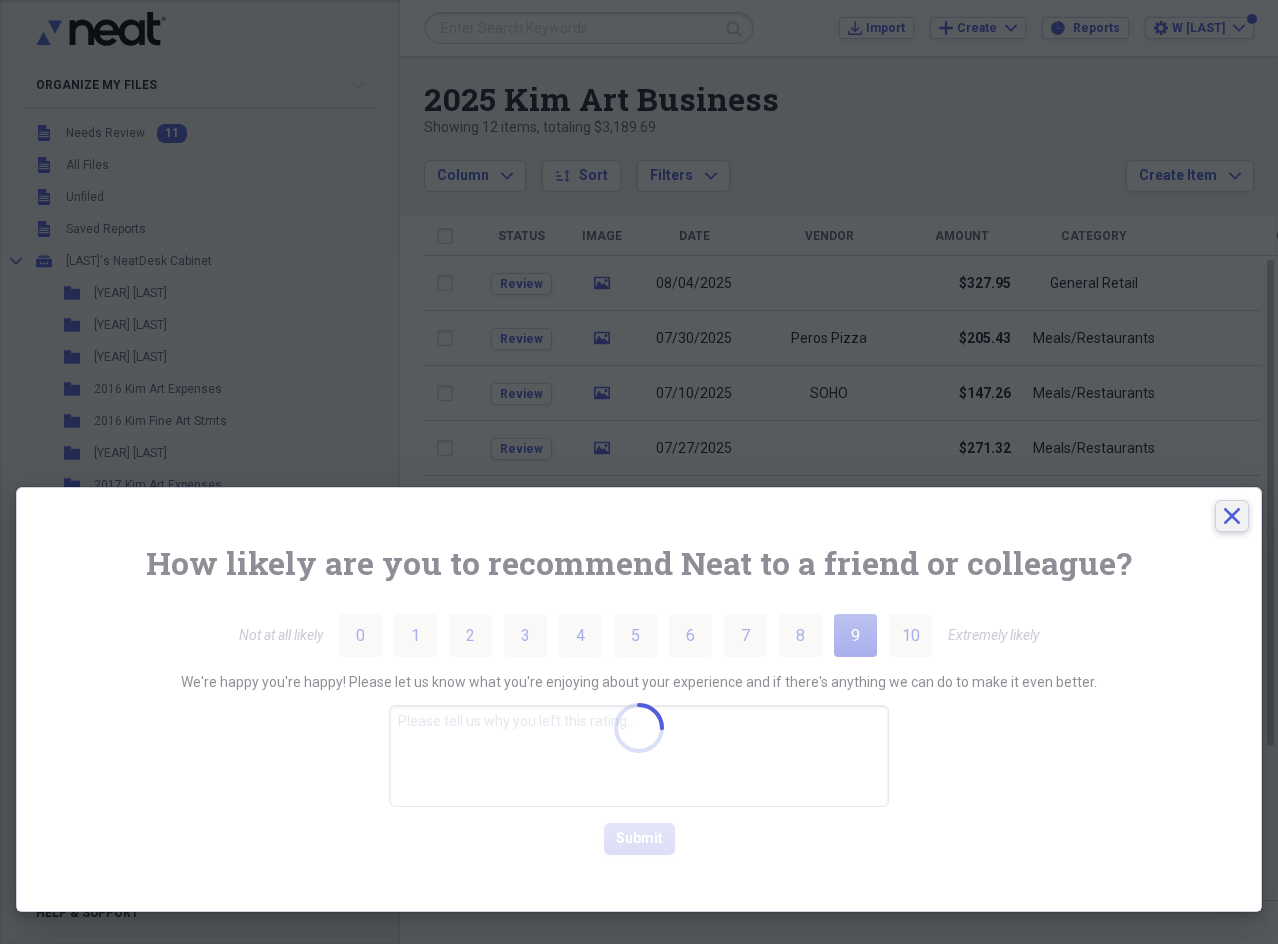 click on "Close" 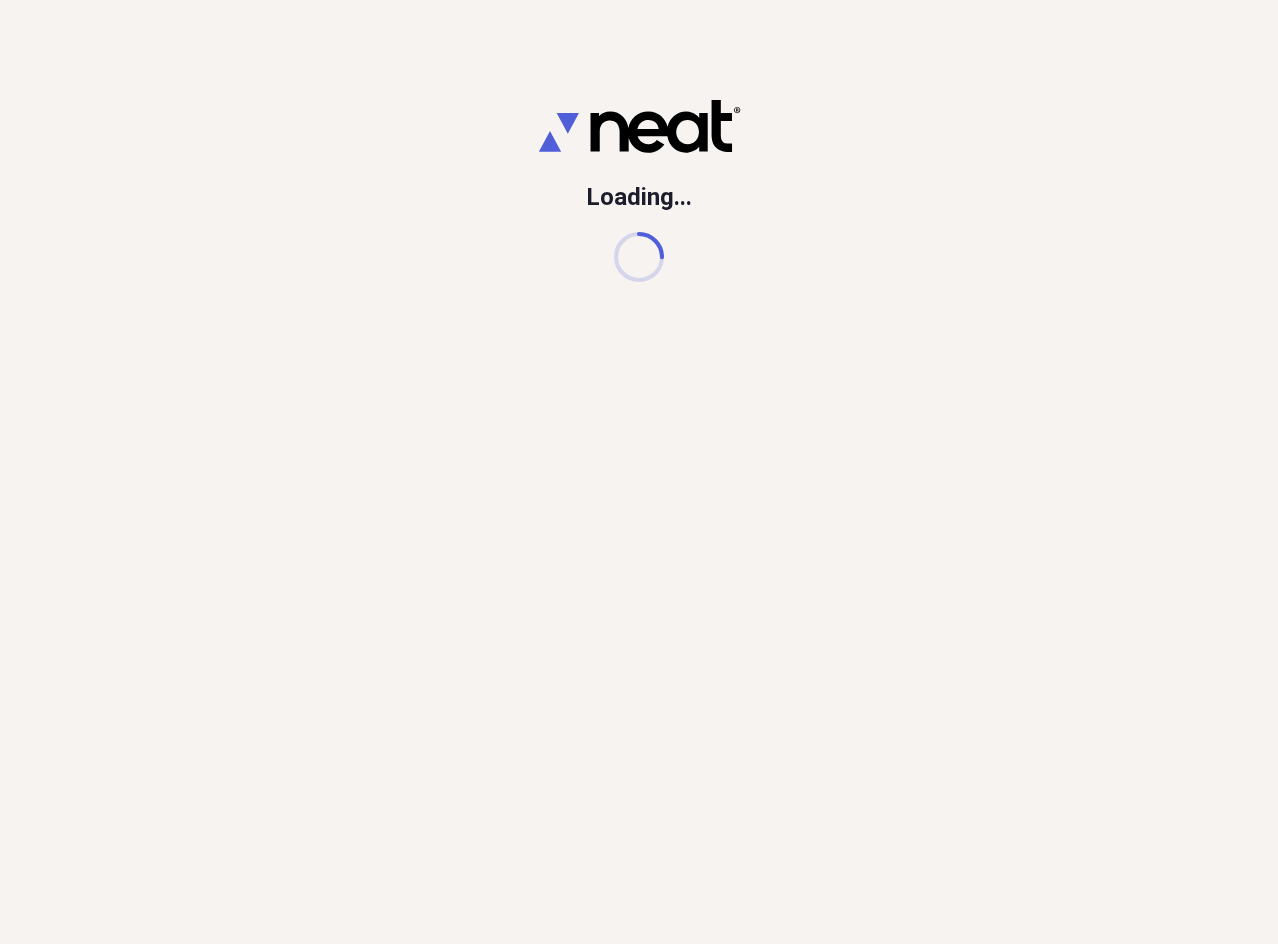 scroll, scrollTop: 0, scrollLeft: 0, axis: both 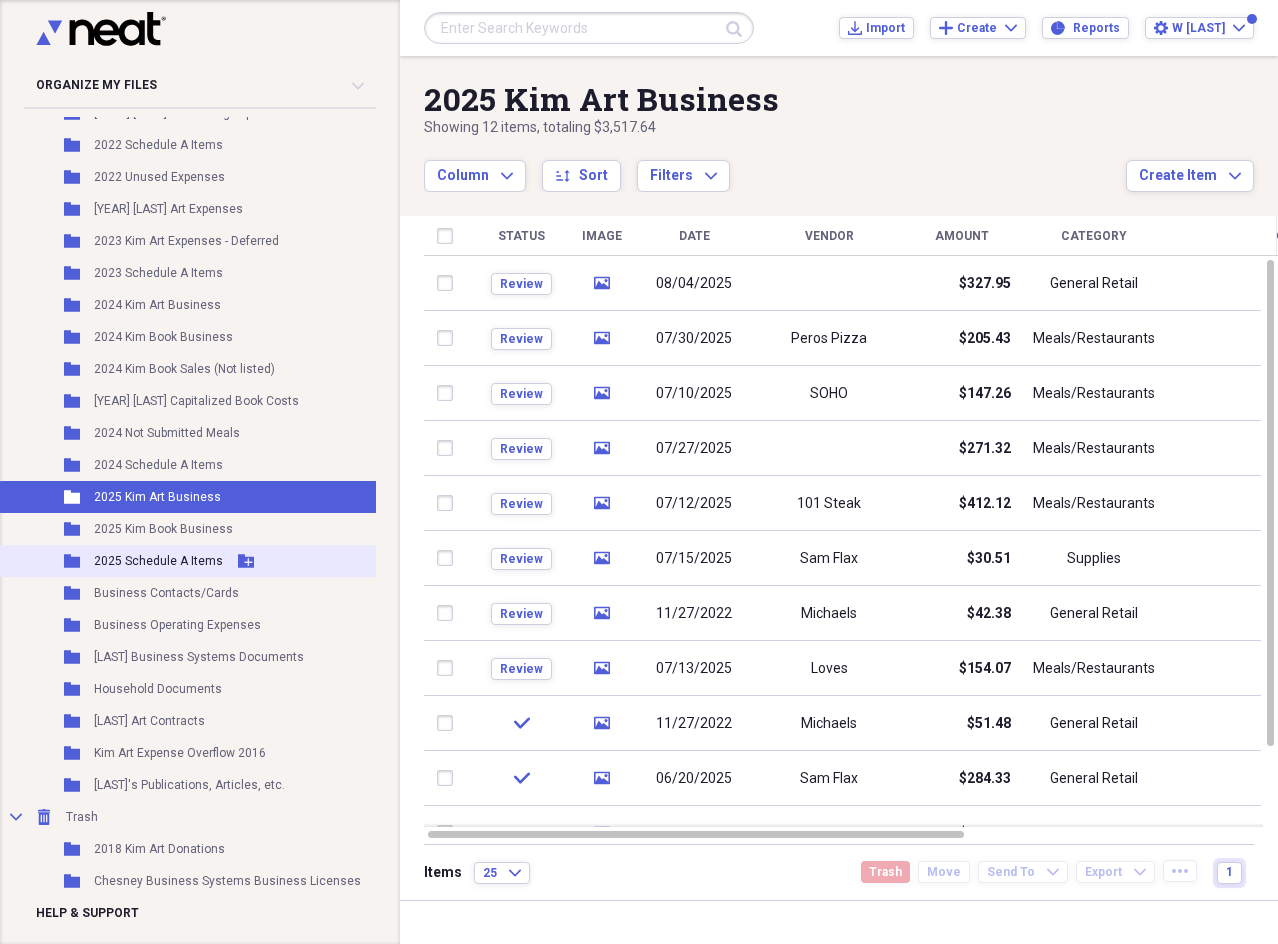 click on "2025 Schedule A Items" at bounding box center (158, 561) 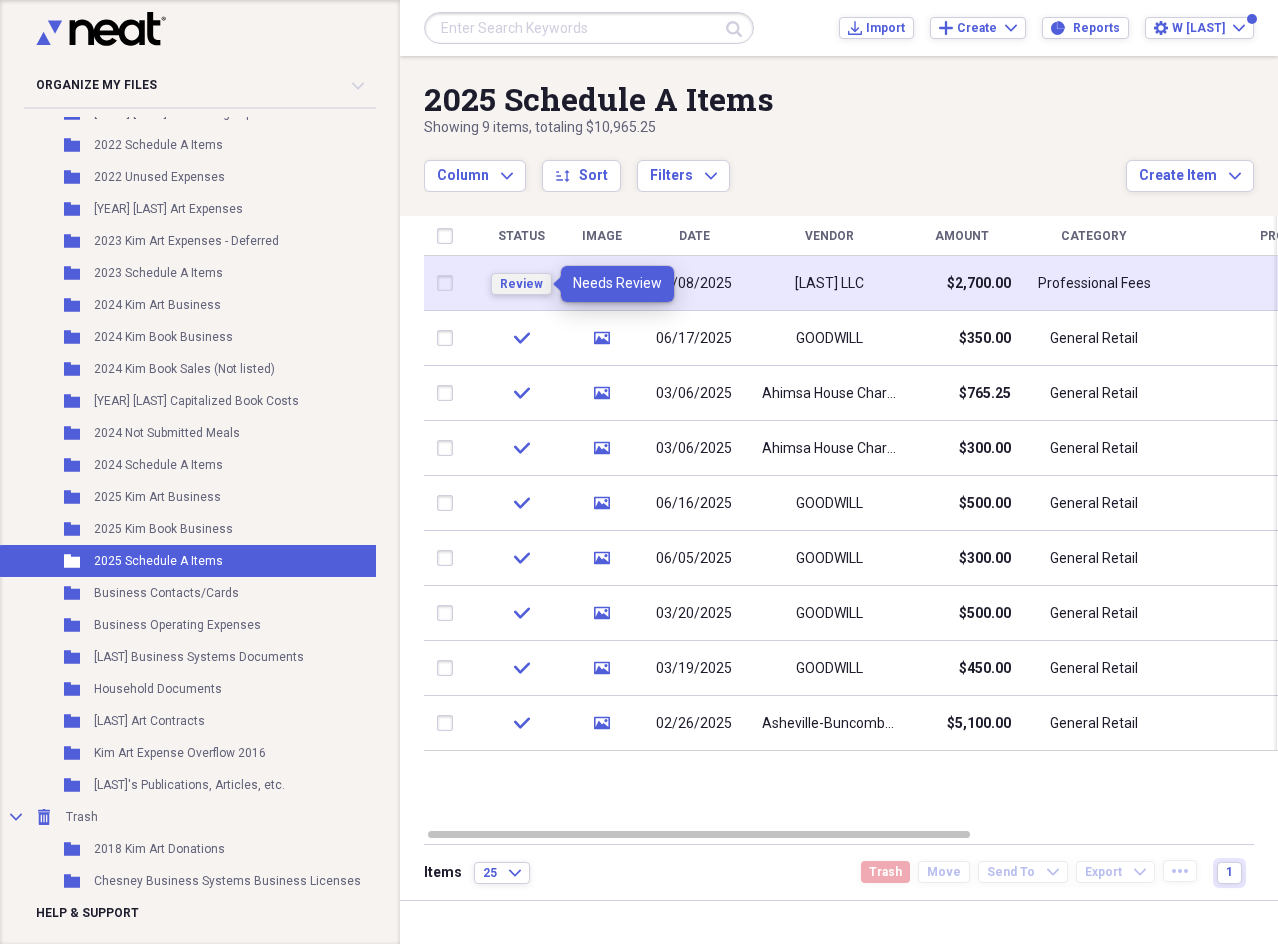 click on "Review" at bounding box center [521, 284] 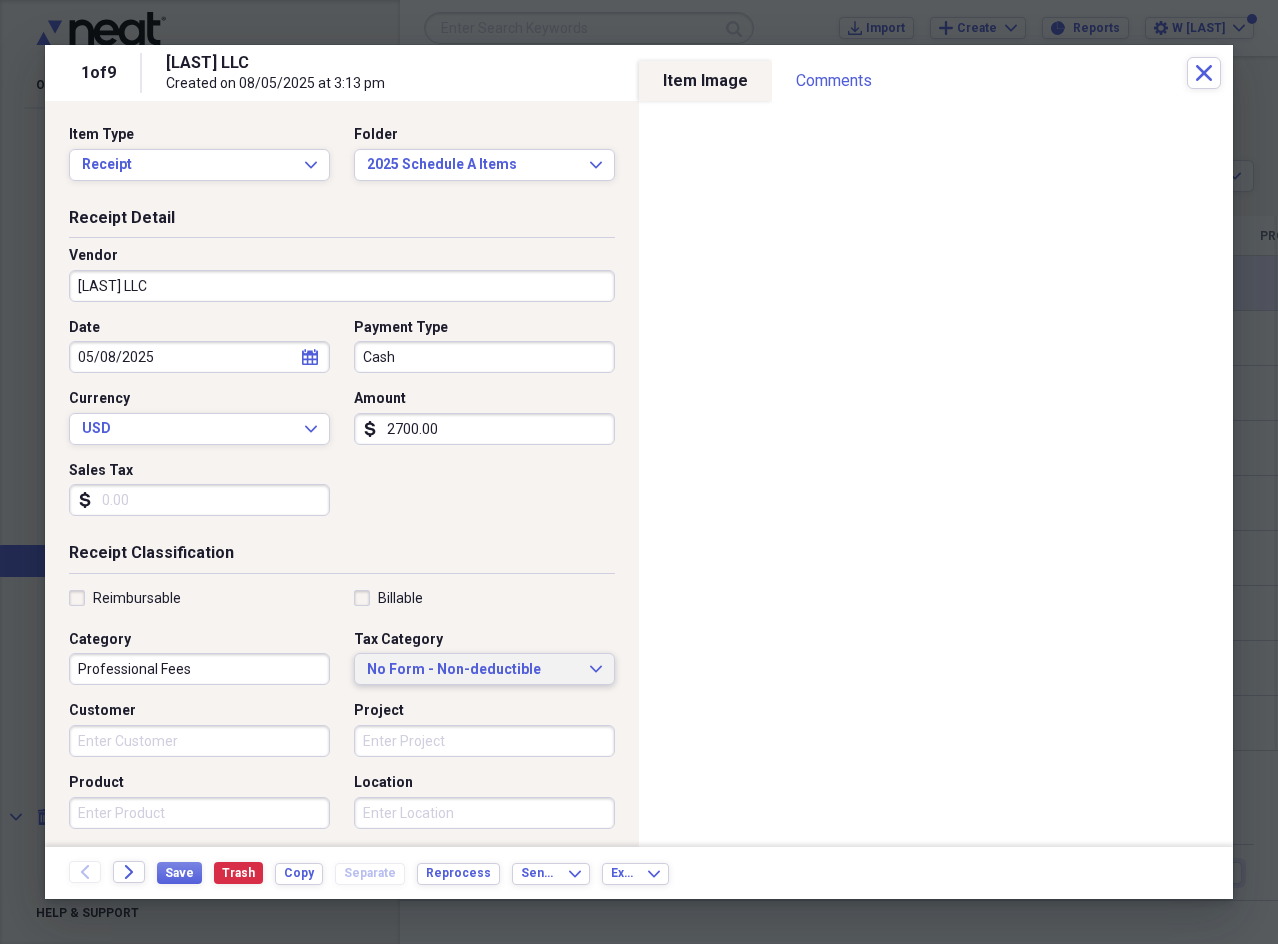 click on "No Form - Non-deductible" at bounding box center [472, 670] 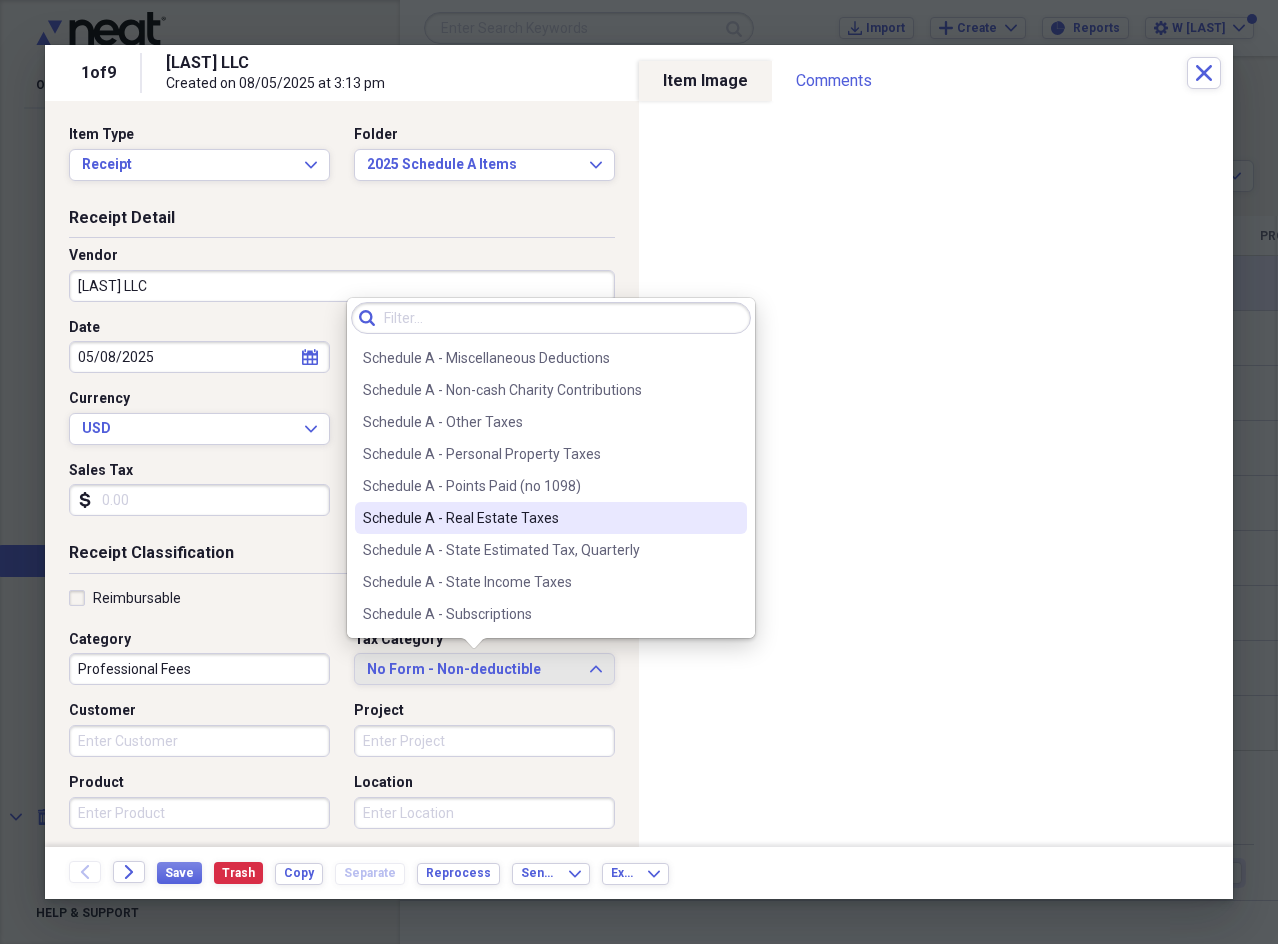 scroll, scrollTop: 3200, scrollLeft: 0, axis: vertical 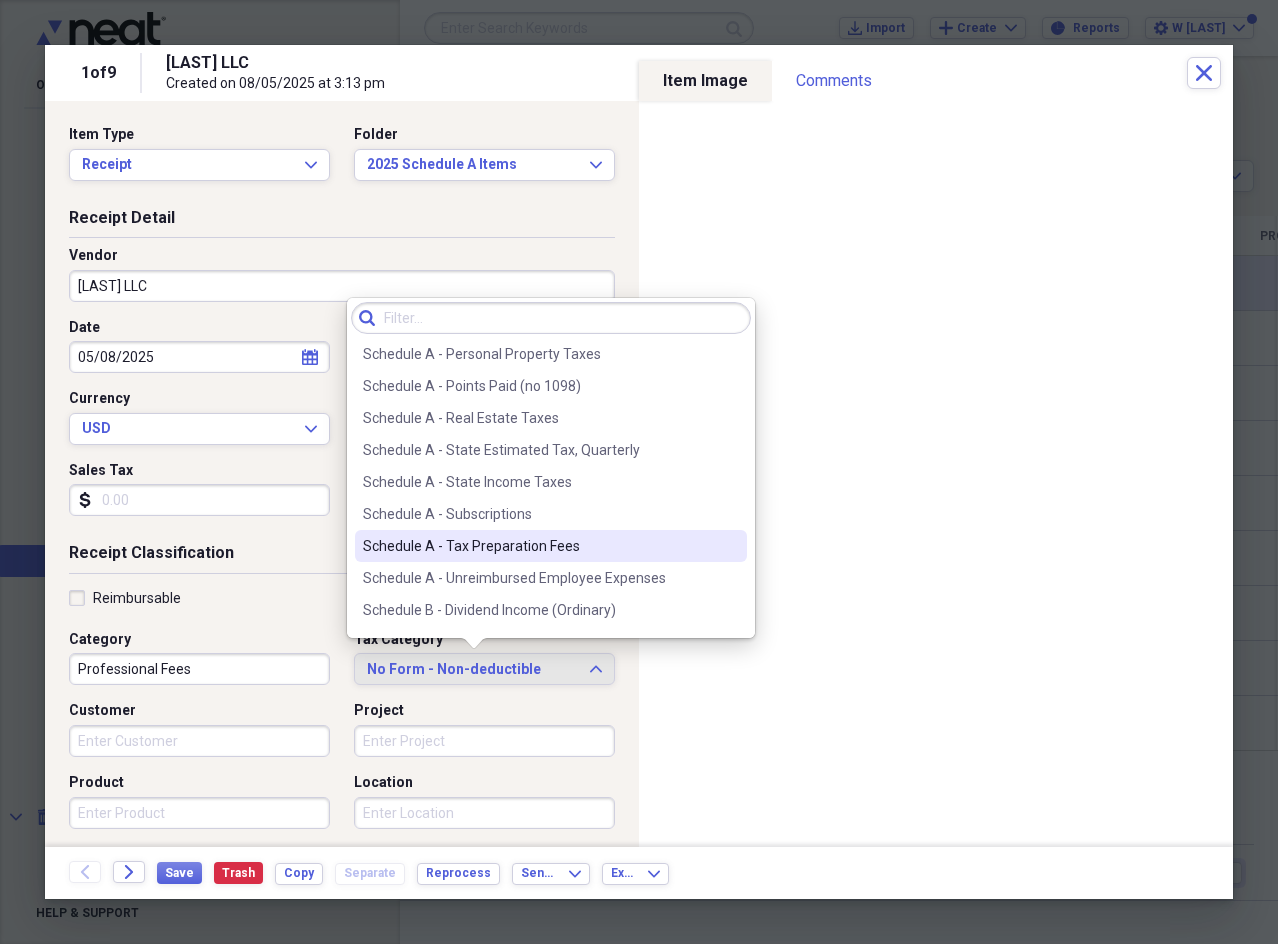 click on "Schedule A - Tax Preparation Fees" at bounding box center [539, 546] 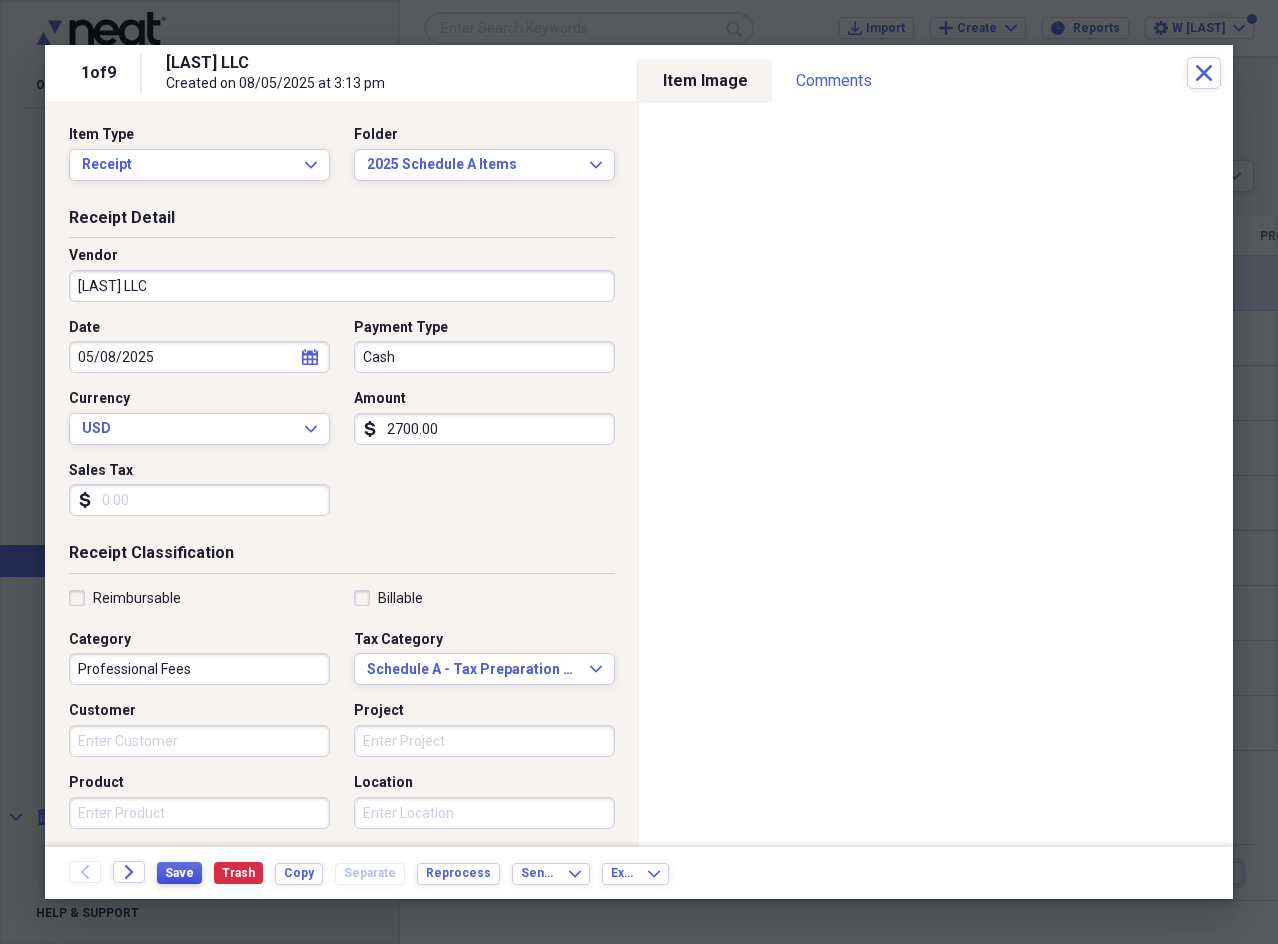 click on "Save" at bounding box center [179, 873] 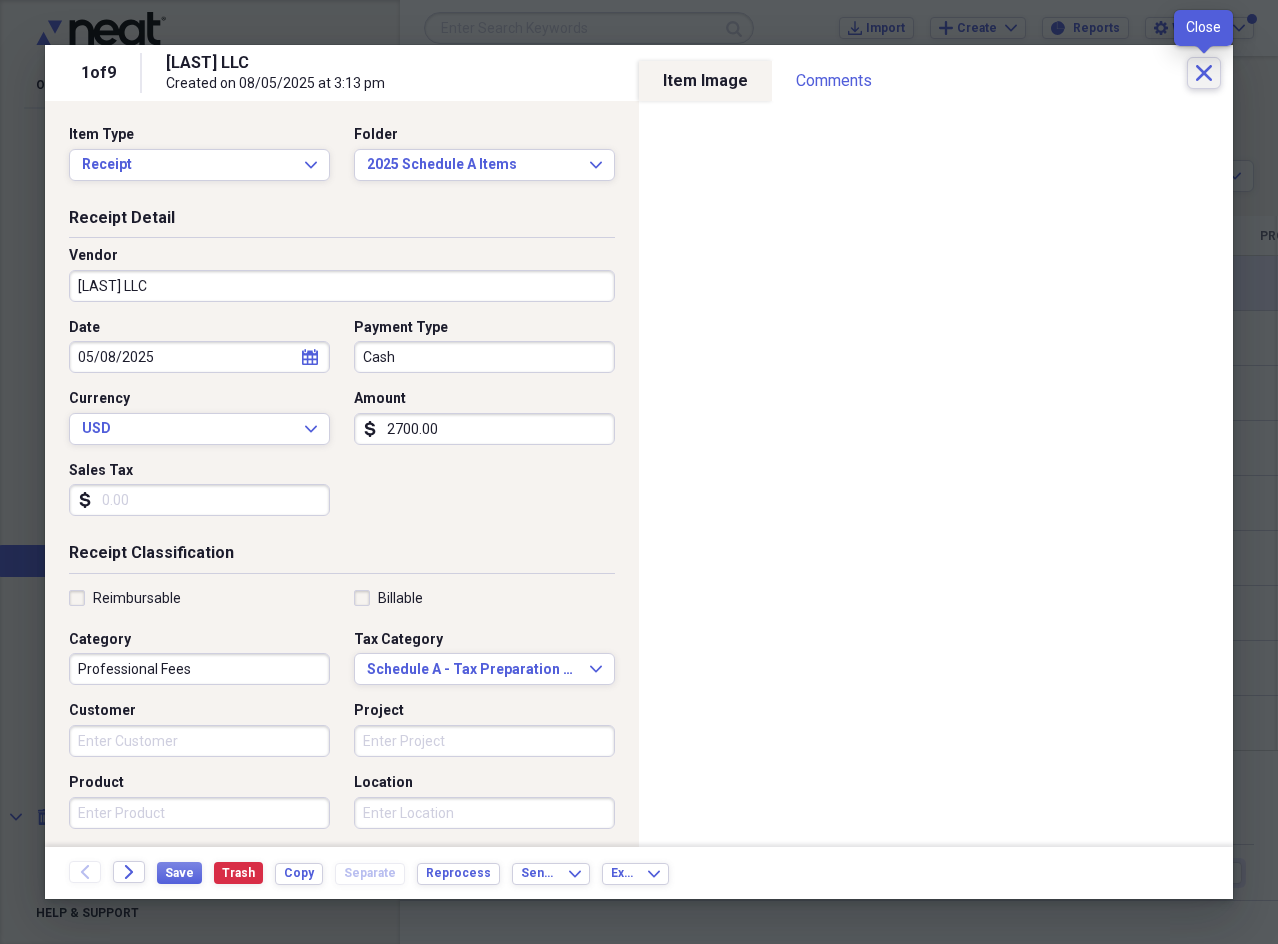 click on "Close" 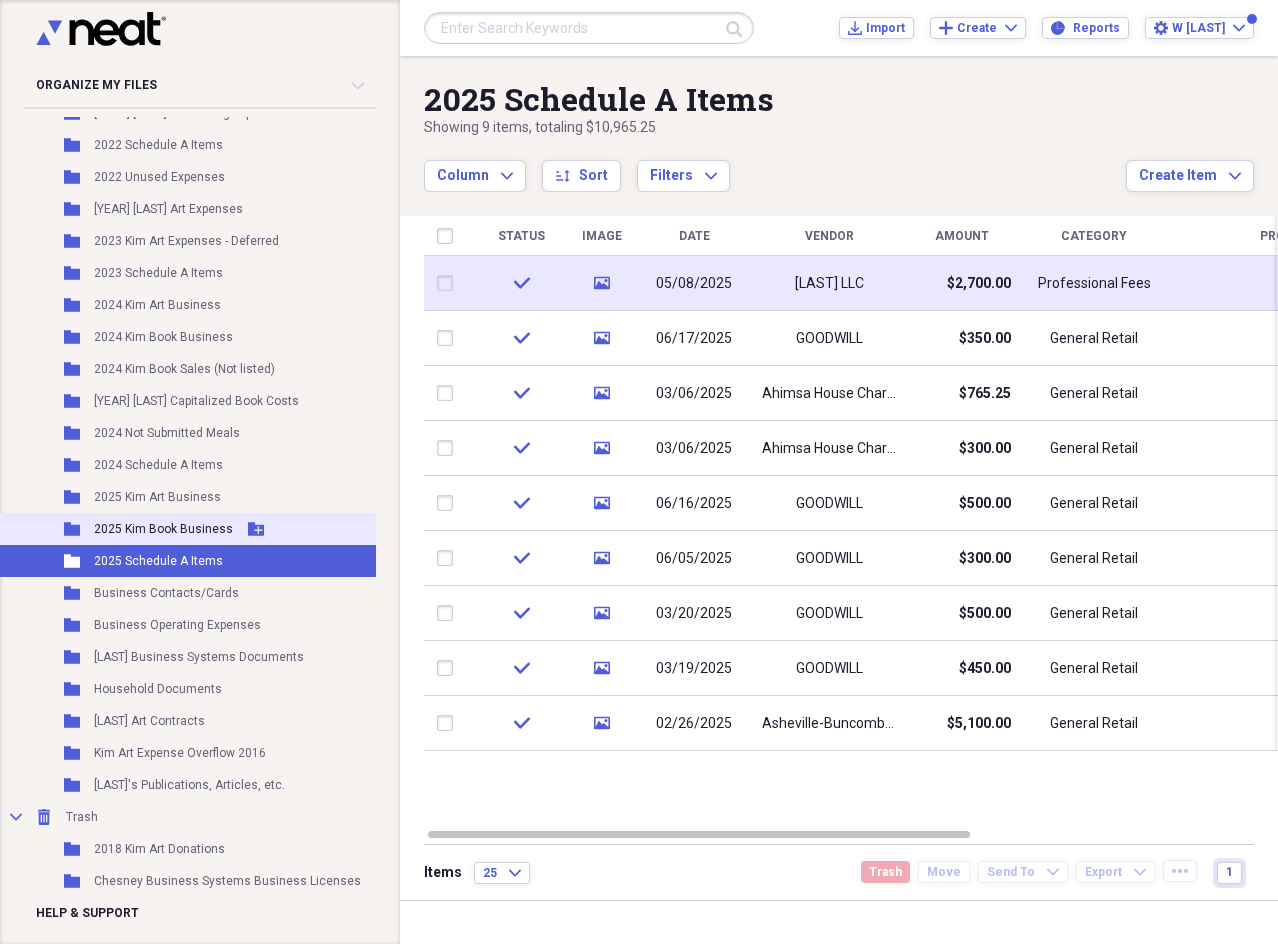 click on "2025 Kim Book Business" at bounding box center (163, 529) 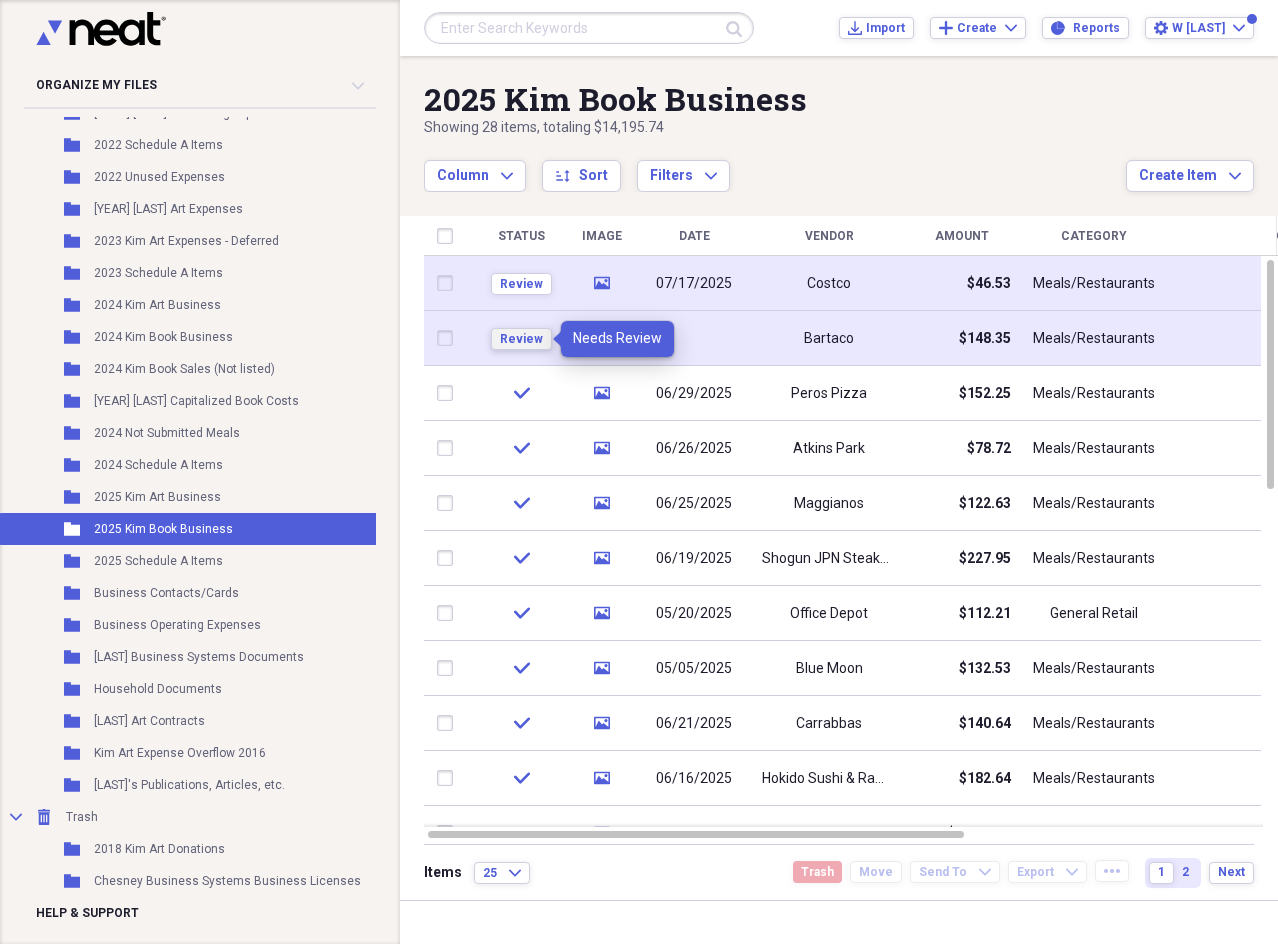 click on "Review" at bounding box center [521, 339] 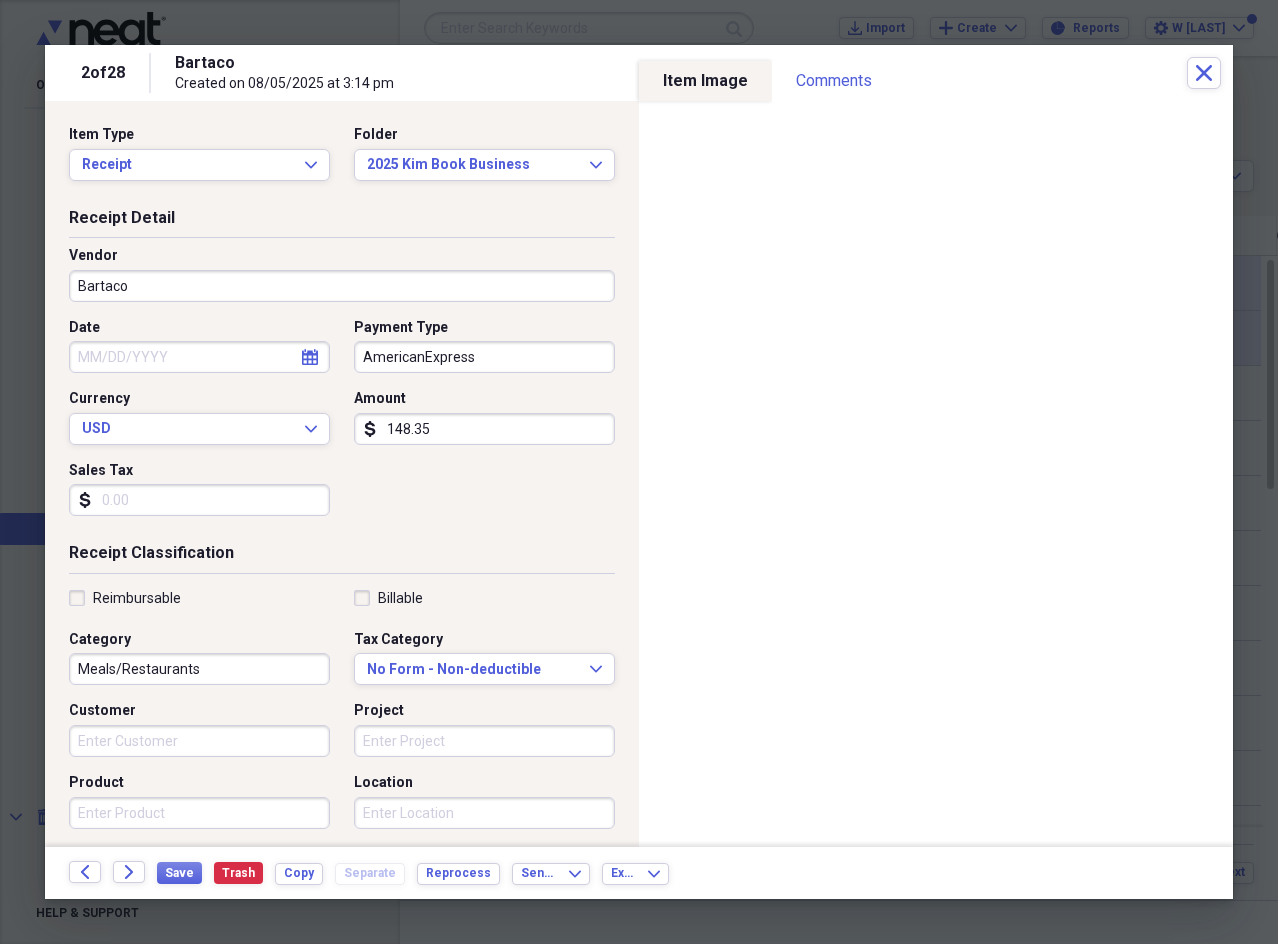 click 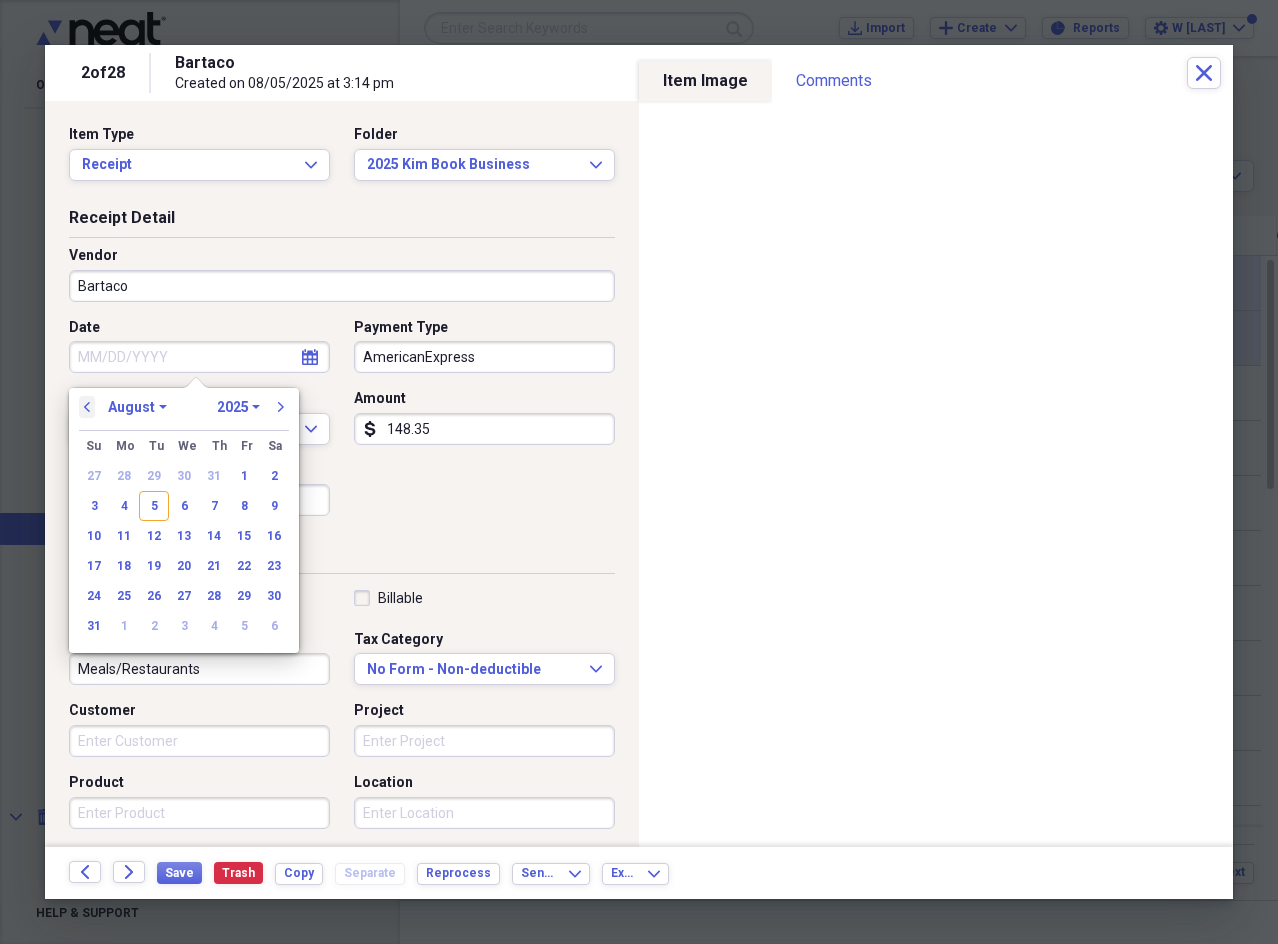 click on "previous" at bounding box center (87, 407) 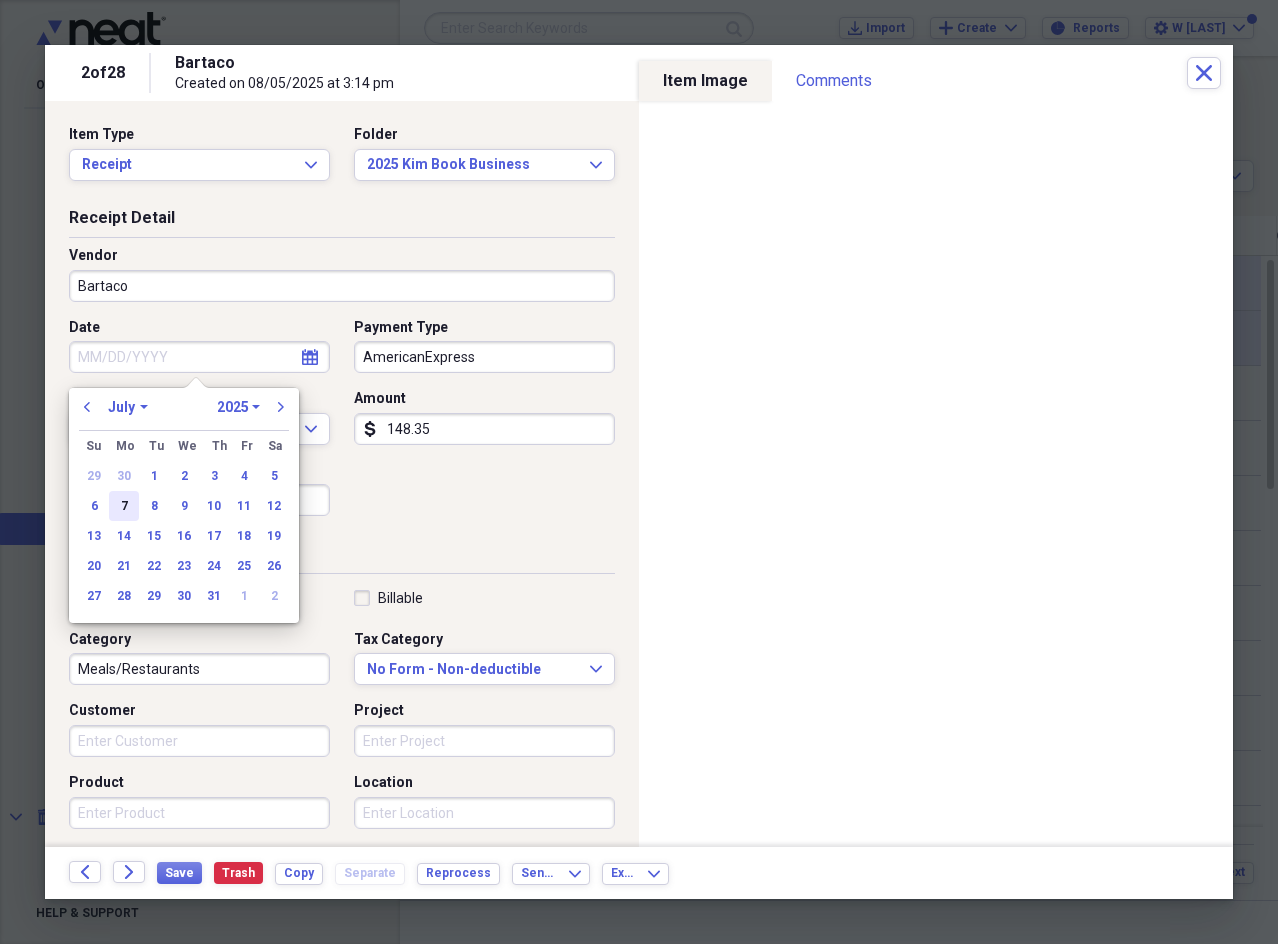 click on "7" at bounding box center (124, 506) 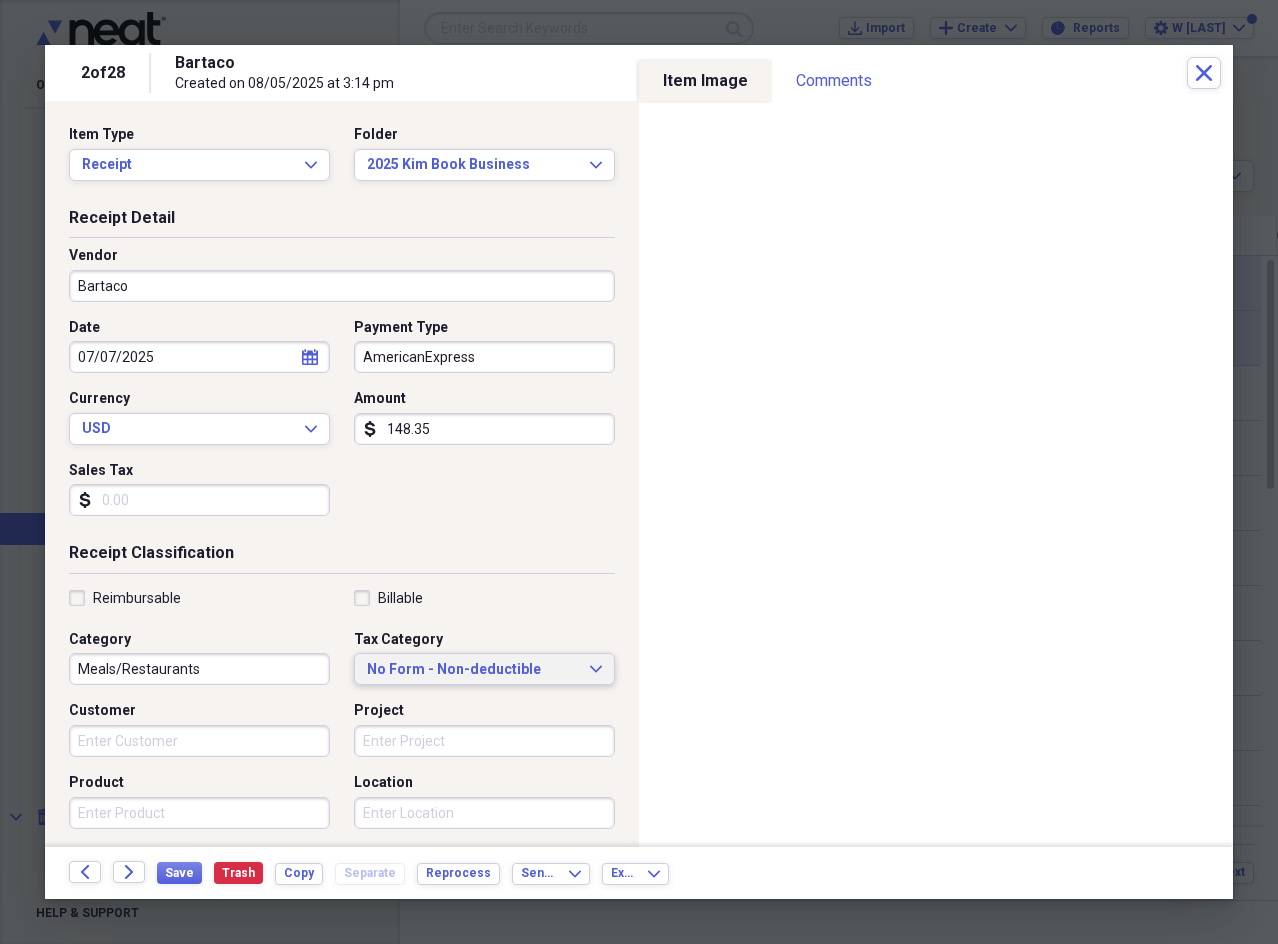 click on "No Form - Non-deductible" at bounding box center [472, 670] 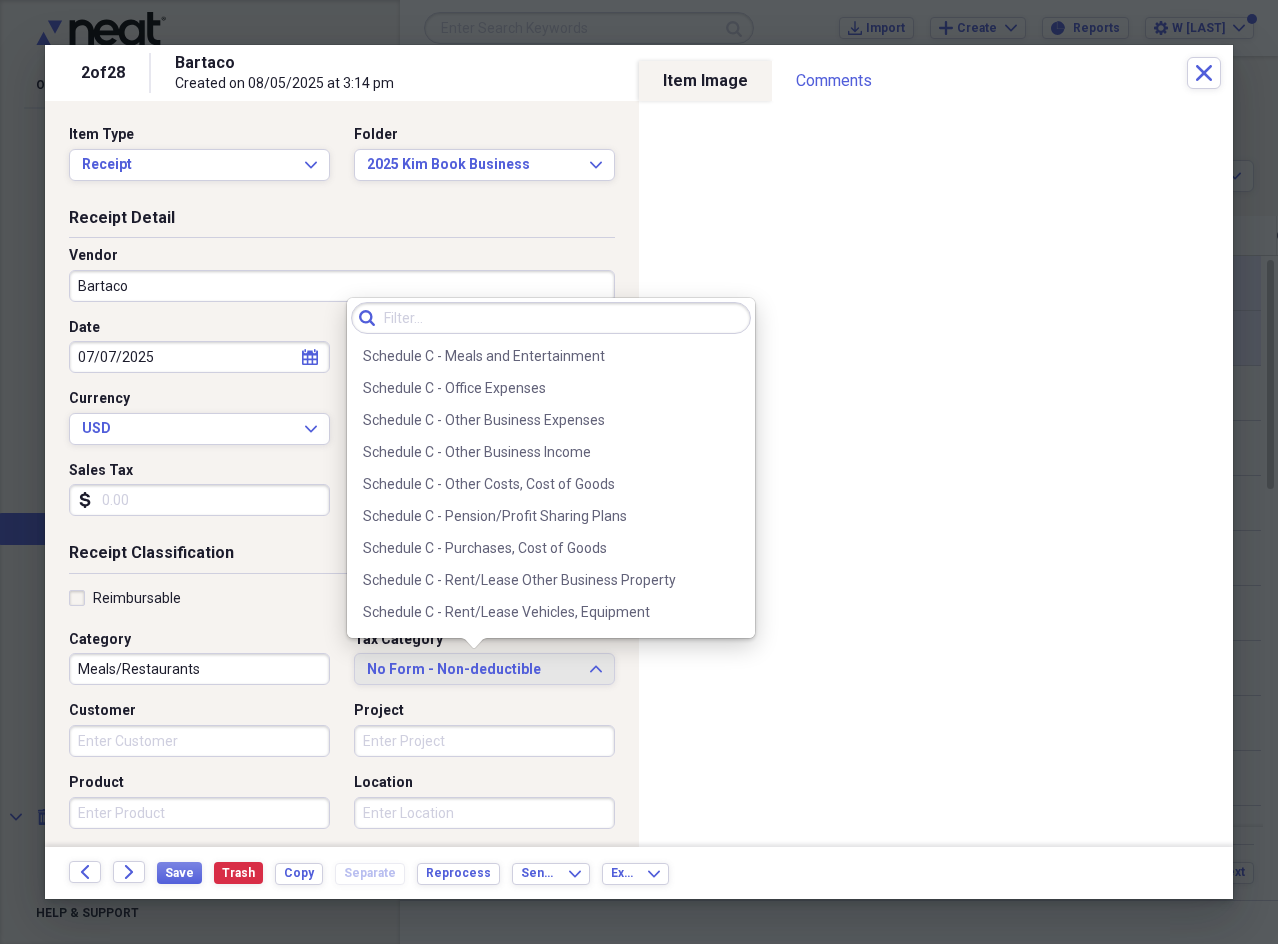 scroll, scrollTop: 3900, scrollLeft: 0, axis: vertical 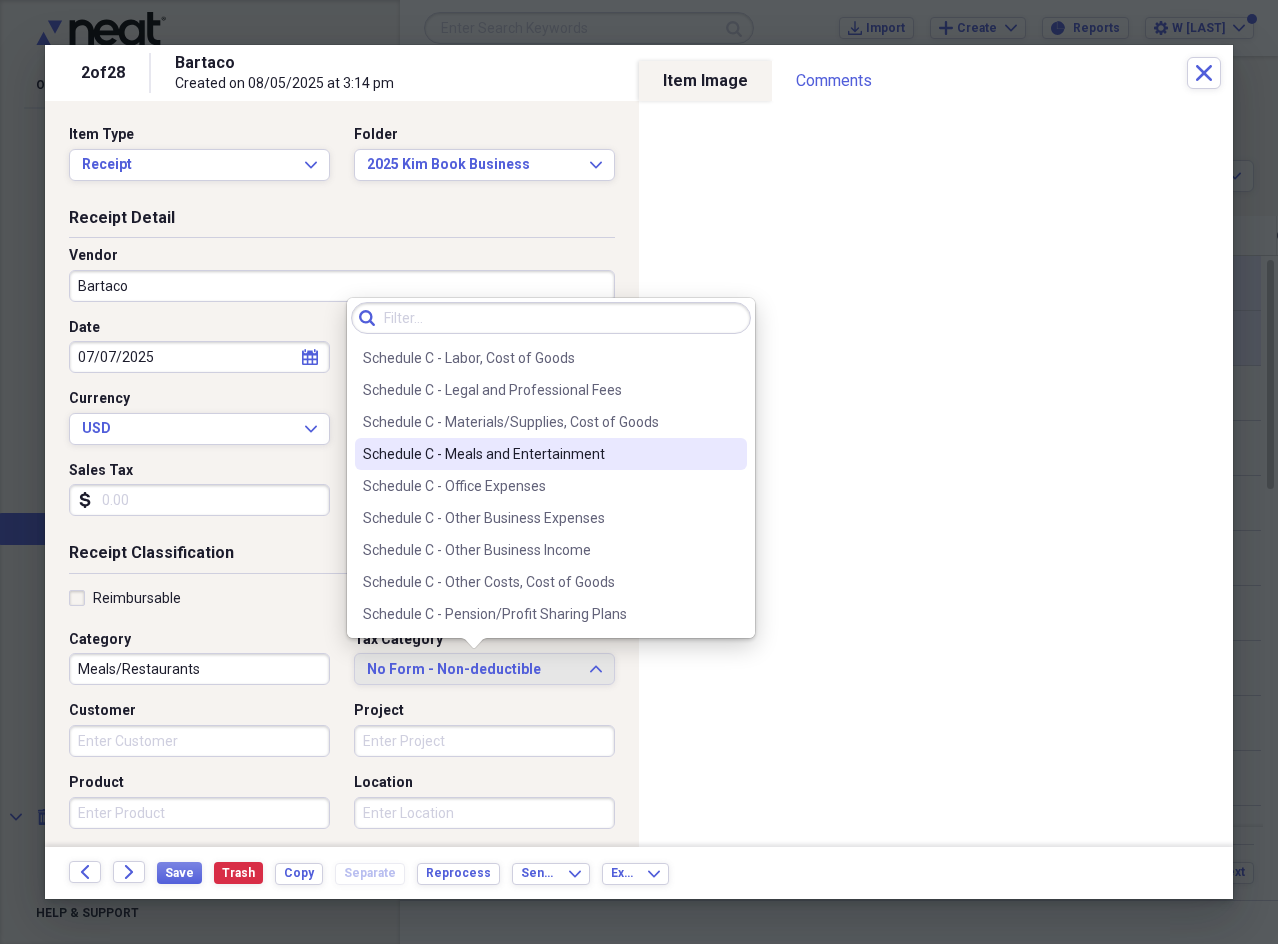 click on "Schedule C - Meals and Entertainment" at bounding box center (539, 454) 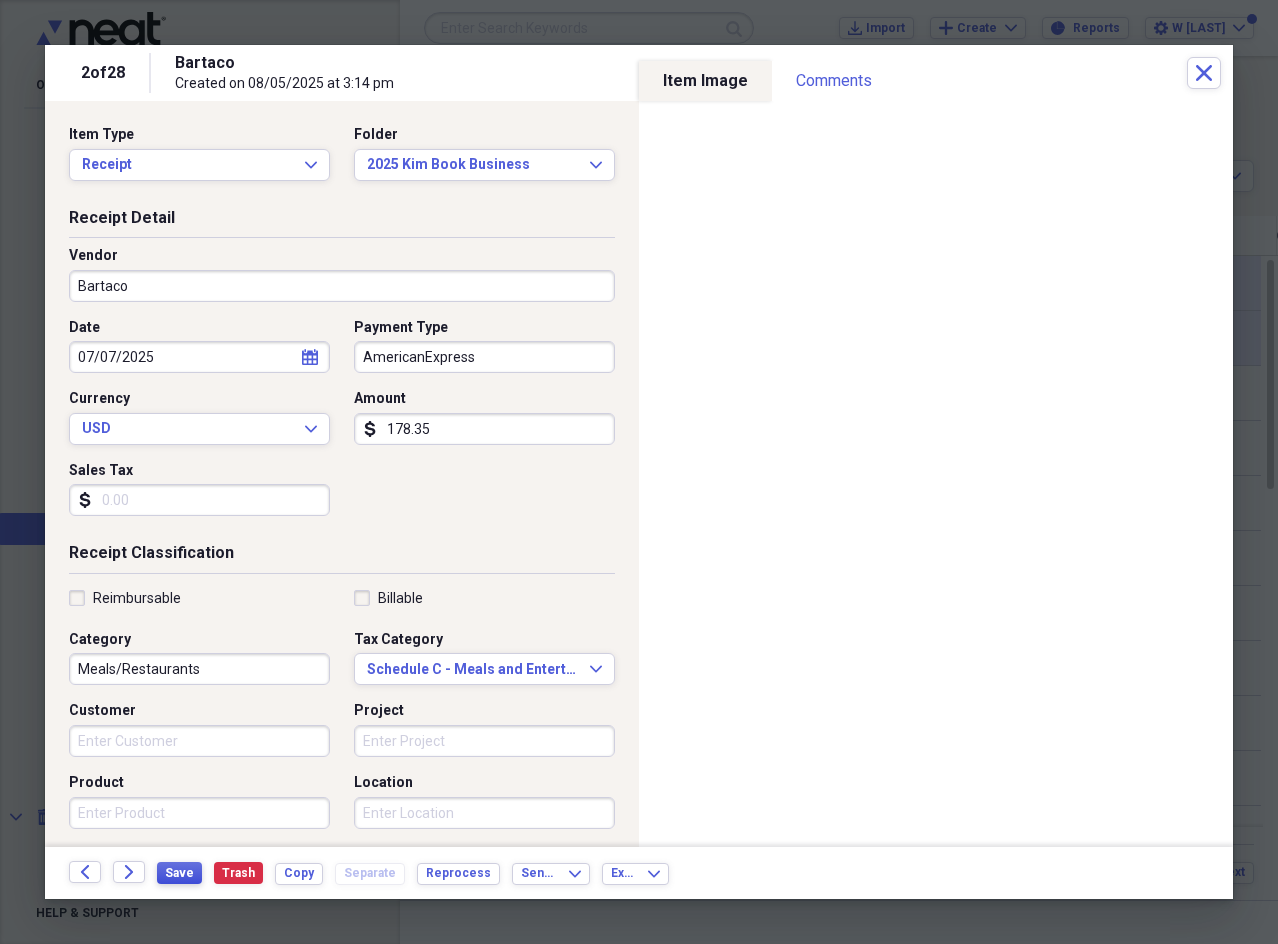 type on "178.35" 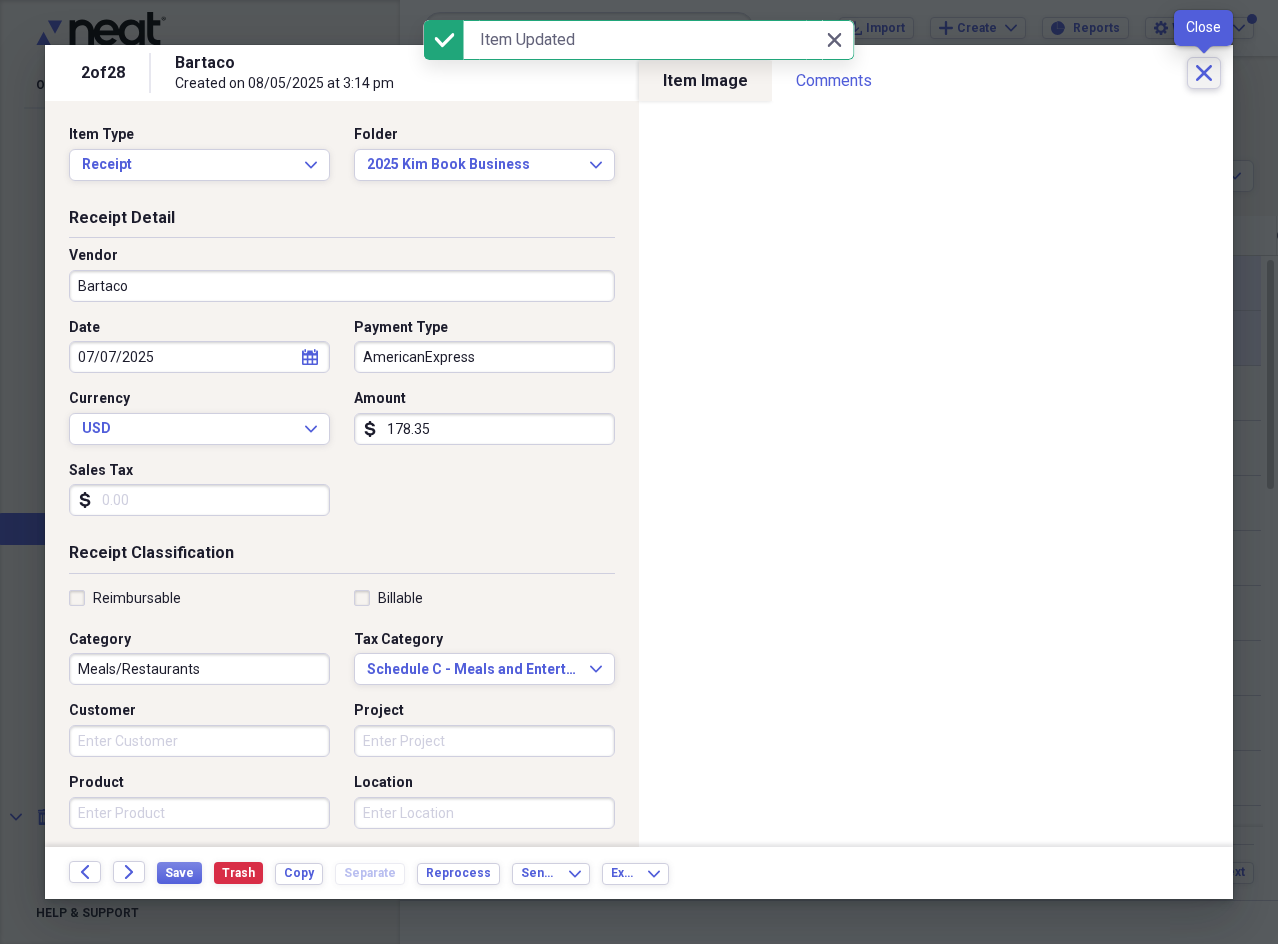 click on "Close" 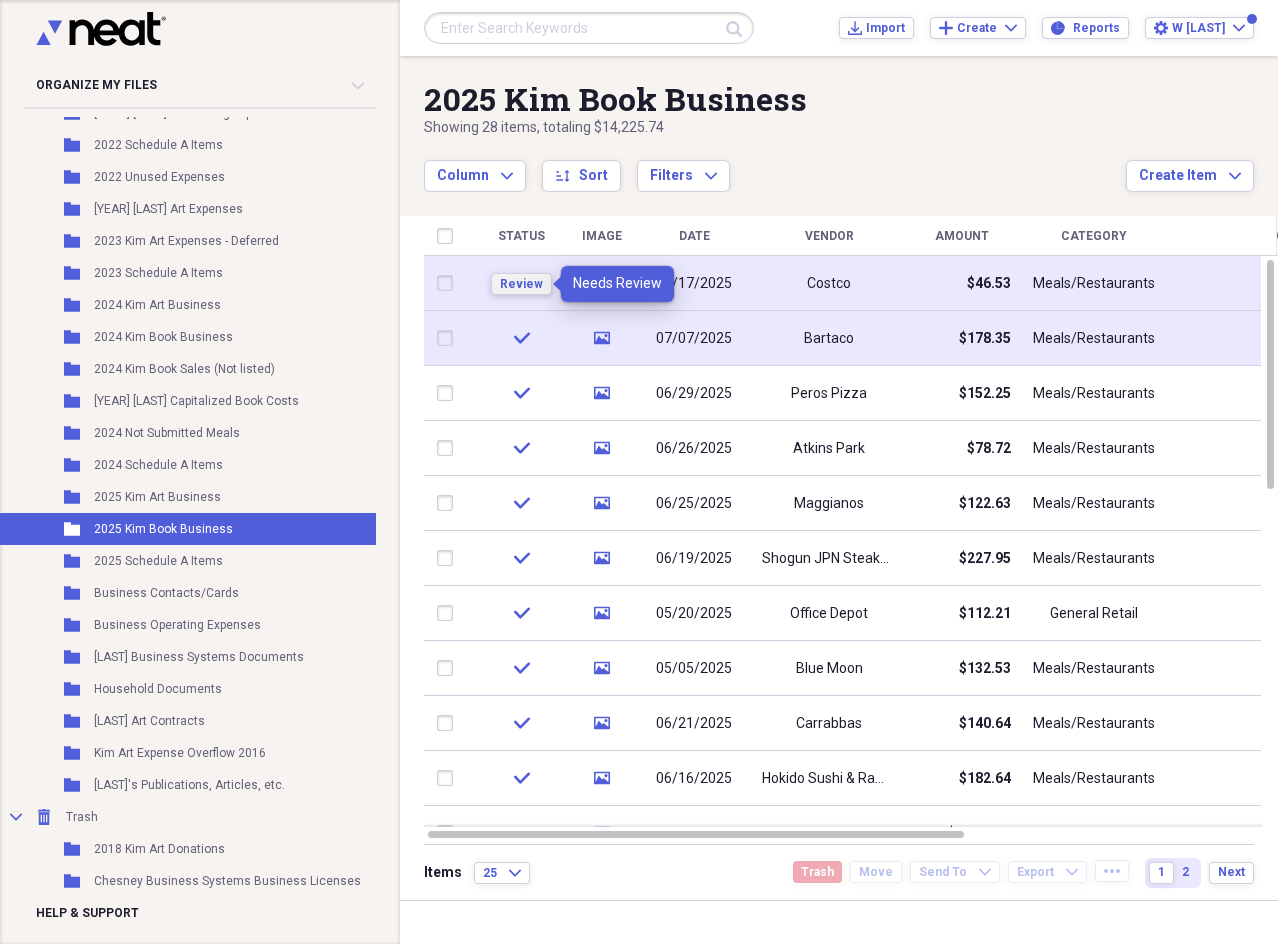 click on "Review" at bounding box center (521, 284) 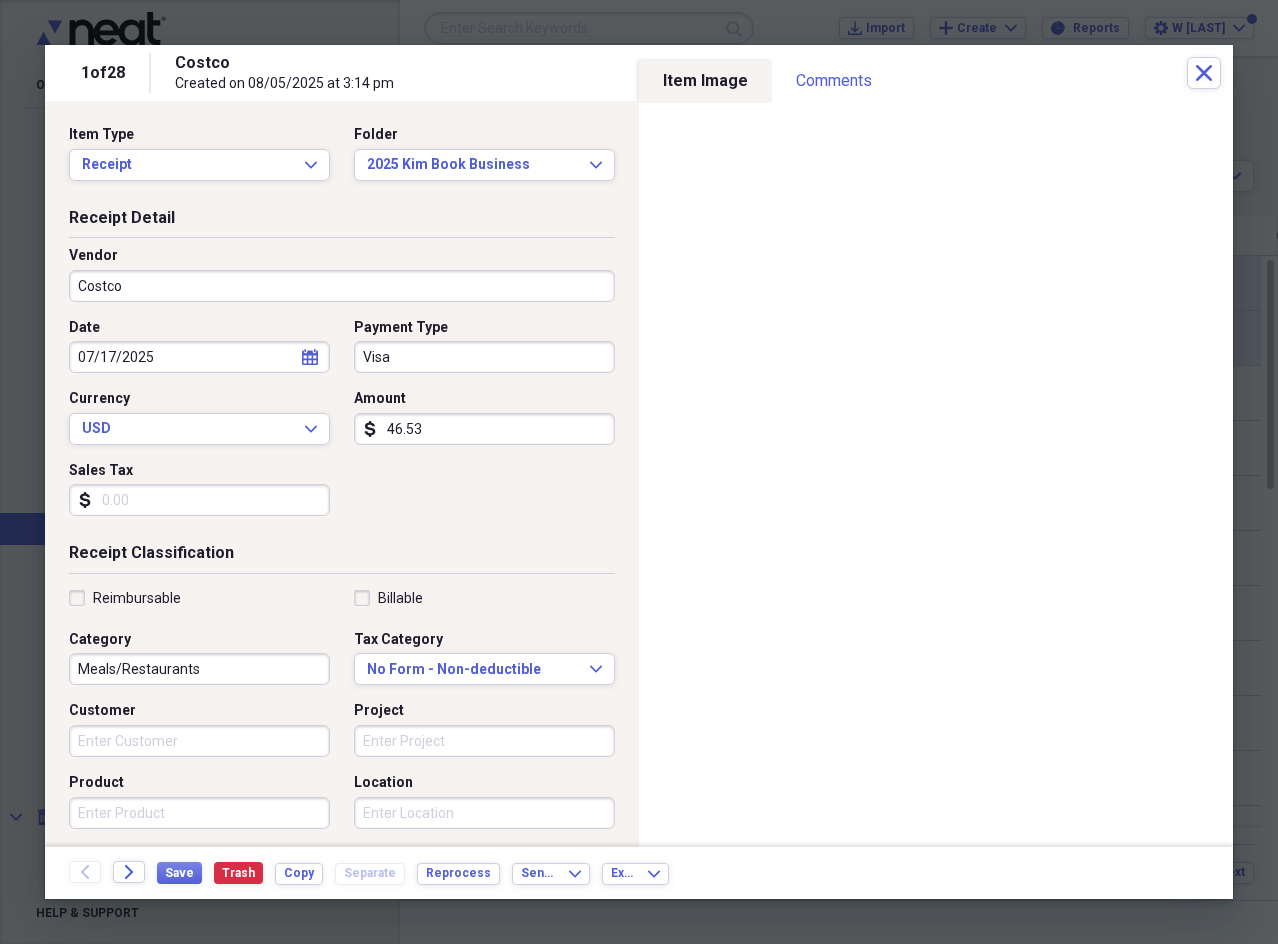 click on "Meals/Restaurants" at bounding box center (199, 669) 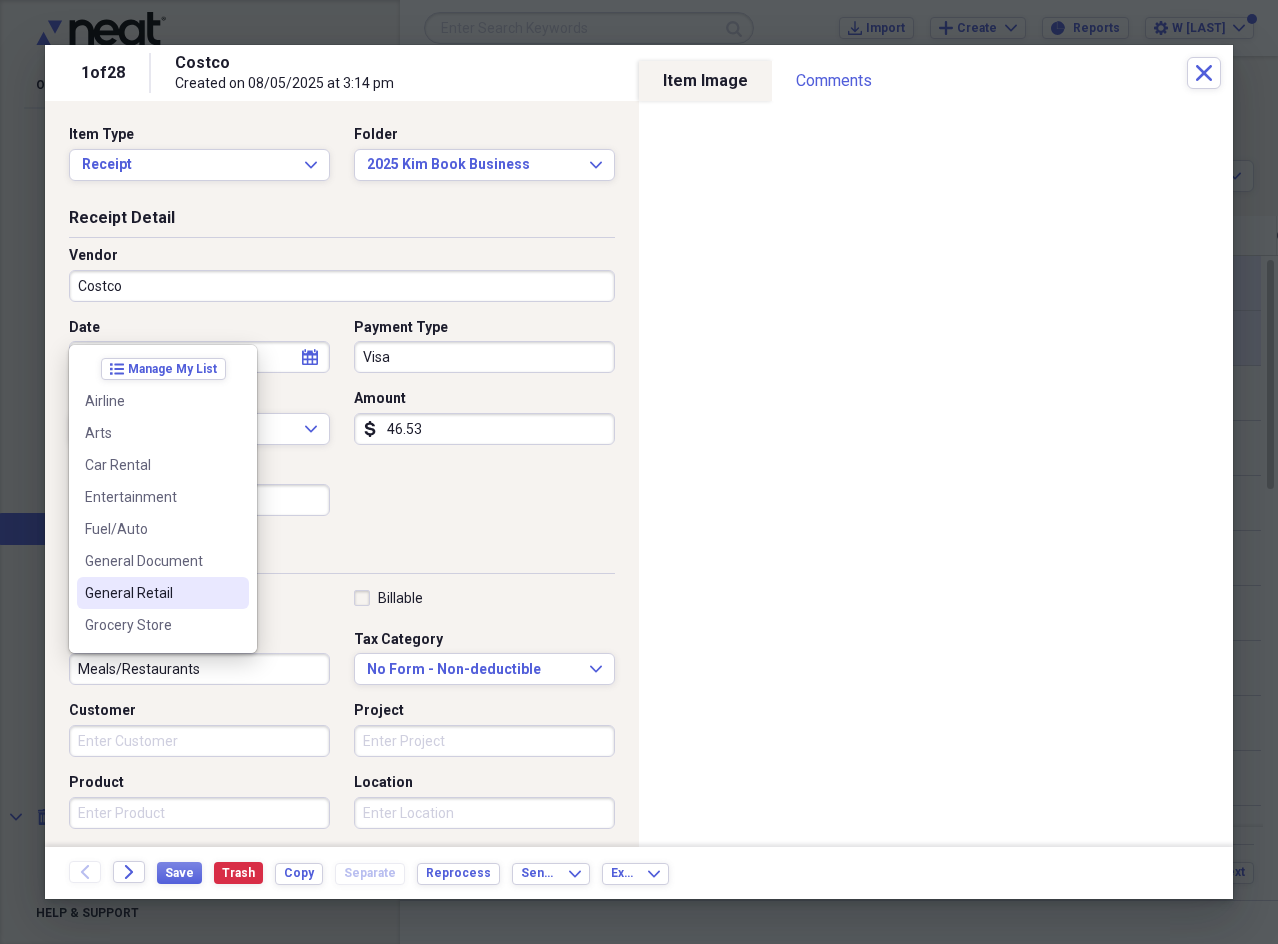 click on "General Retail" at bounding box center [163, 593] 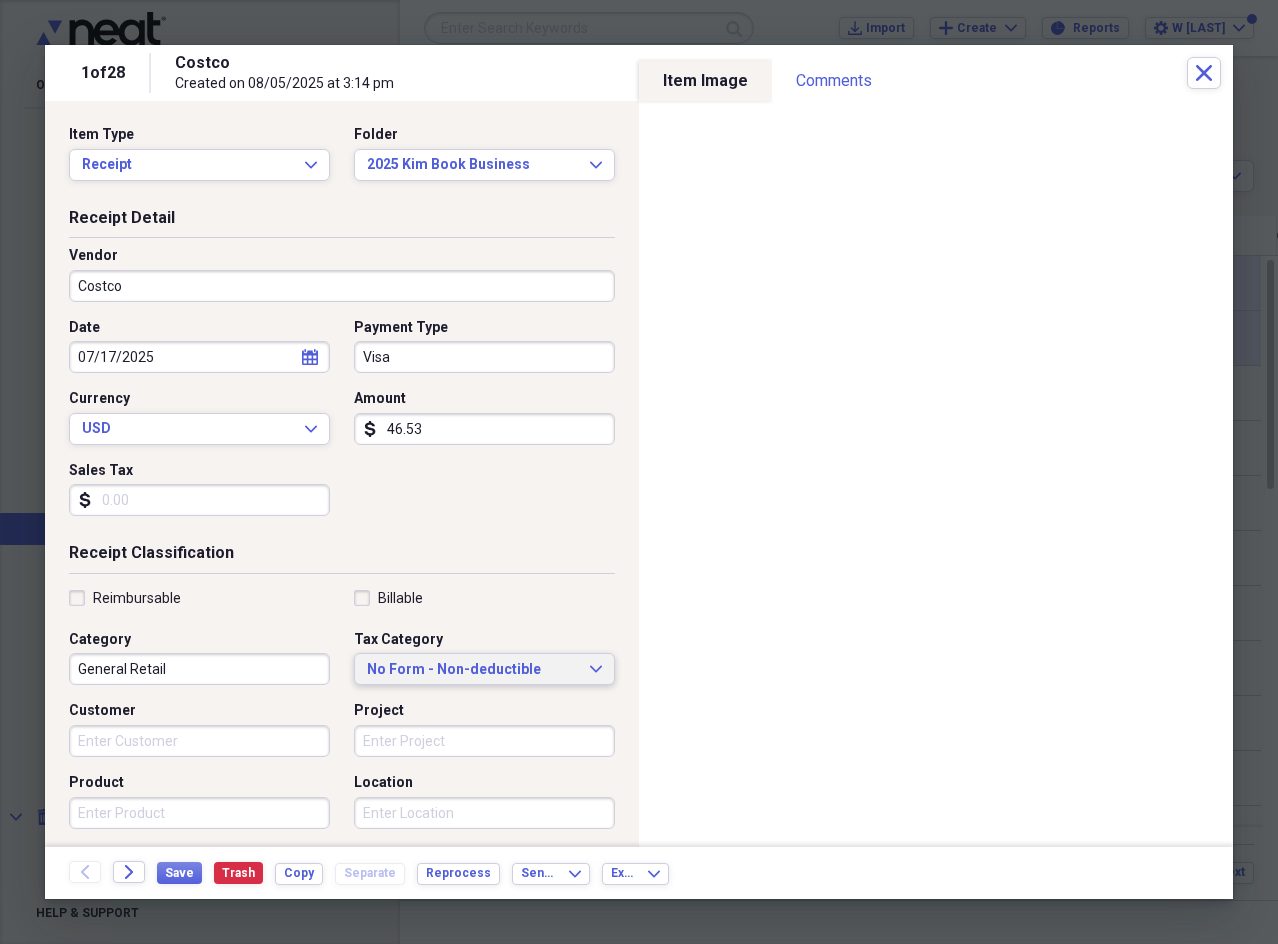 click on "No Form - Non-deductible" at bounding box center (472, 670) 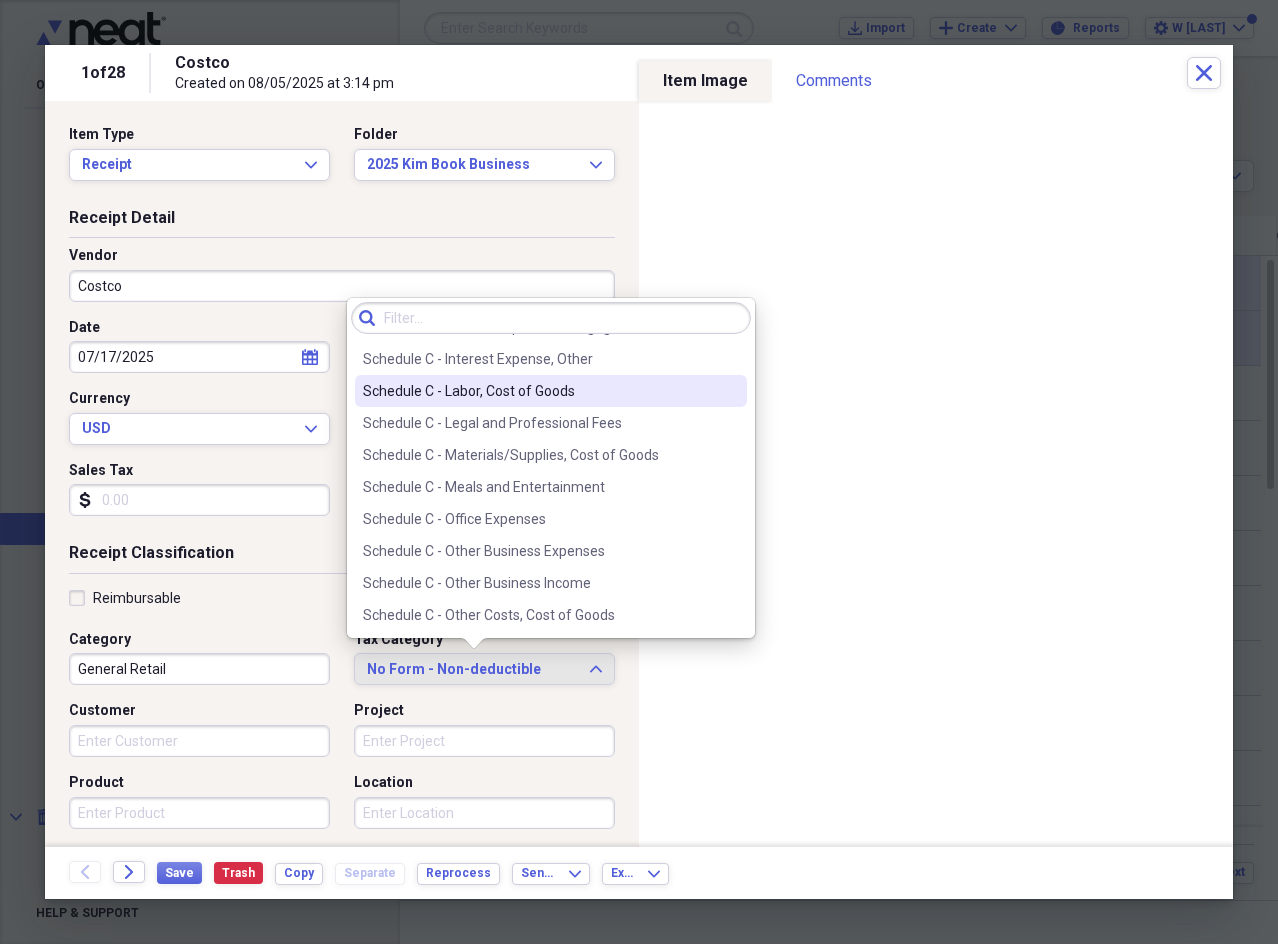 scroll, scrollTop: 3900, scrollLeft: 0, axis: vertical 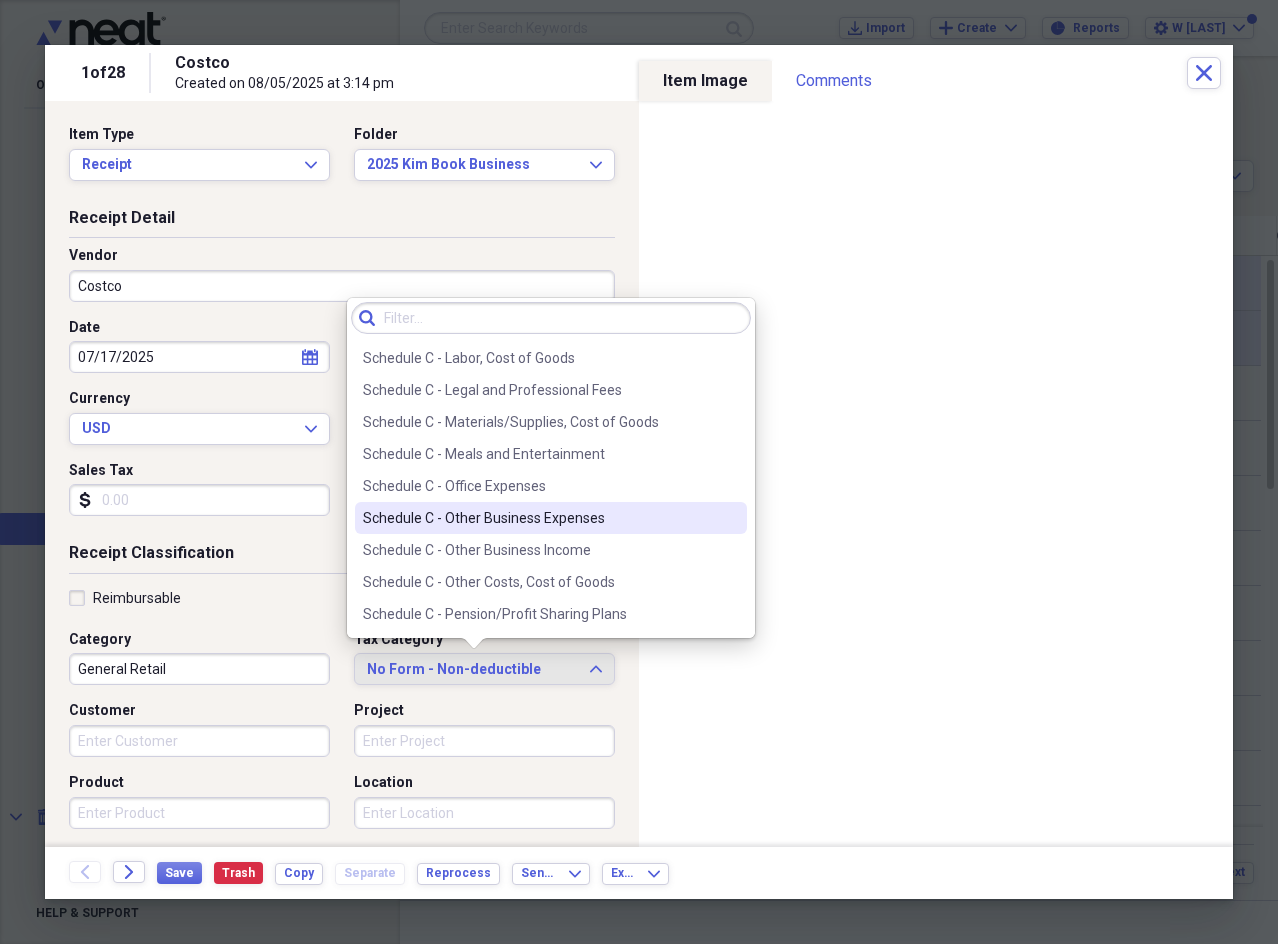 click on "Schedule C - Other Business Expenses" at bounding box center (551, 518) 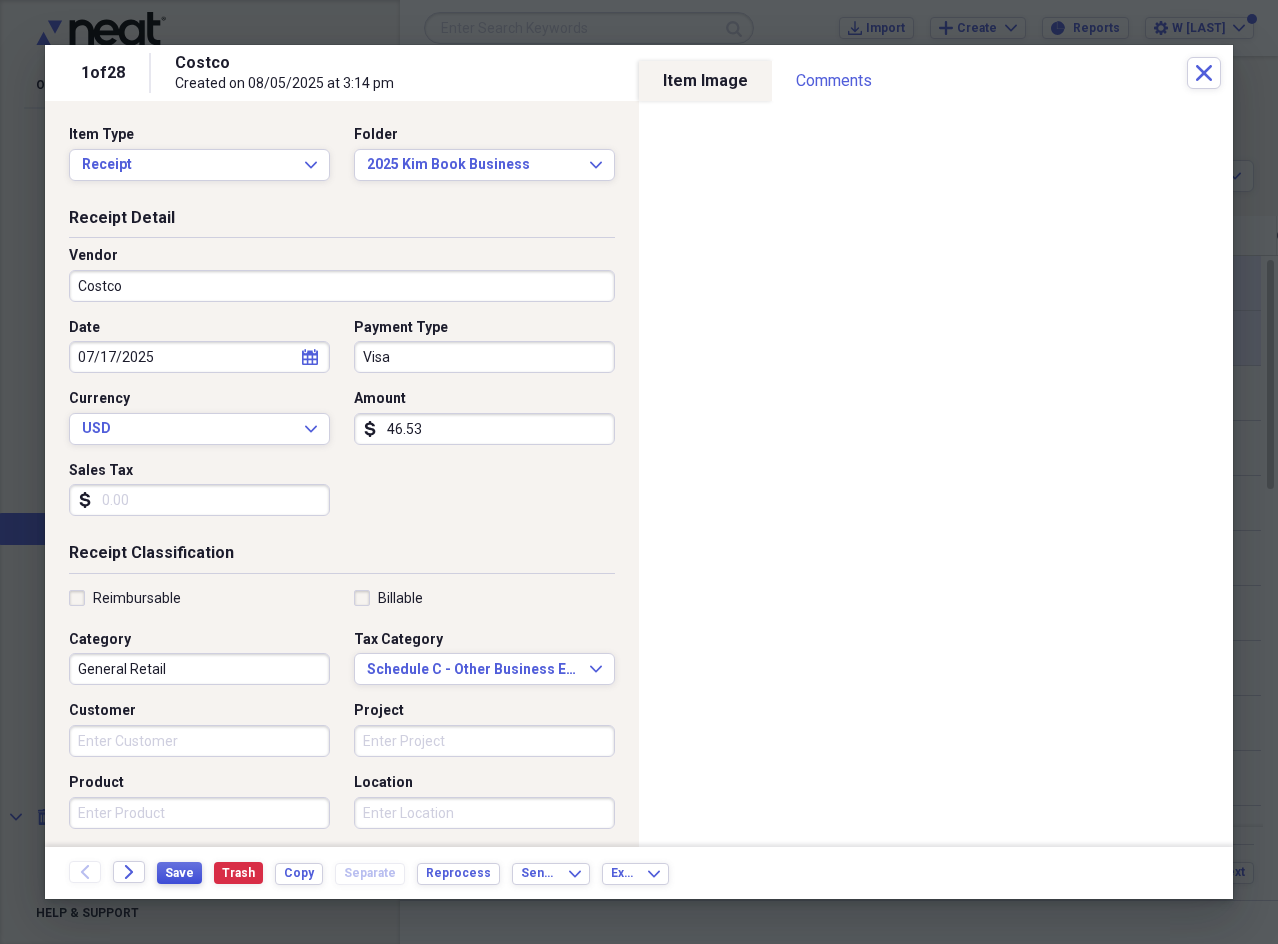 click on "Save" at bounding box center [179, 873] 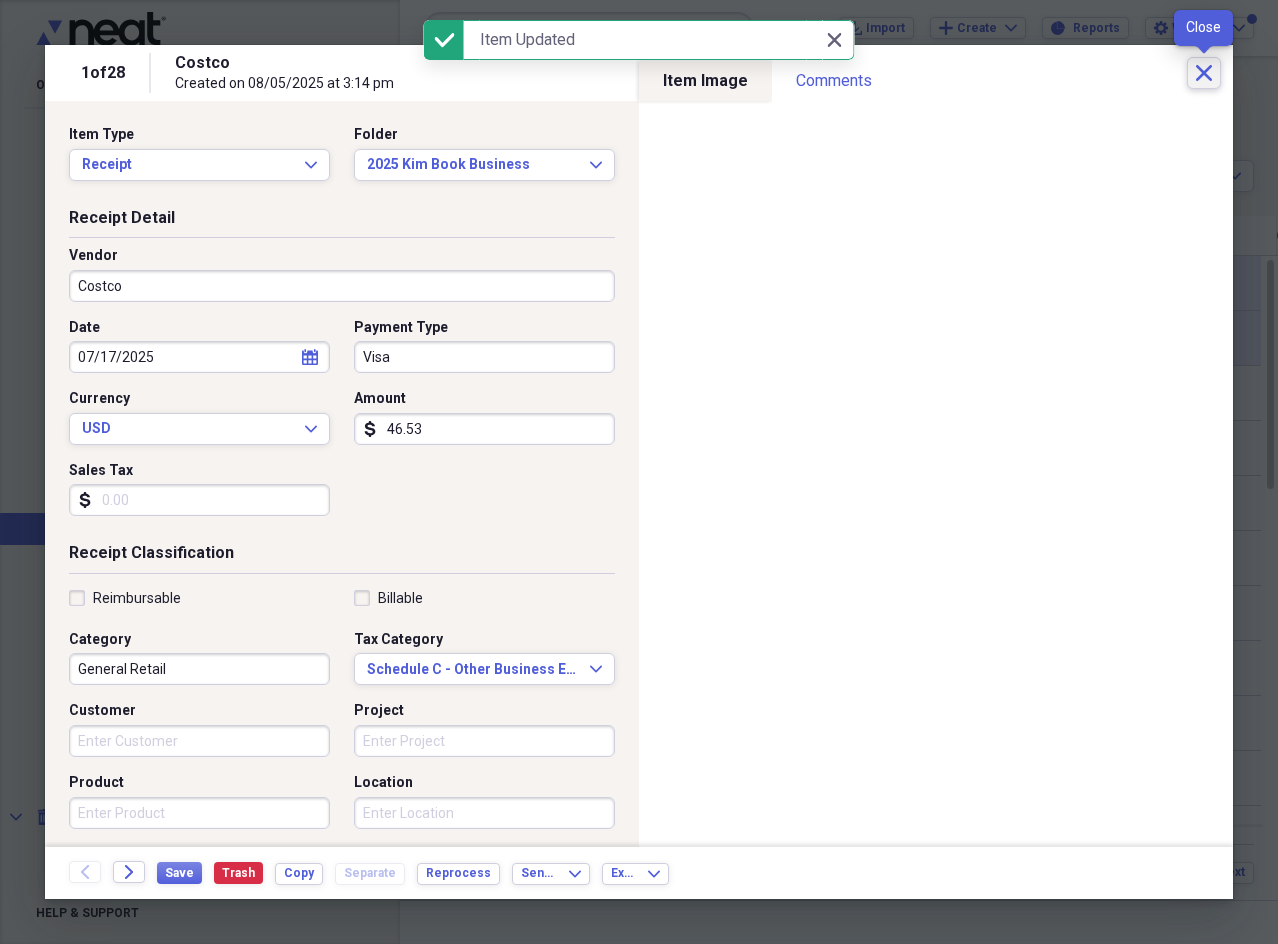 click 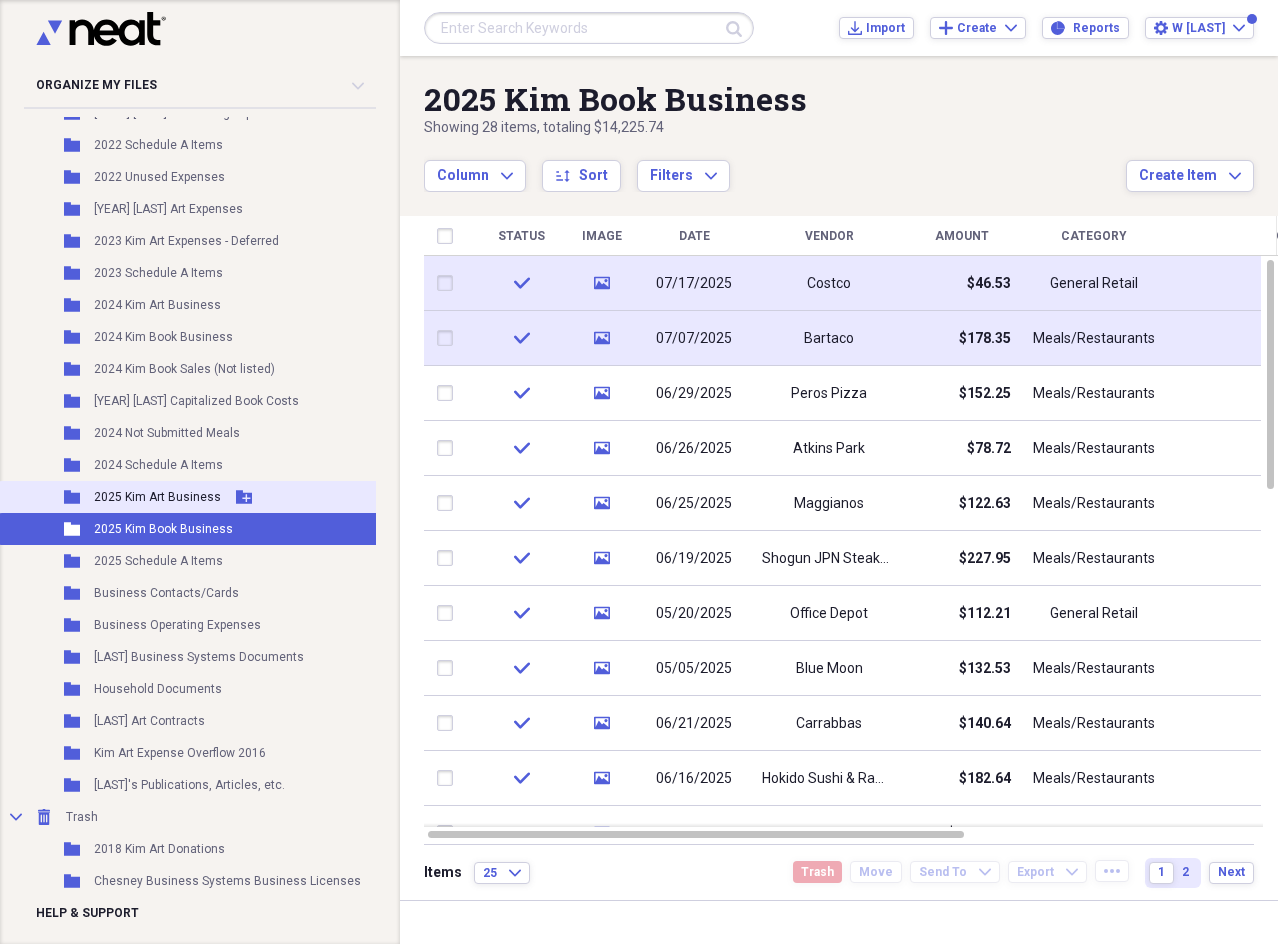 click on "2025 Kim Art Business" at bounding box center (157, 497) 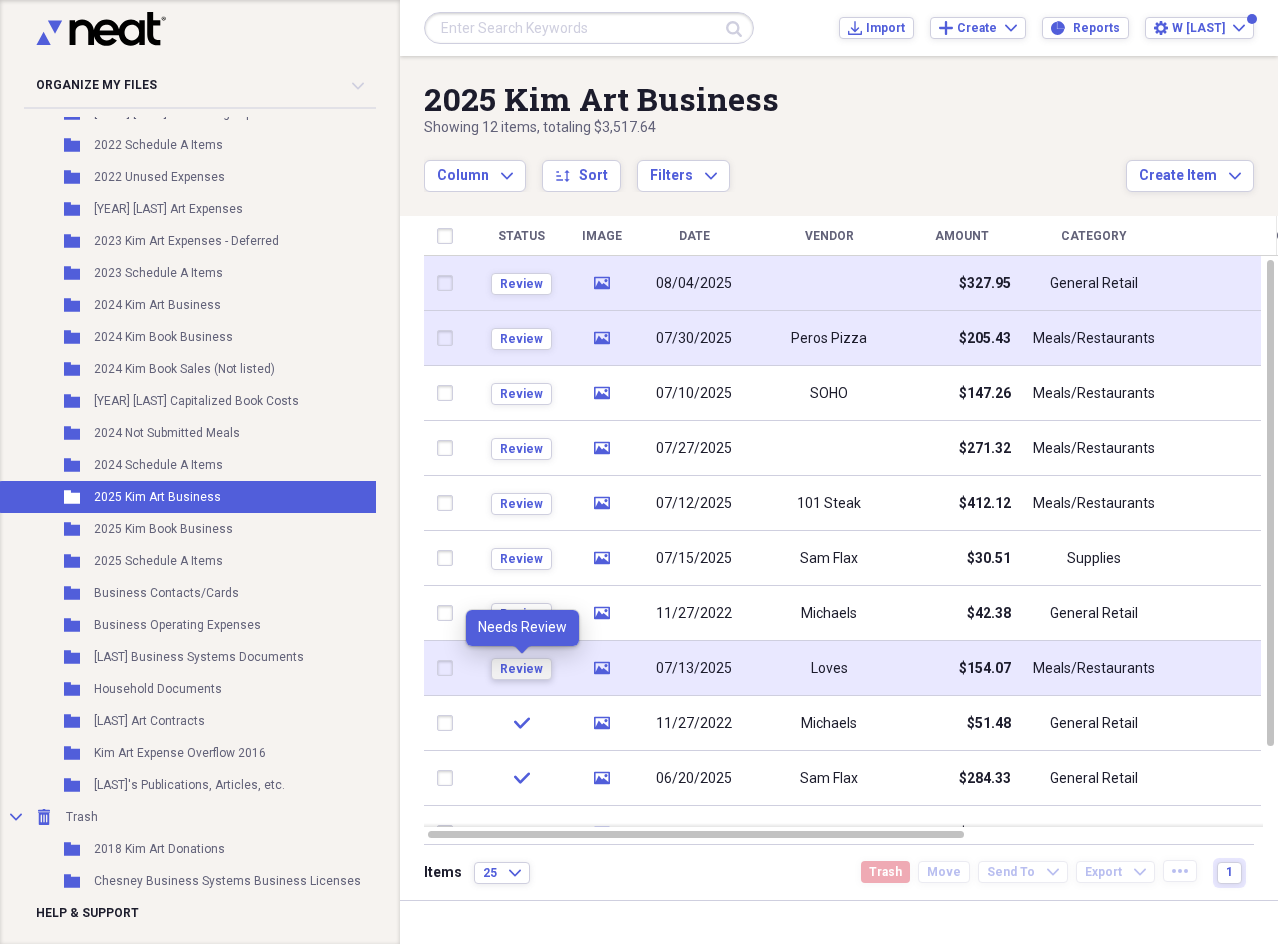 click on "Review" at bounding box center [521, 669] 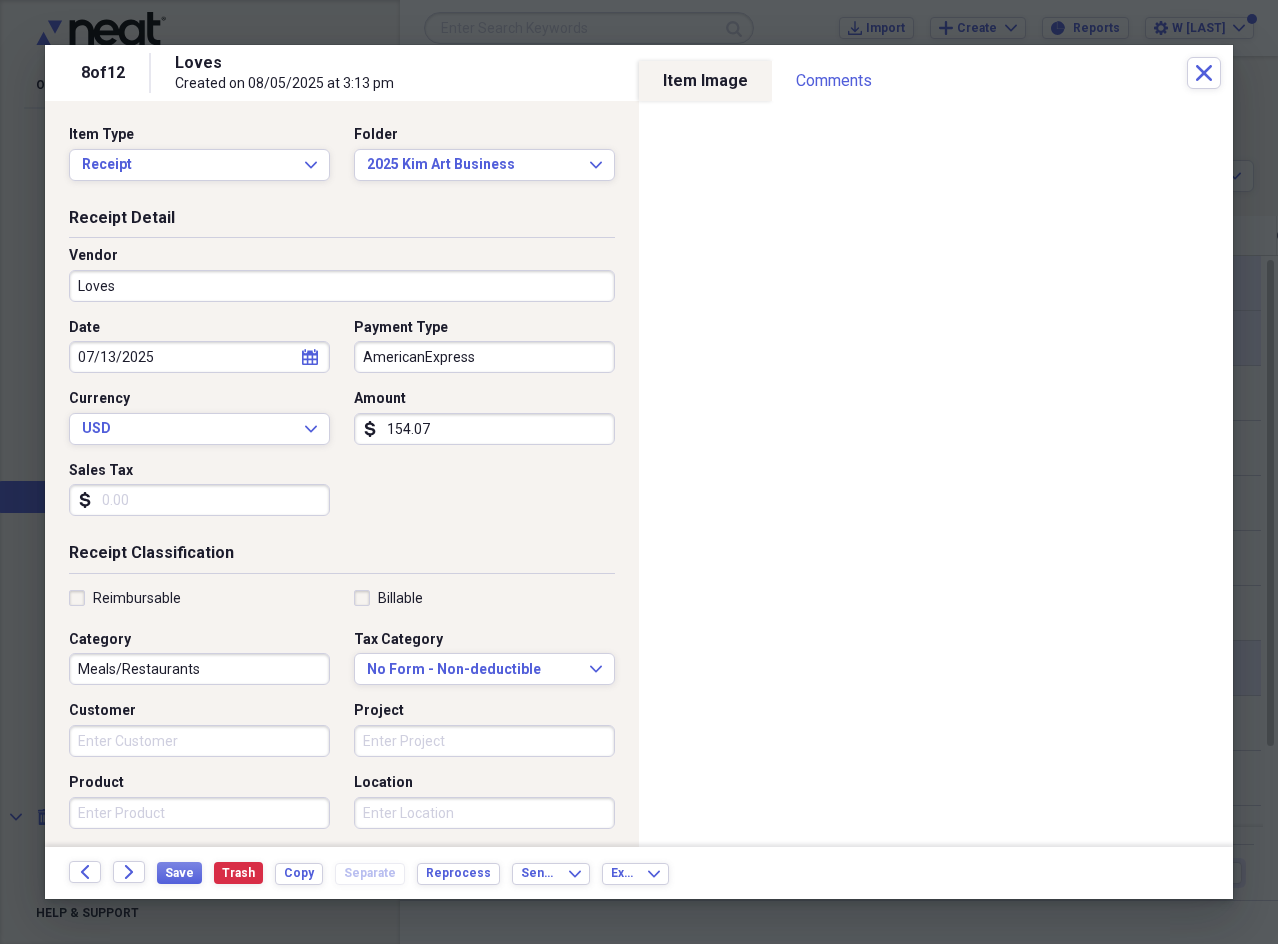 click on "Loves" at bounding box center (342, 286) 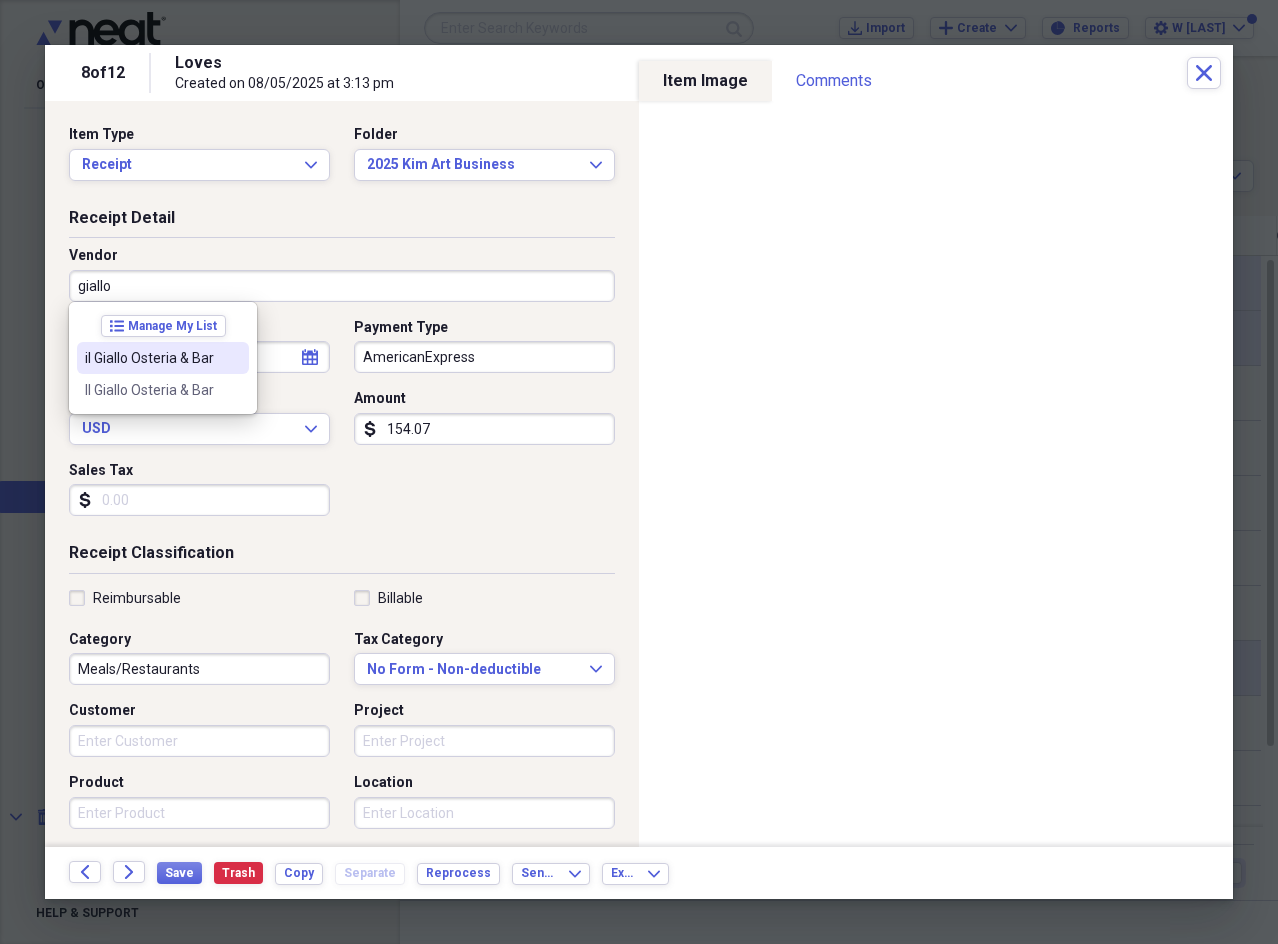 click on "il Giallo Osteria & Bar" at bounding box center (151, 358) 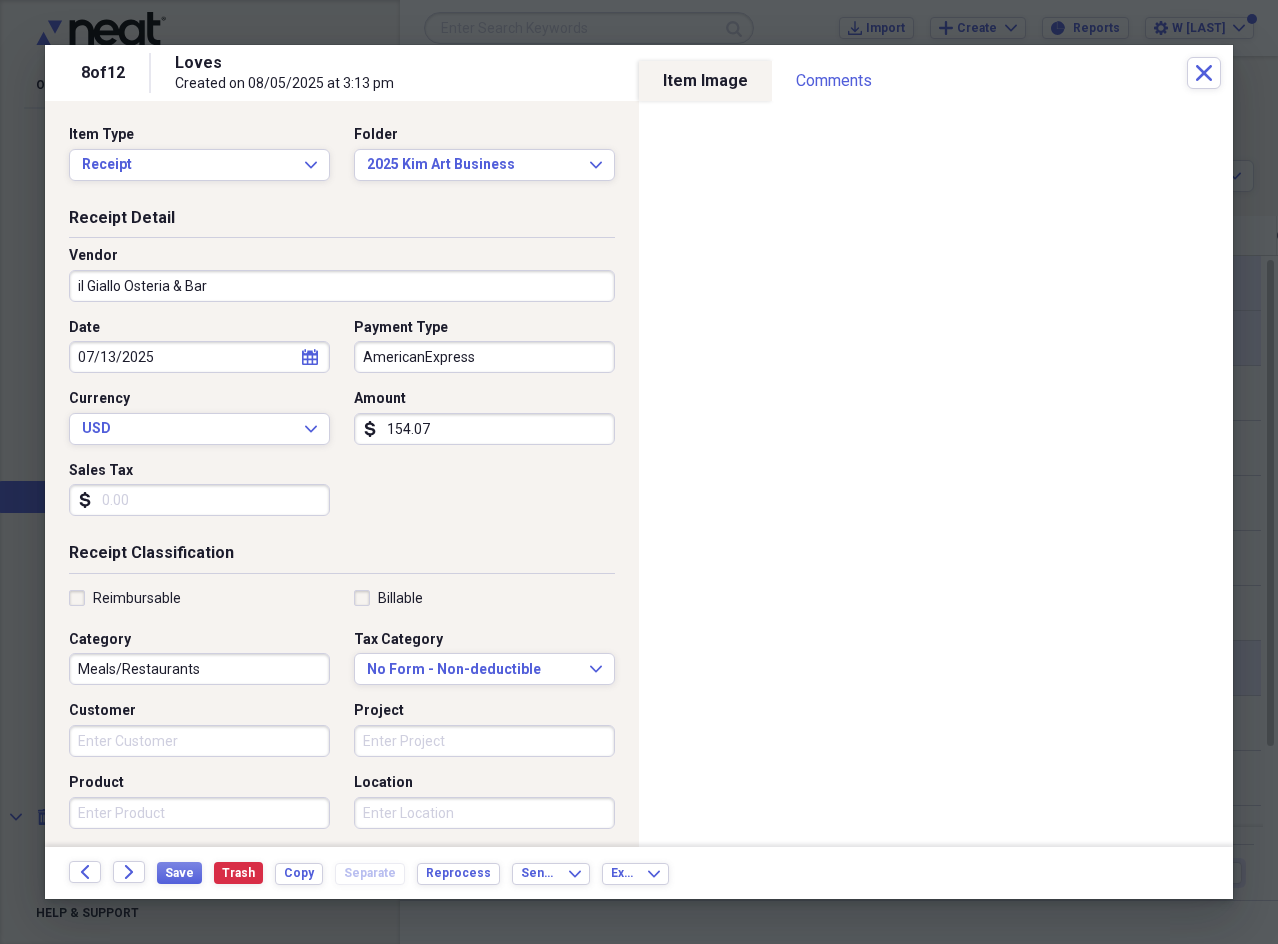 click on "154.07" at bounding box center [484, 429] 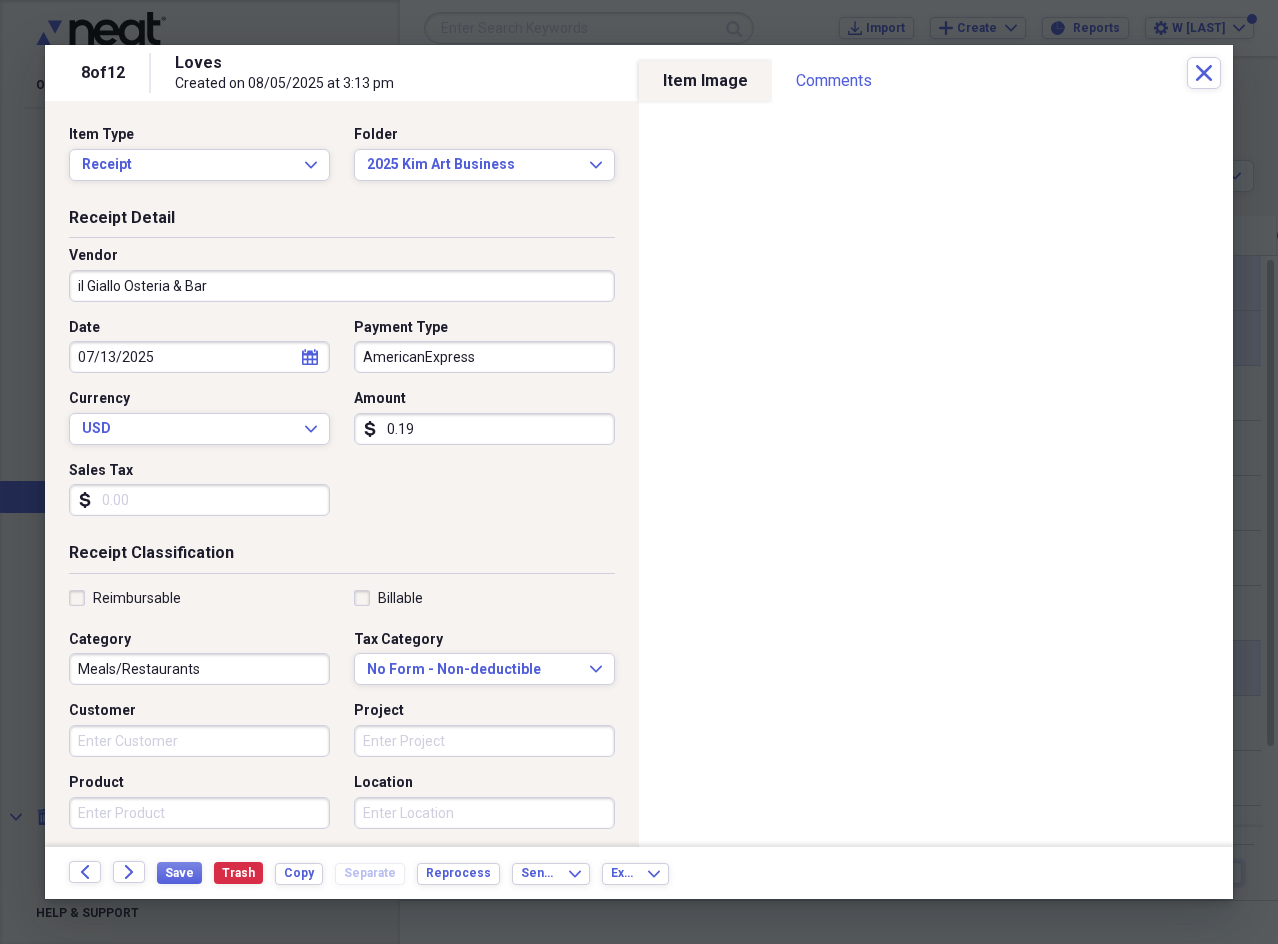 type on "0.01" 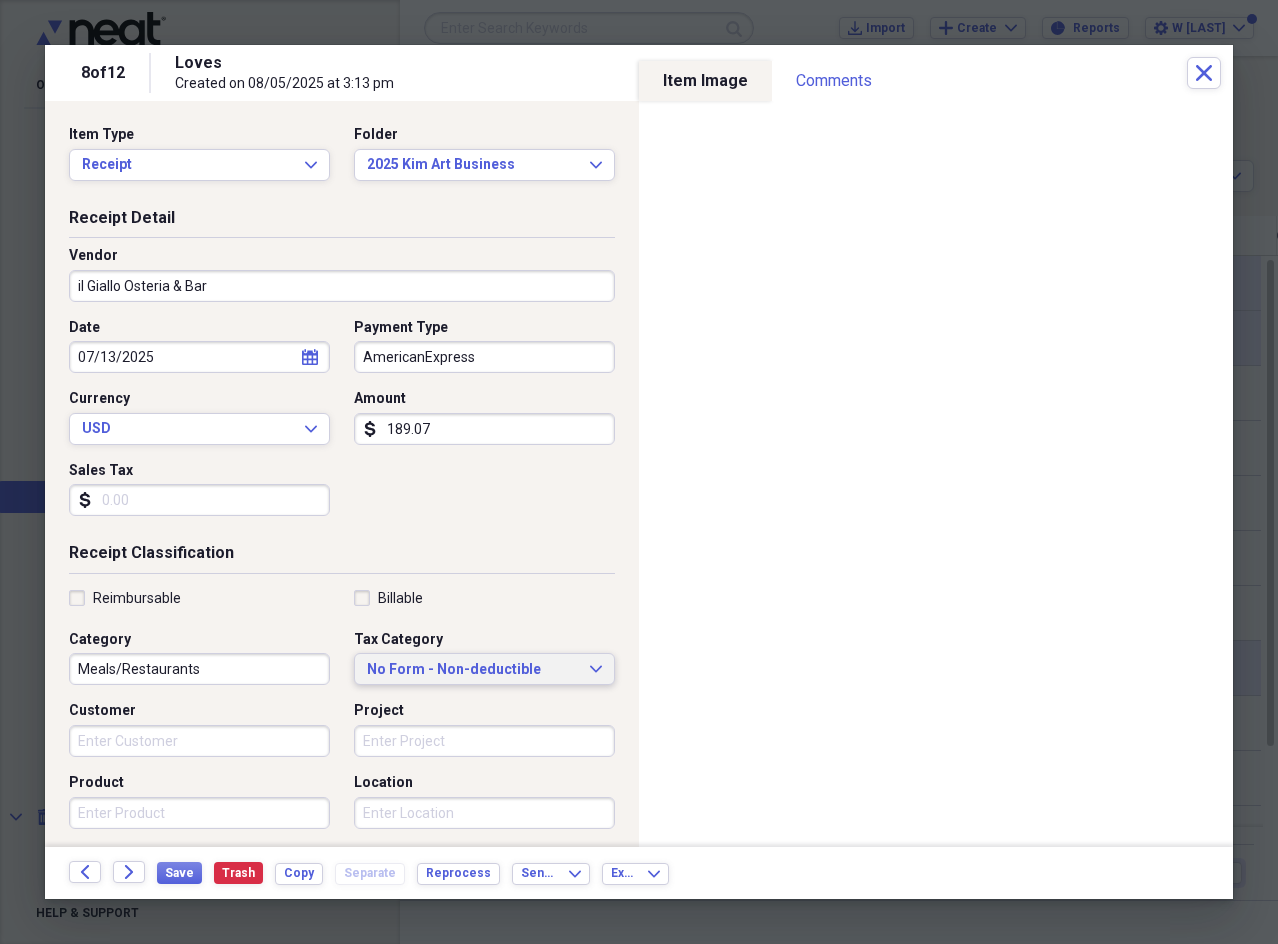type on "189.07" 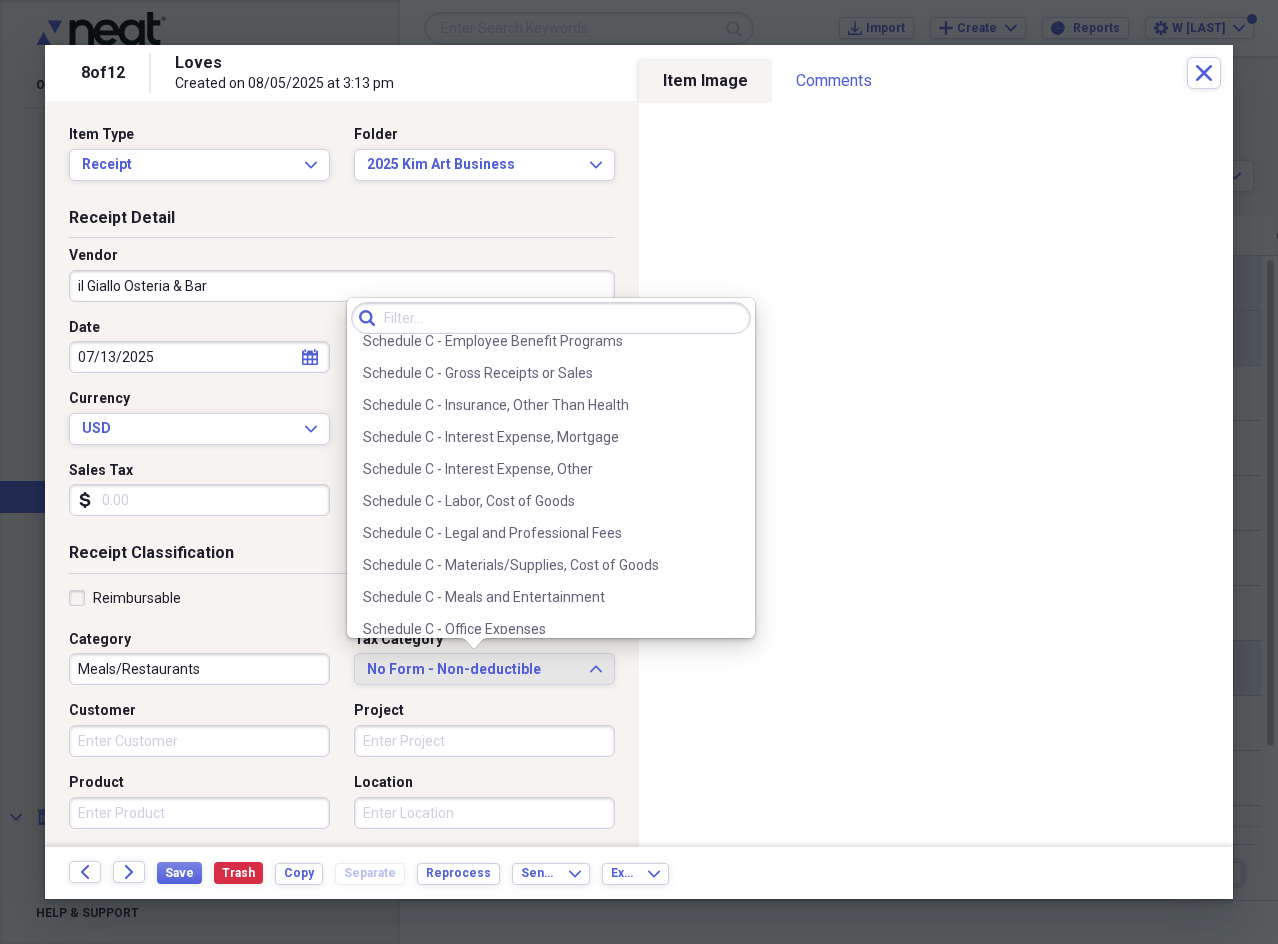 scroll, scrollTop: 3800, scrollLeft: 0, axis: vertical 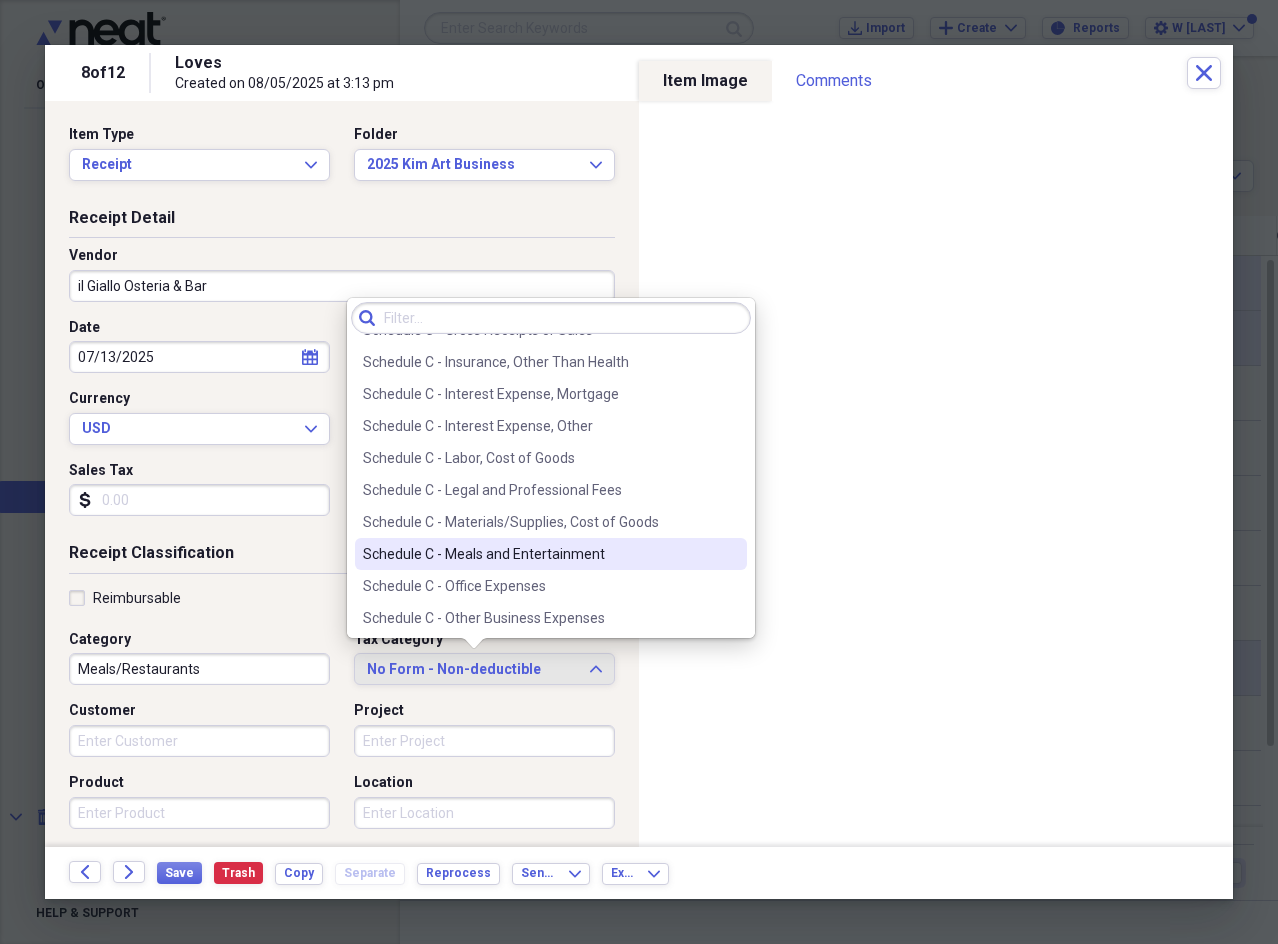 click on "Schedule C - Meals and Entertainment" at bounding box center [551, 554] 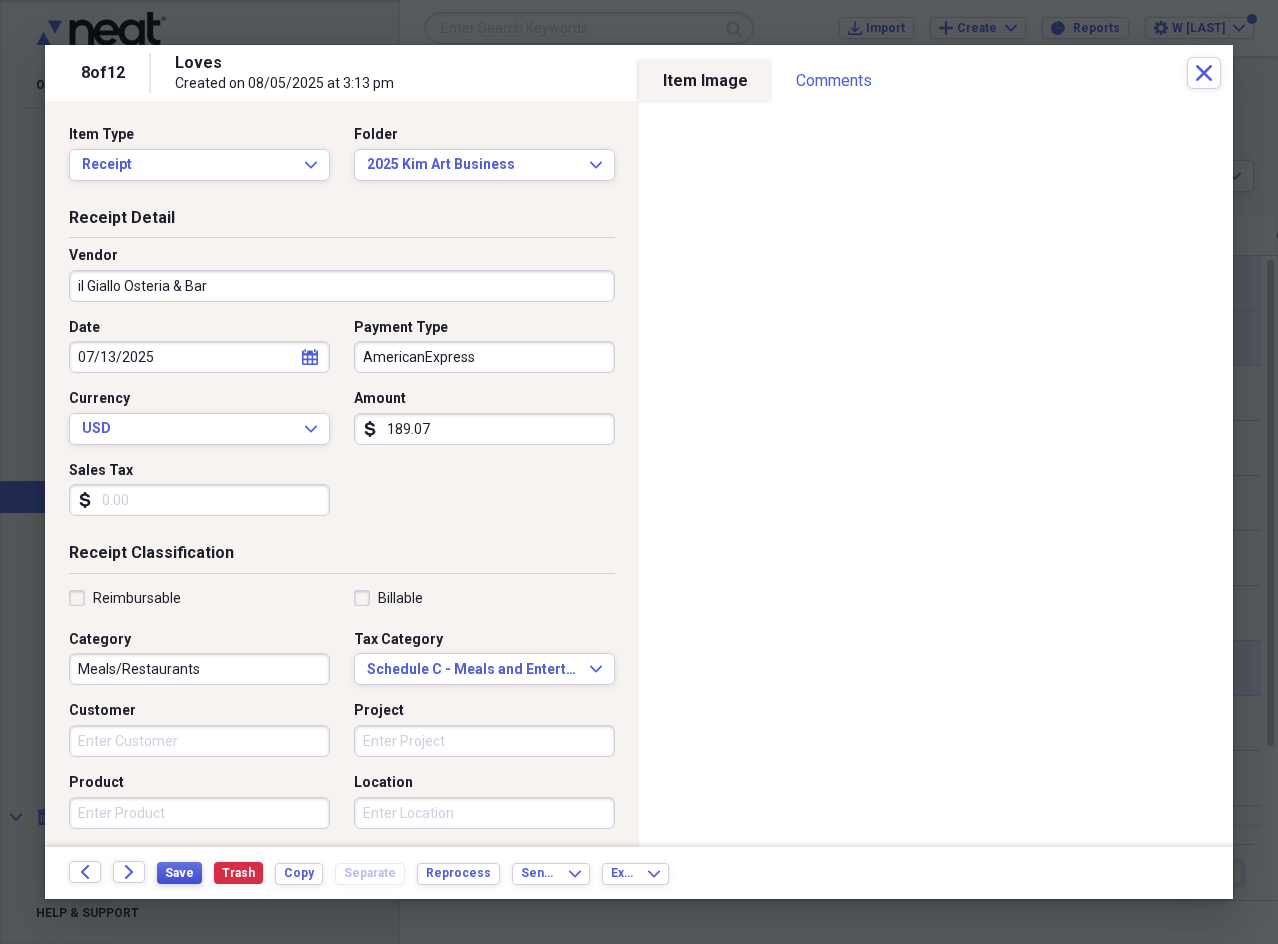 click on "Save" at bounding box center [179, 873] 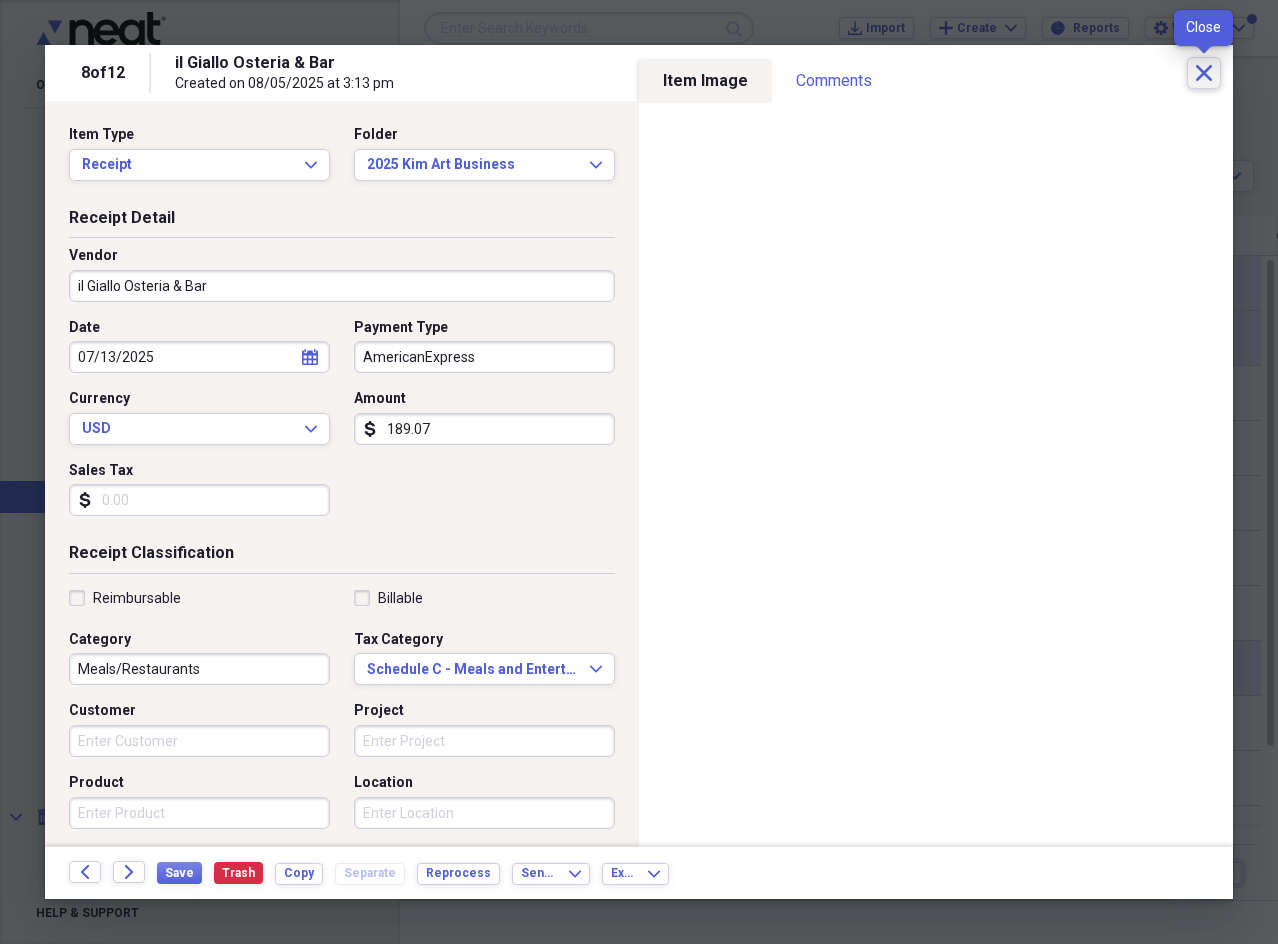 click 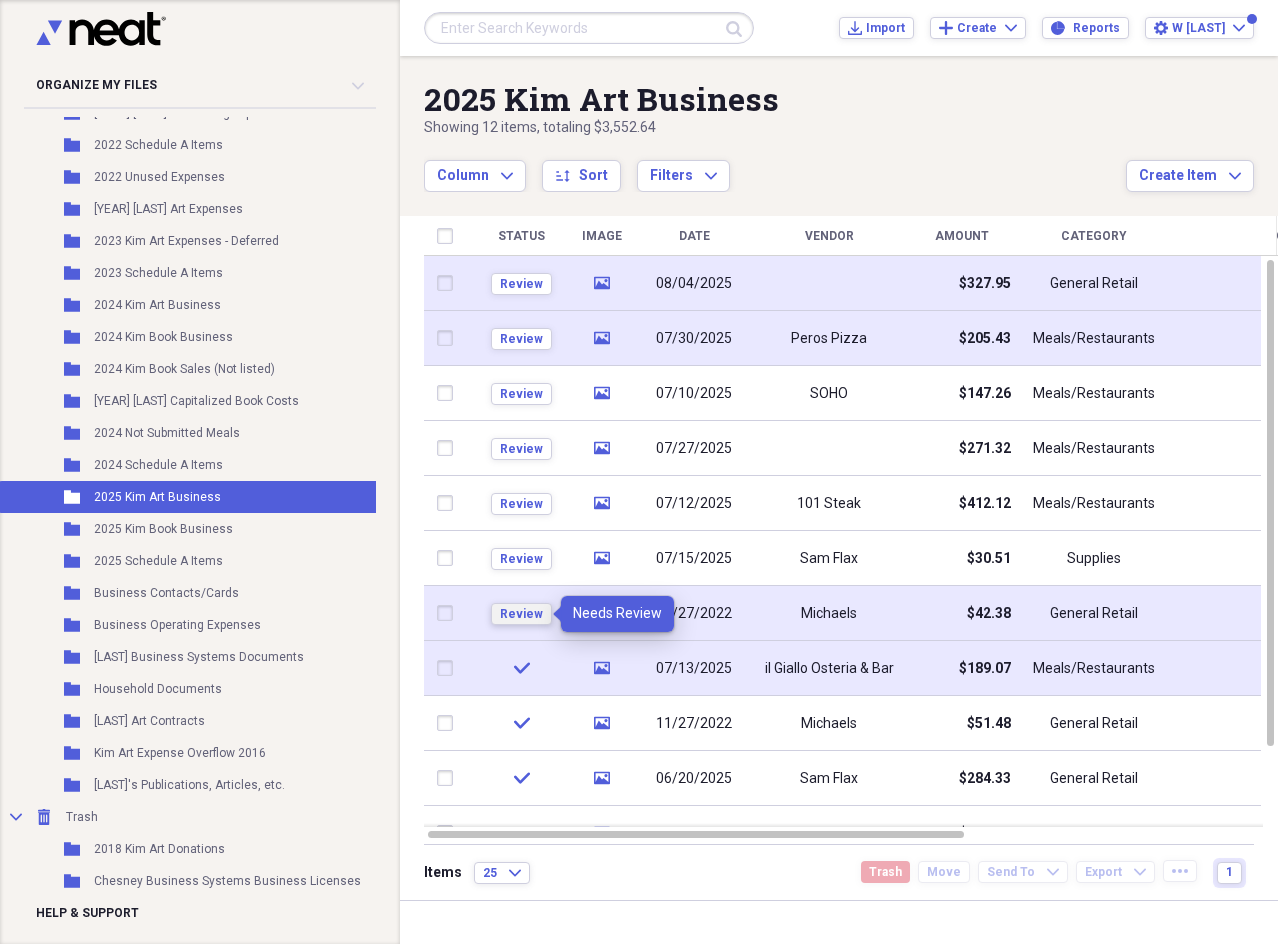 click on "Review" at bounding box center (521, 614) 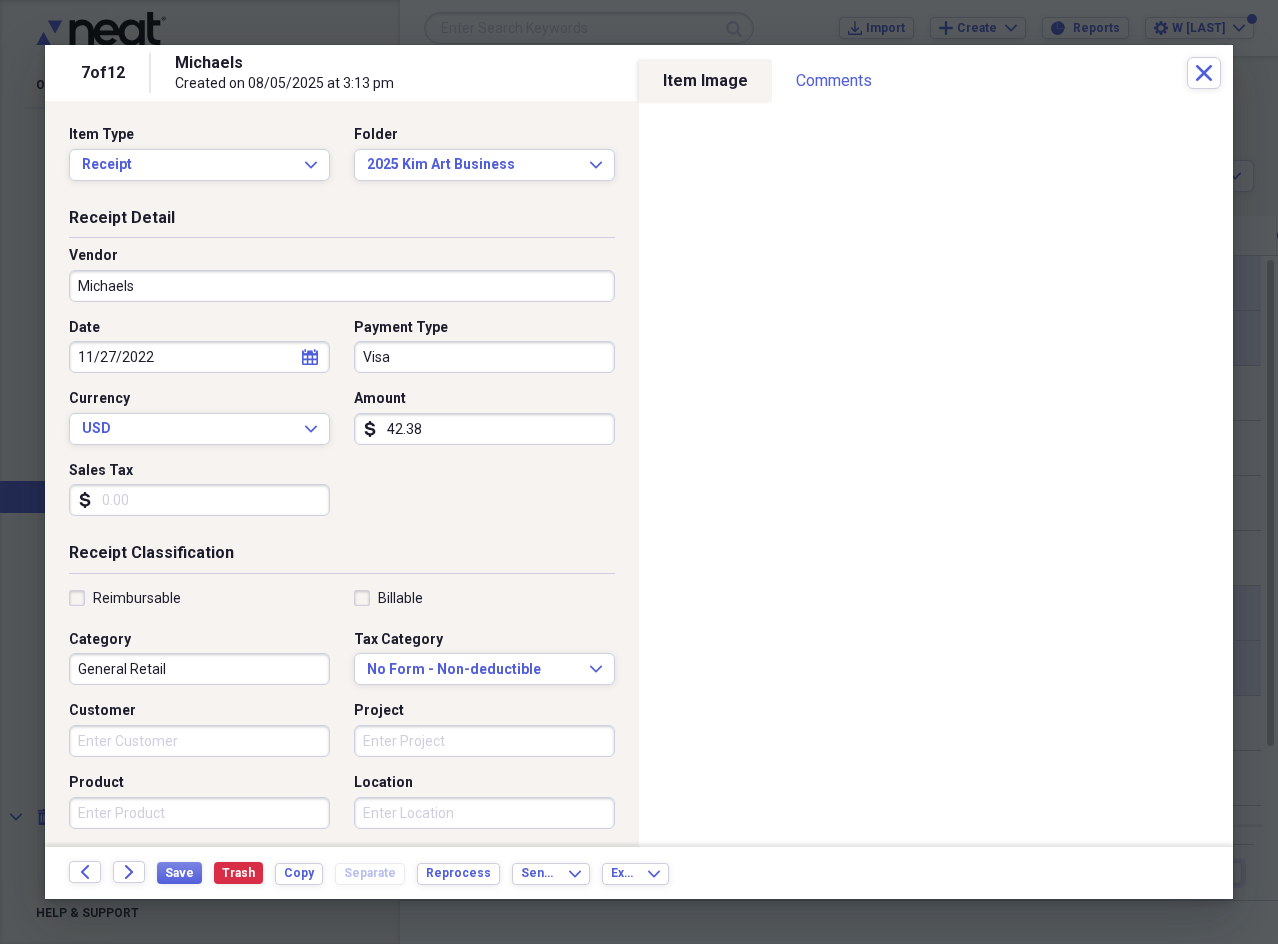 click 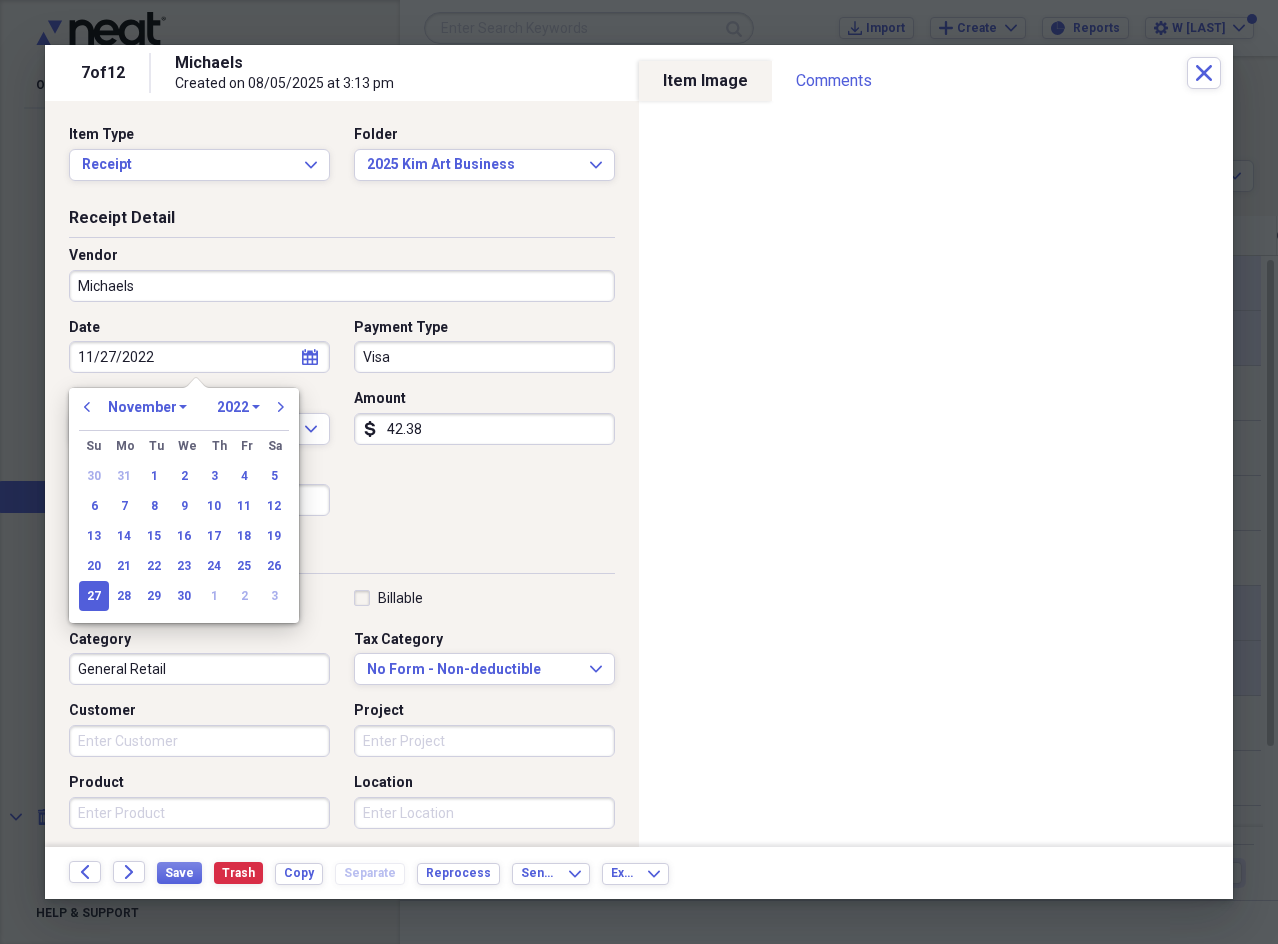 click on "1970 1971 1972 1973 1974 1975 1976 1977 1978 1979 1980 1981 1982 1983 1984 1985 1986 1987 1988 1989 1990 1991 1992 1993 1994 1995 1996 1997 1998 1999 2000 2001 2002 2003 2004 2005 2006 2007 2008 2009 2010 2011 2012 2013 2014 2015 2016 2017 2018 2019 2020 2021 2022 2023 2024 2025 2026 2027 2028 2029 2030 2031 2032 2033 2034 2035" at bounding box center [238, 407] 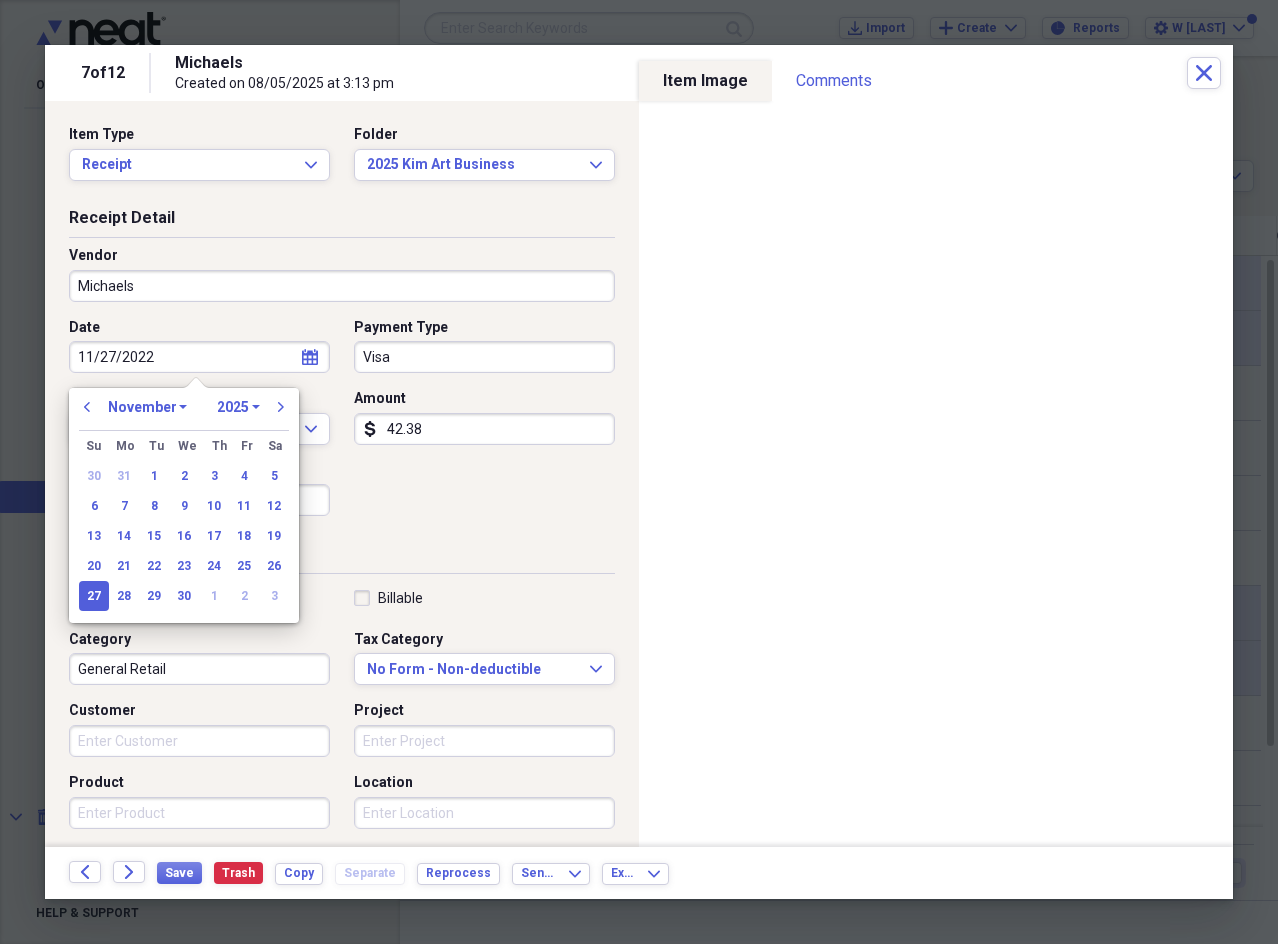 click on "1970 1971 1972 1973 1974 1975 1976 1977 1978 1979 1980 1981 1982 1983 1984 1985 1986 1987 1988 1989 1990 1991 1992 1993 1994 1995 1996 1997 1998 1999 2000 2001 2002 2003 2004 2005 2006 2007 2008 2009 2010 2011 2012 2013 2014 2015 2016 2017 2018 2019 2020 2021 2022 2023 2024 2025 2026 2027 2028 2029 2030 2031 2032 2033 2034 2035" at bounding box center (238, 407) 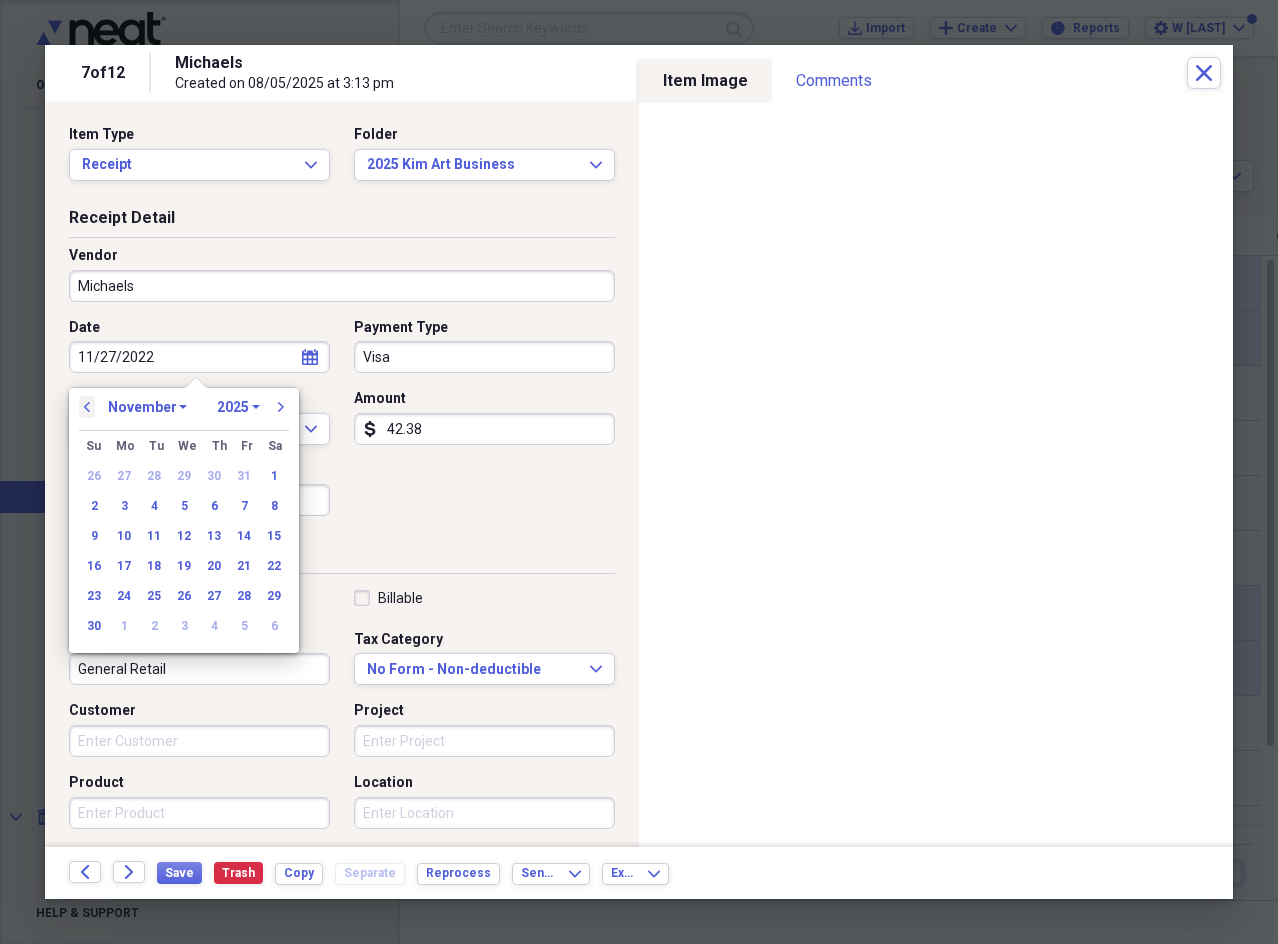 click on "previous" at bounding box center (87, 407) 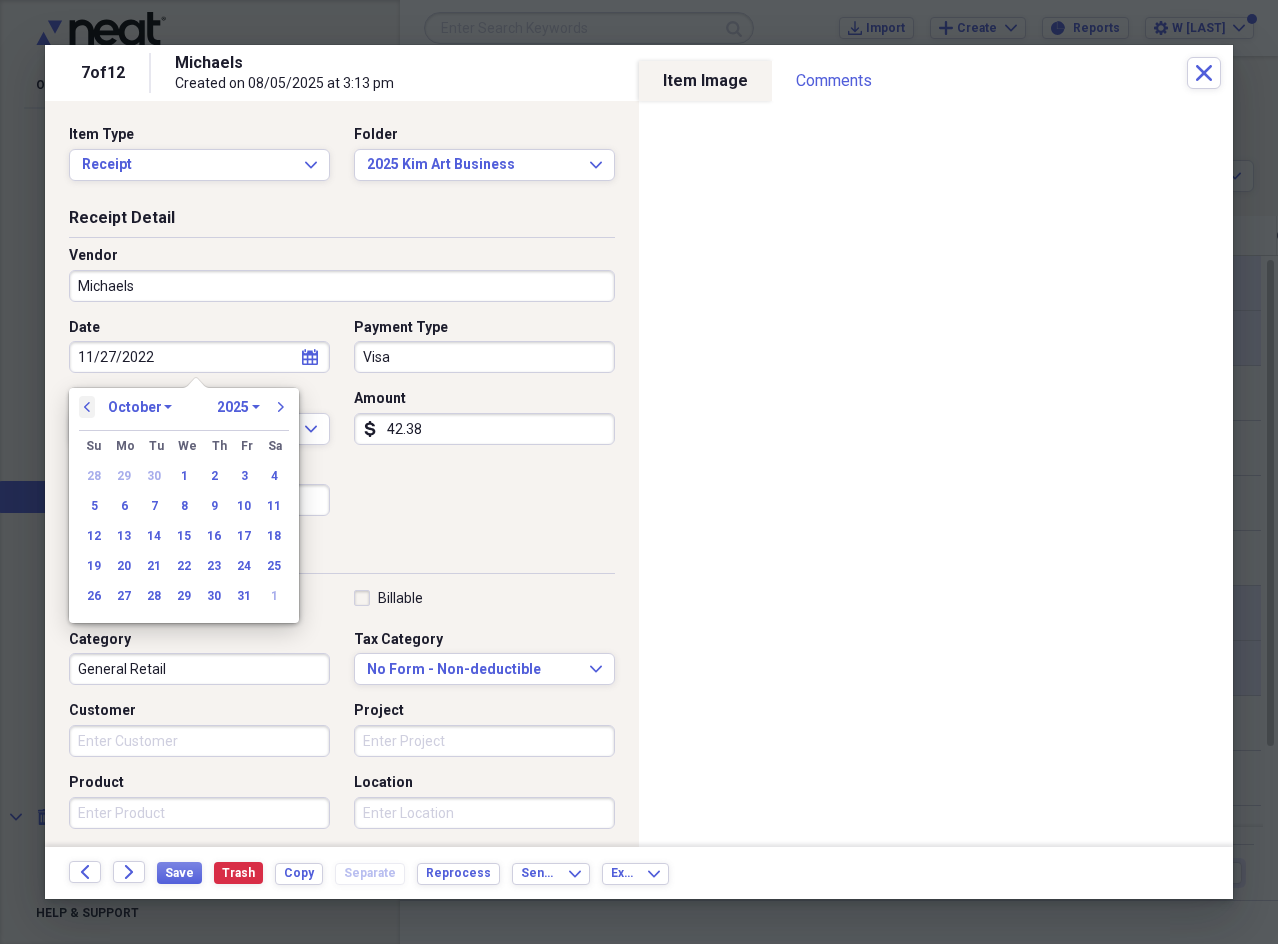 click on "previous" at bounding box center [87, 407] 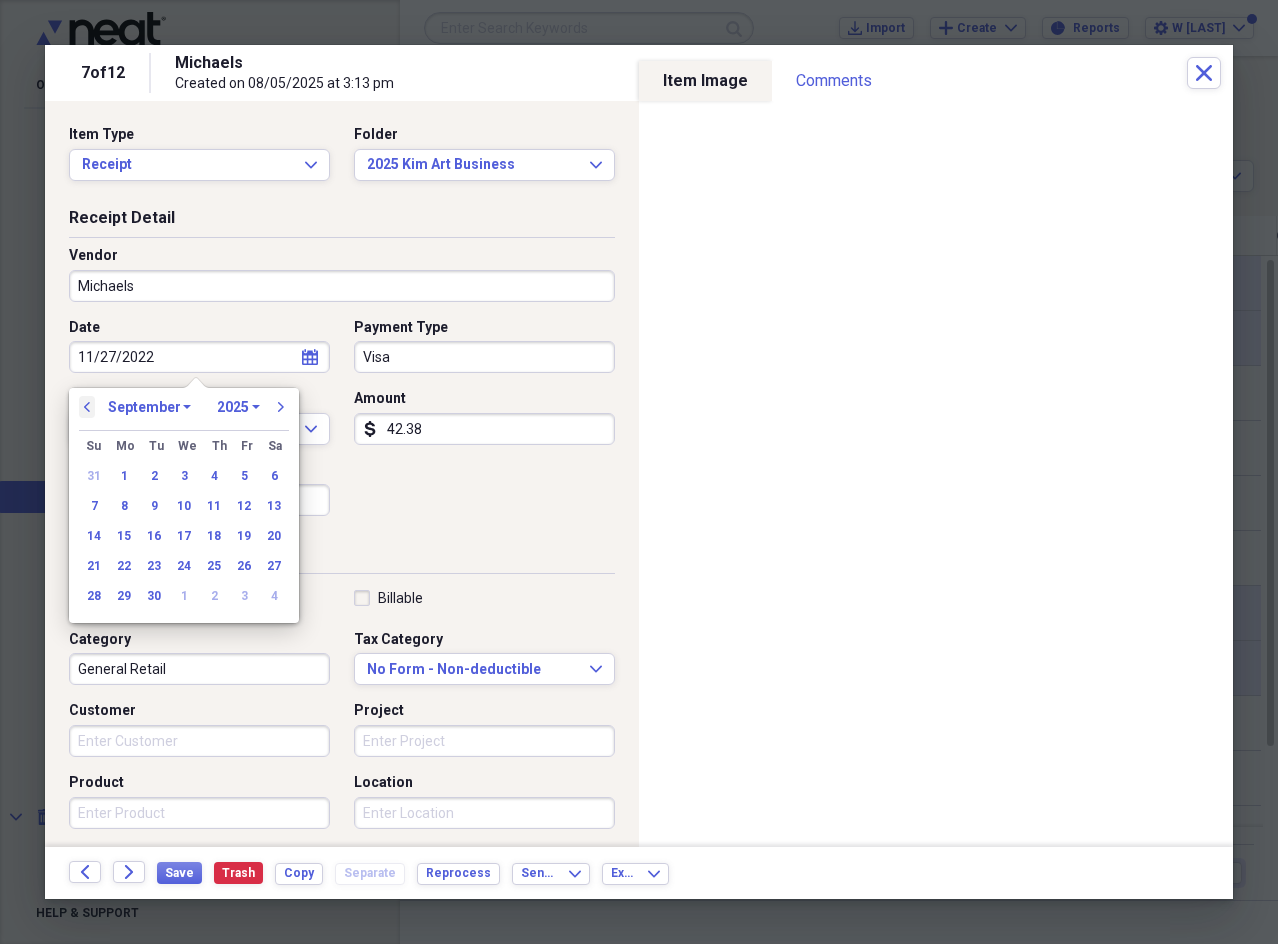 click on "previous" at bounding box center [87, 407] 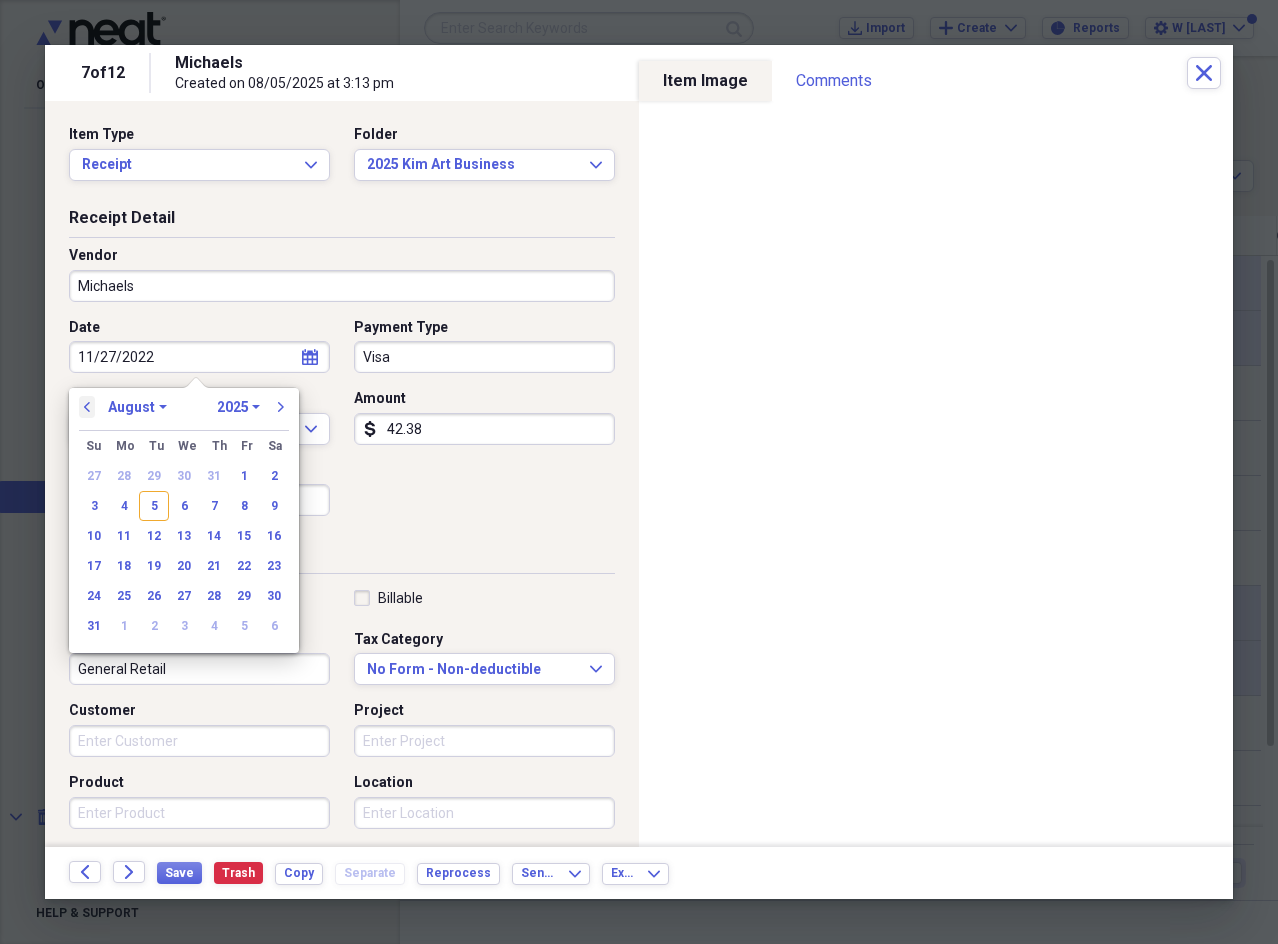 click on "previous" at bounding box center [87, 407] 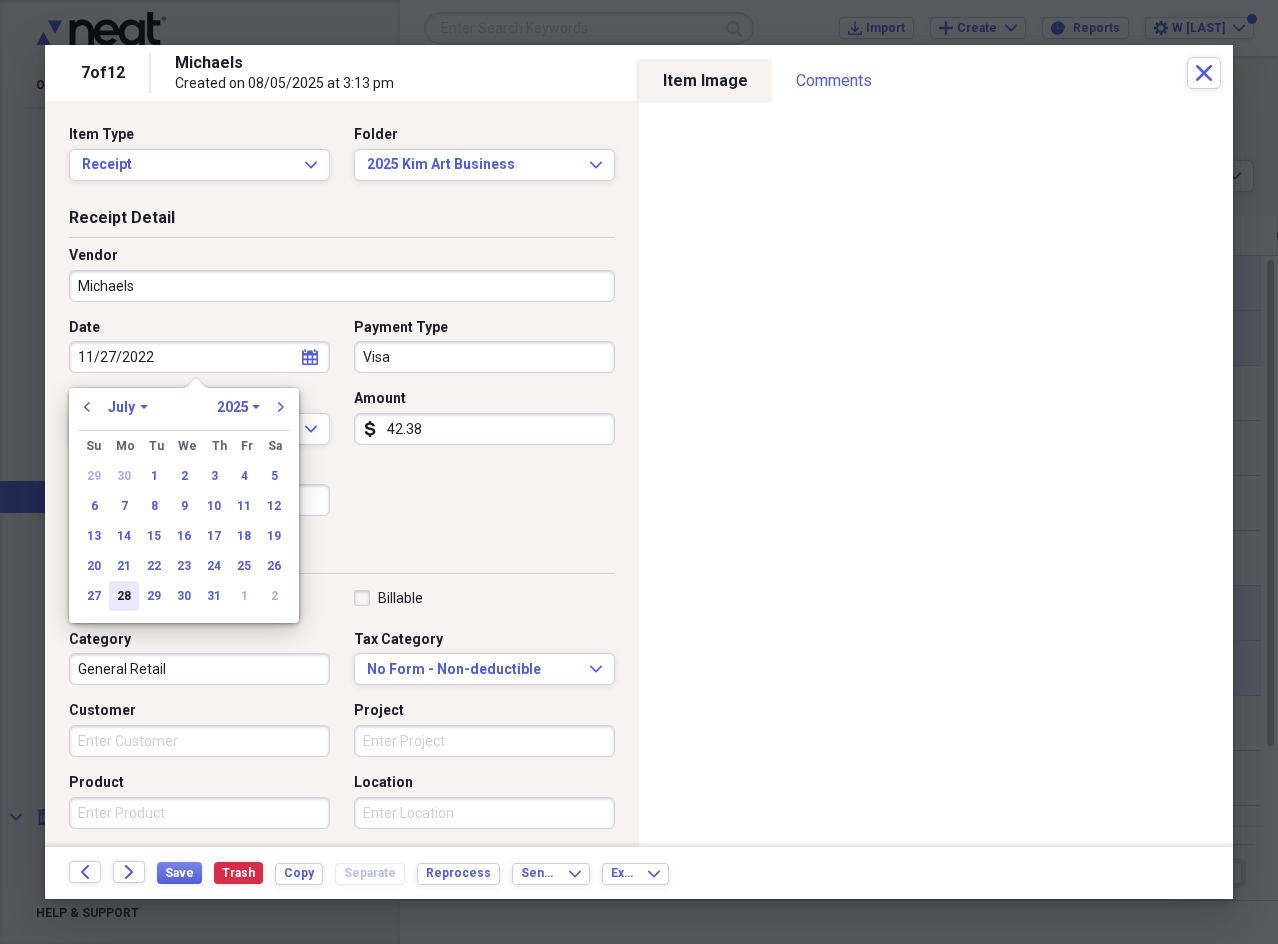 click on "28" at bounding box center [124, 596] 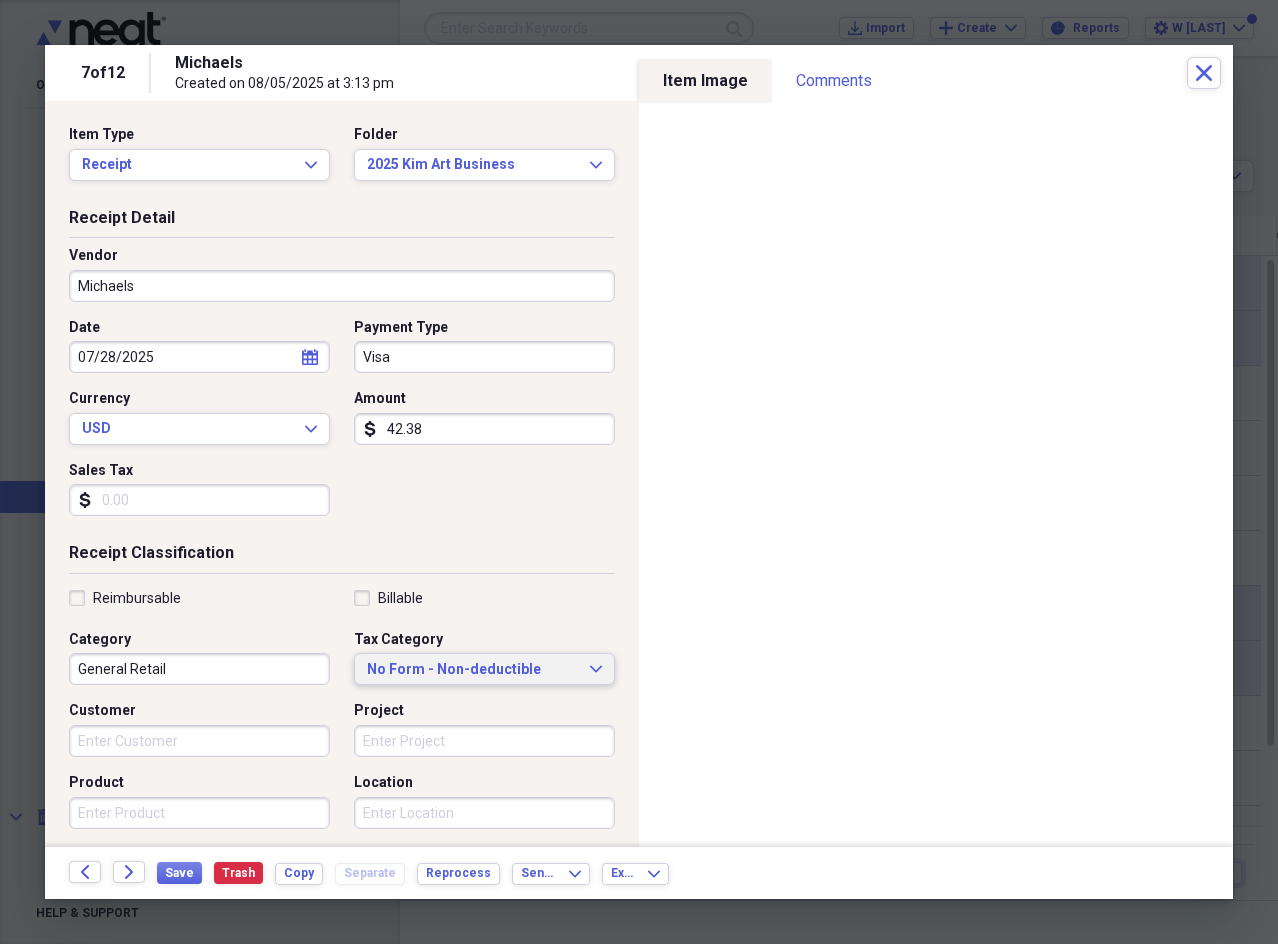 click on "No Form - Non-deductible" at bounding box center (472, 670) 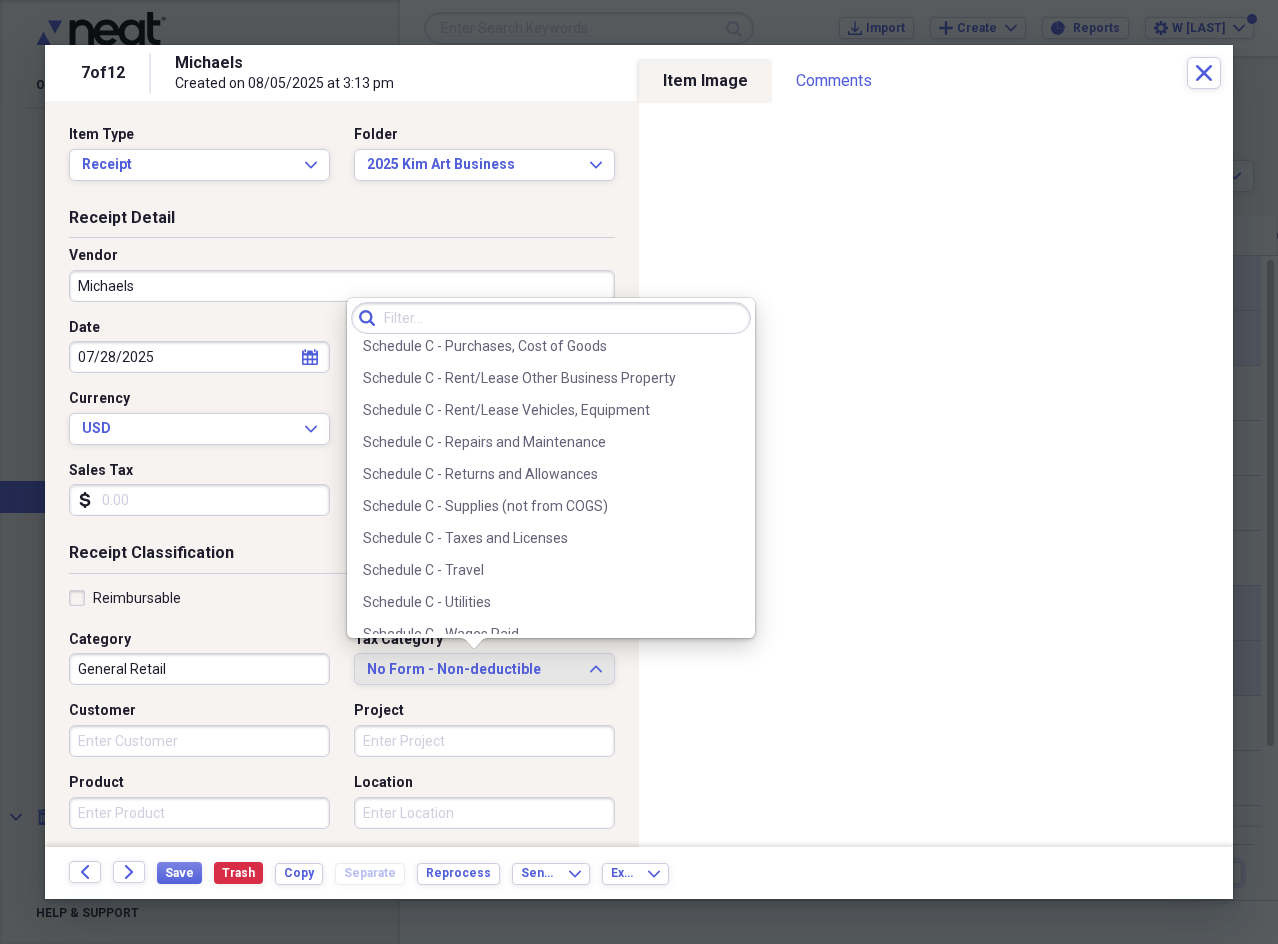 scroll, scrollTop: 4300, scrollLeft: 0, axis: vertical 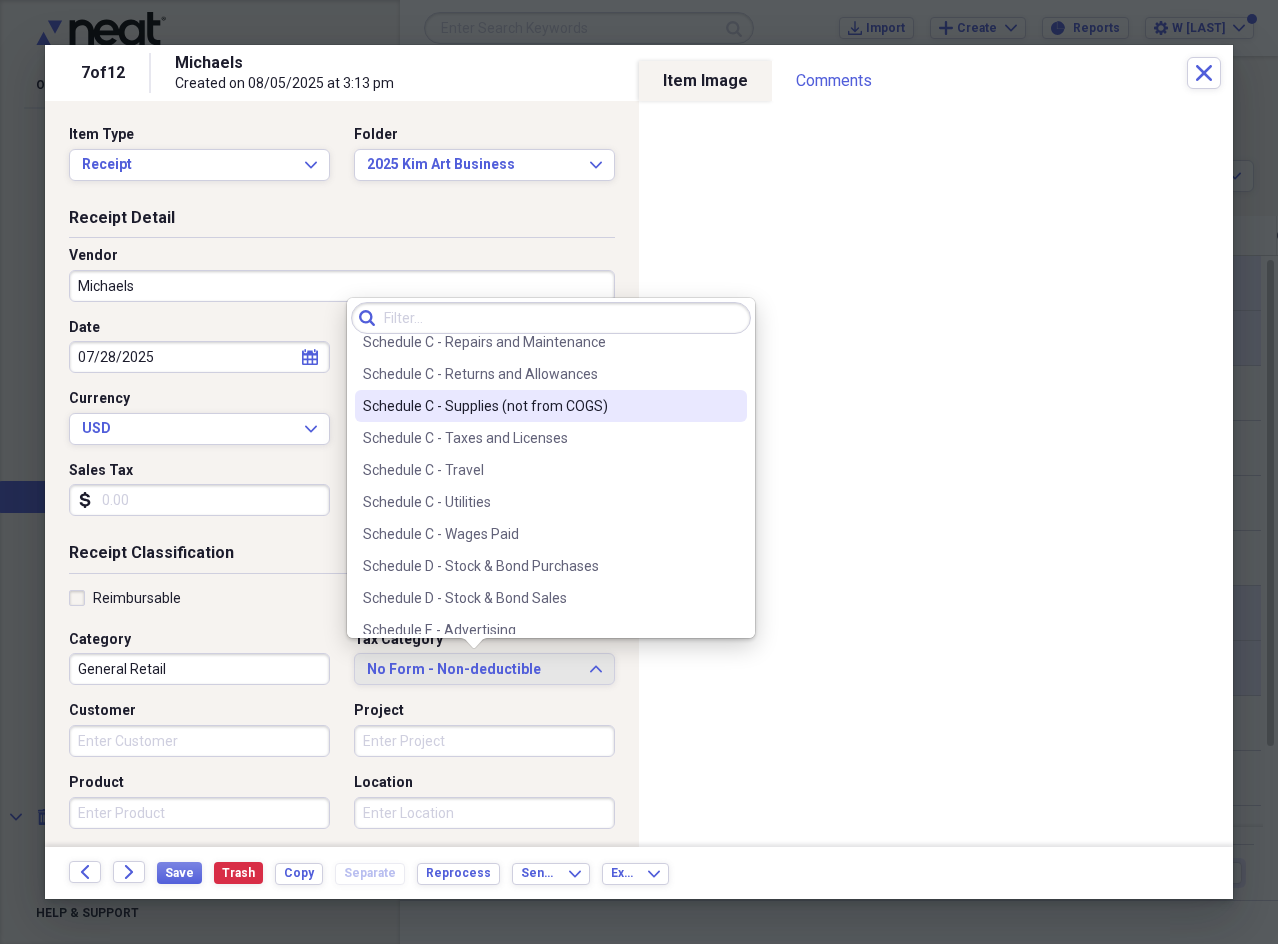 click on "Schedule C - Supplies (not from COGS)" at bounding box center (539, 406) 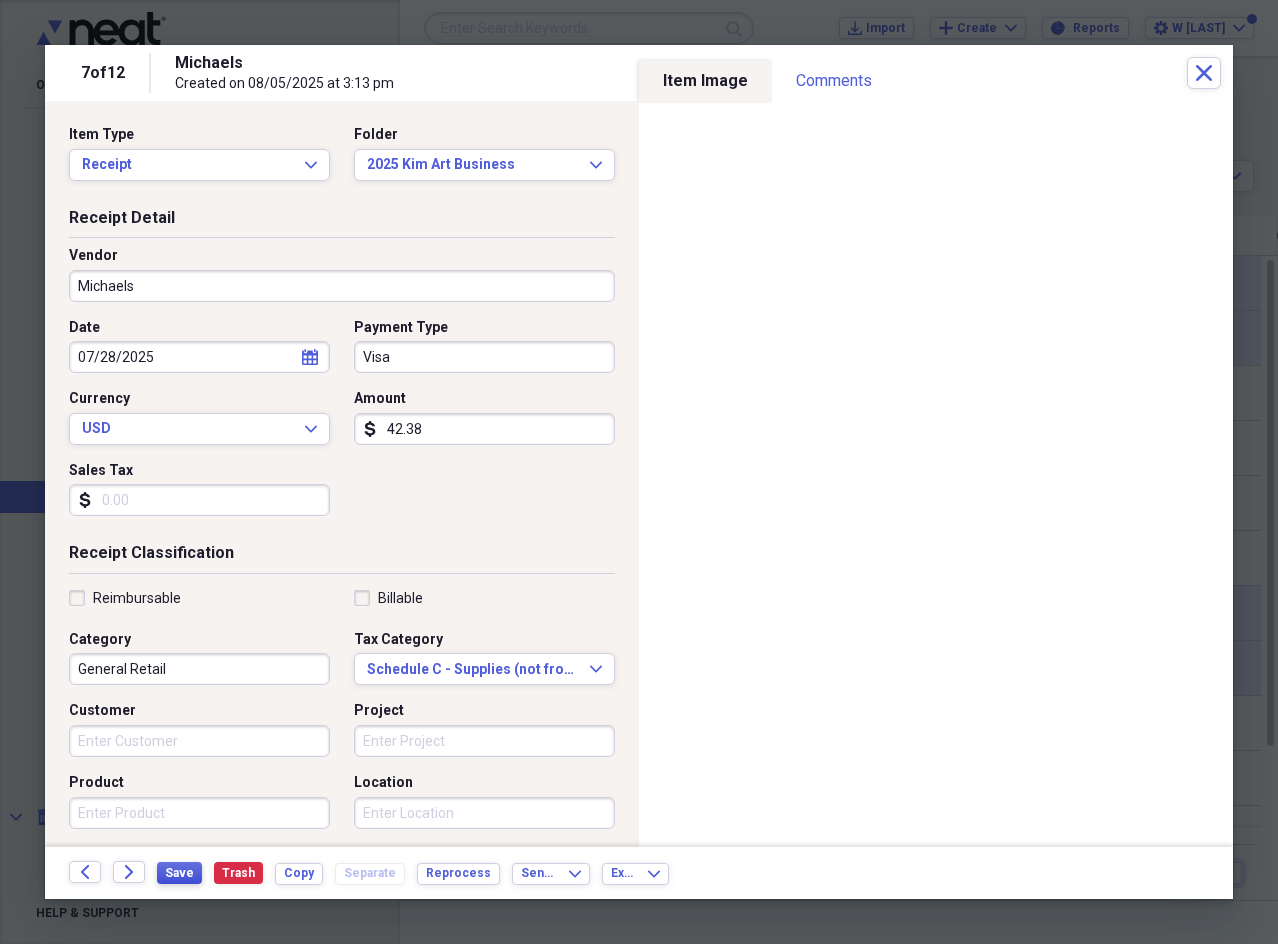 click on "Save" at bounding box center [179, 873] 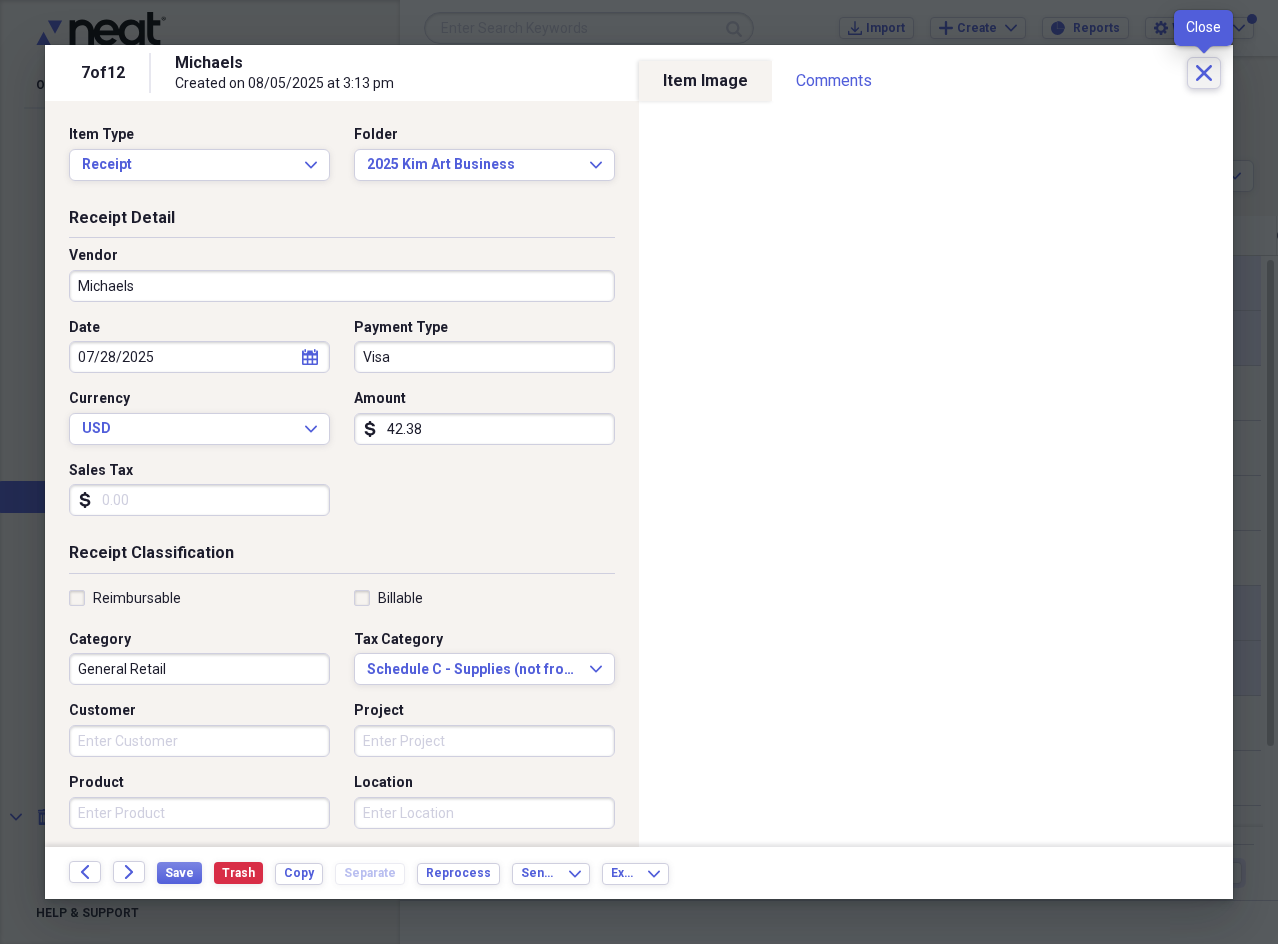 click on "Close" 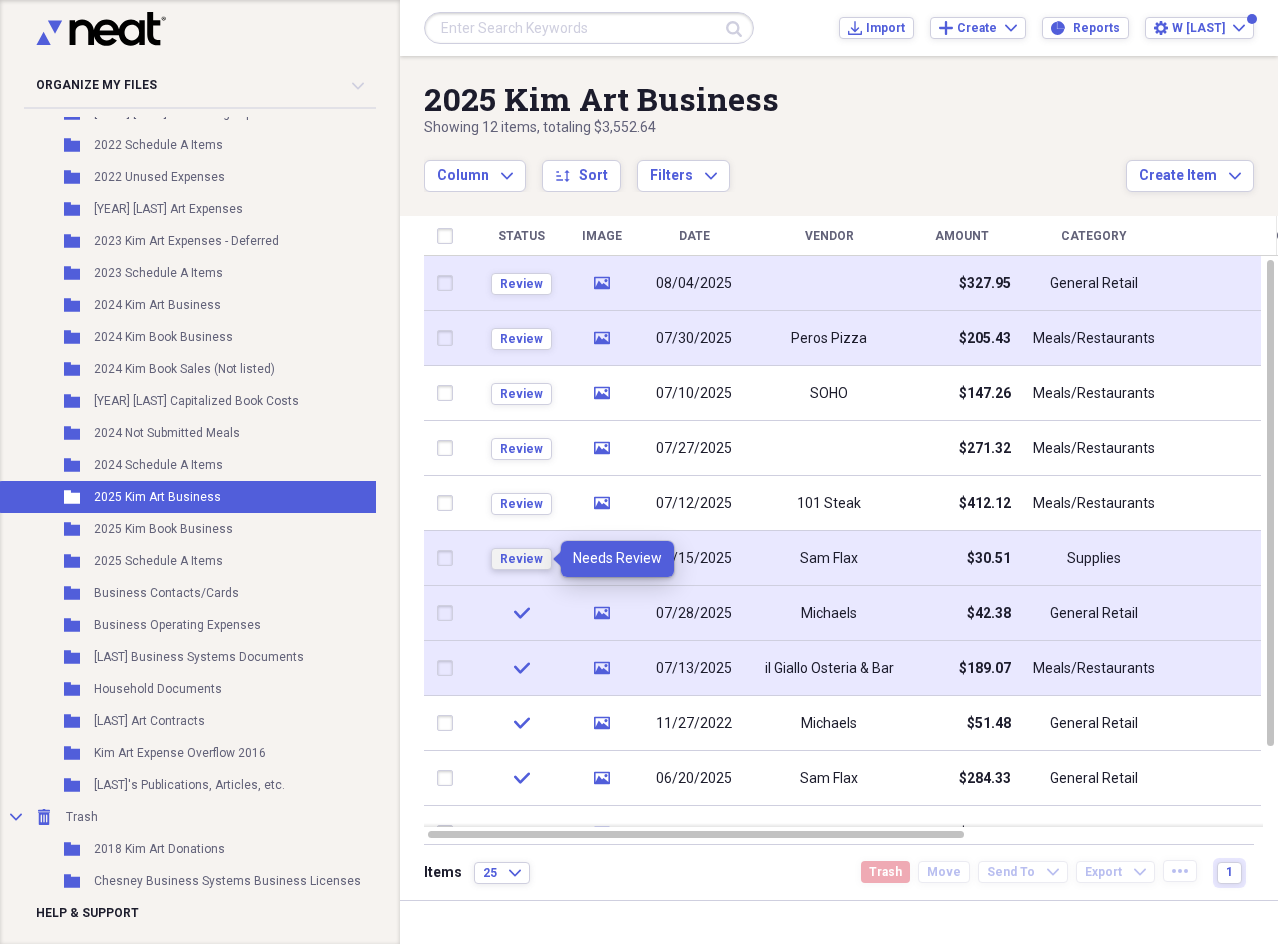 click on "Review" at bounding box center (521, 559) 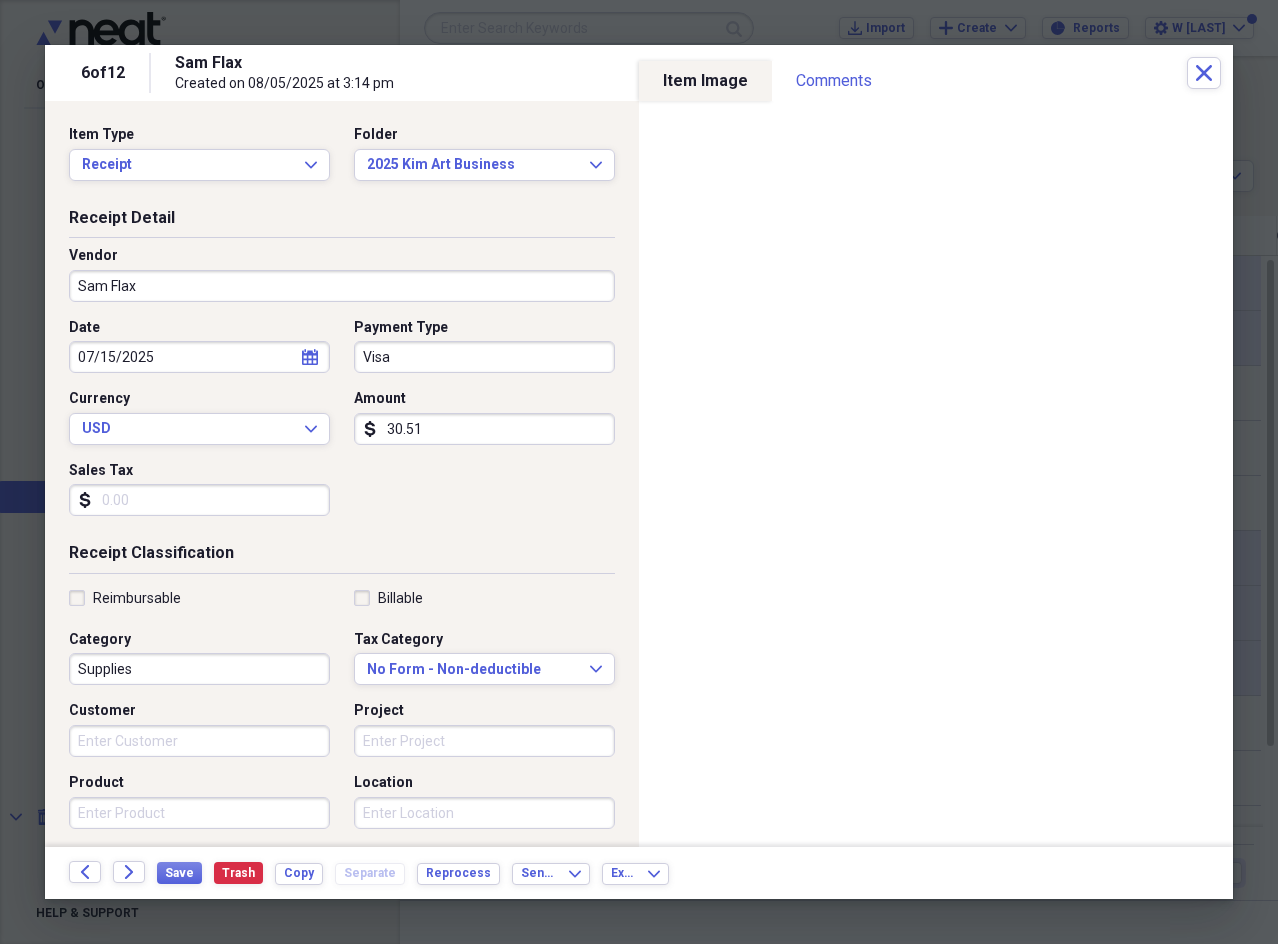 click on "30.51" at bounding box center (484, 429) 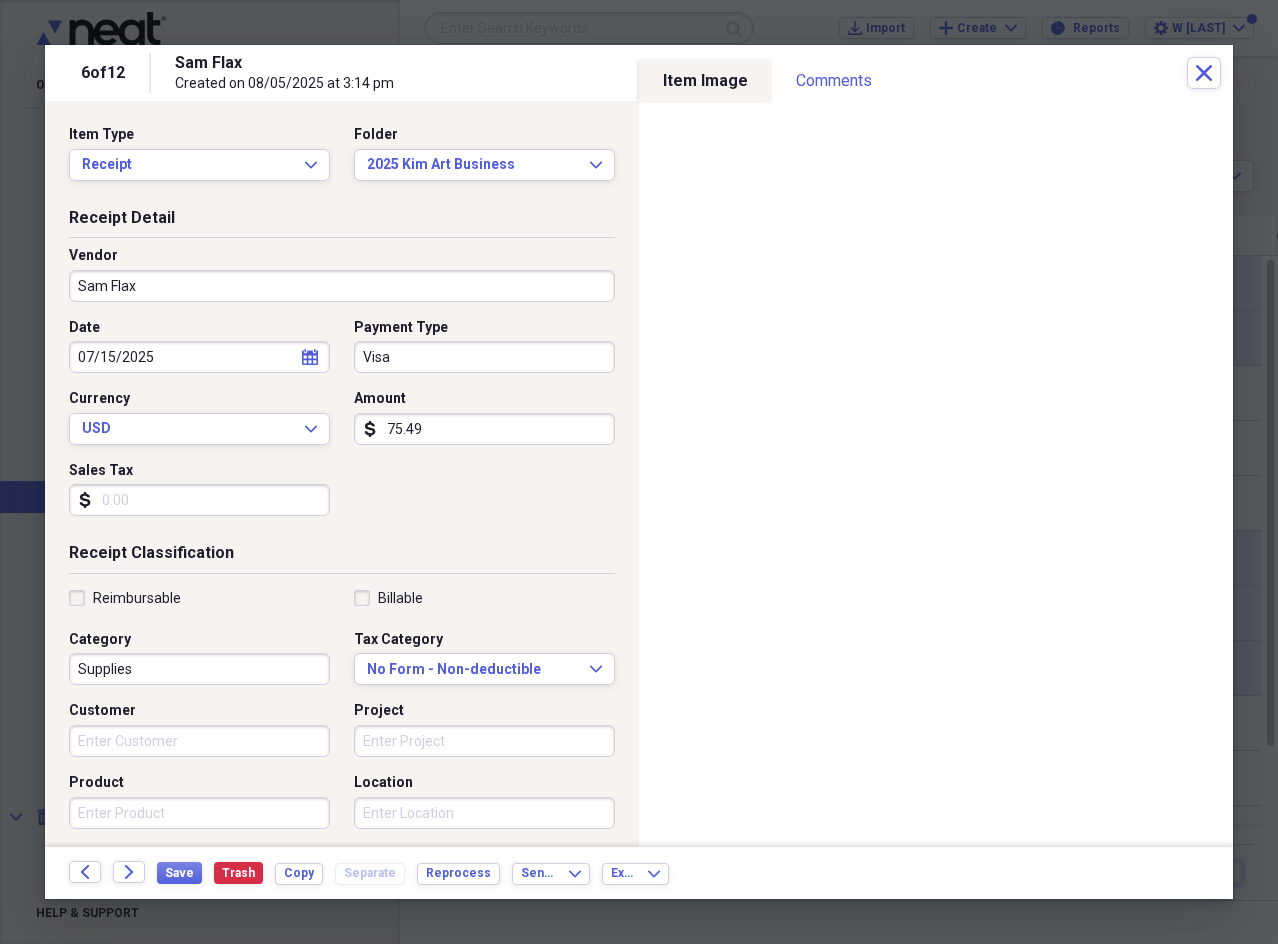type on "75.49" 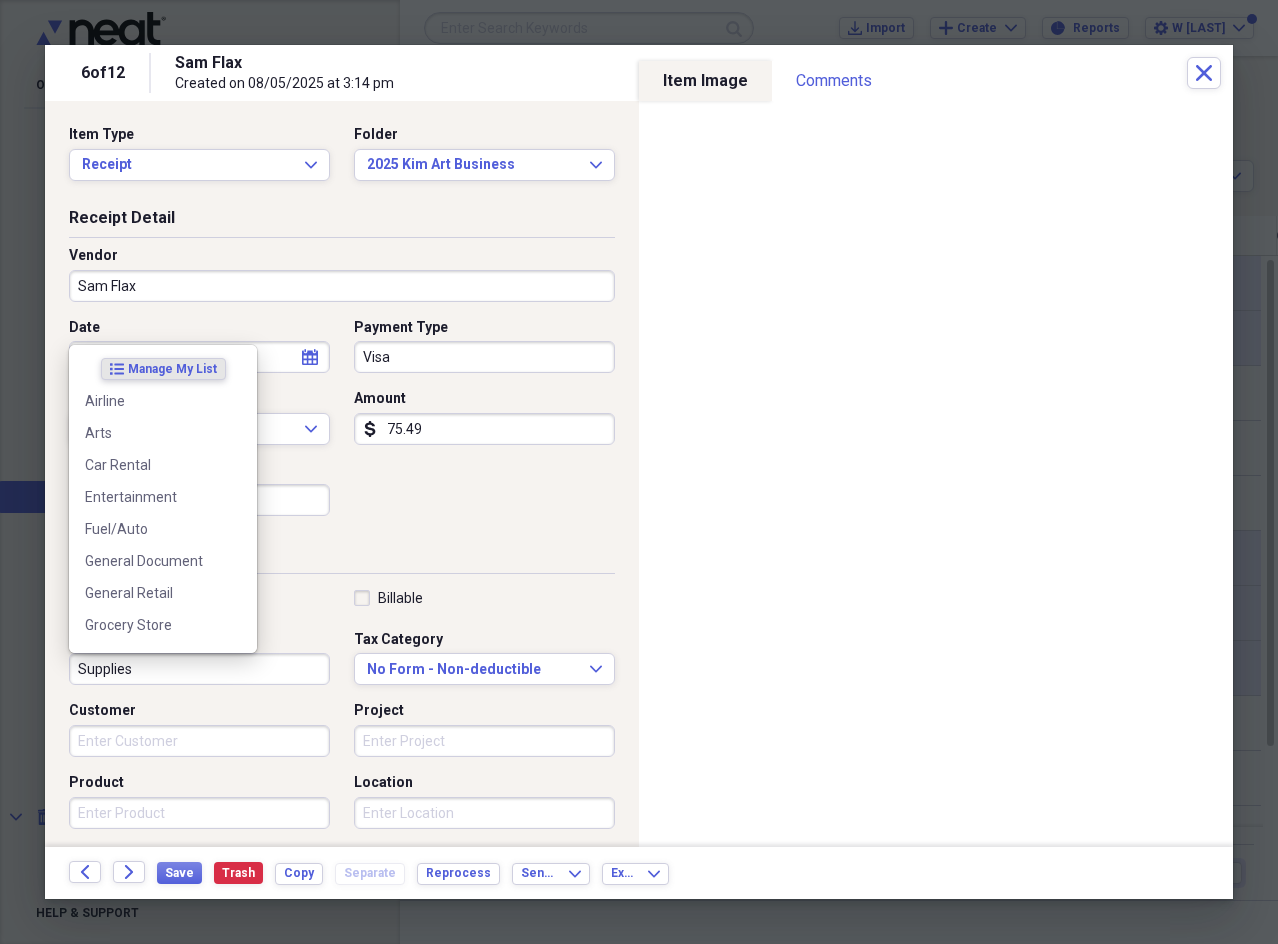 click on "Supplies" at bounding box center [199, 669] 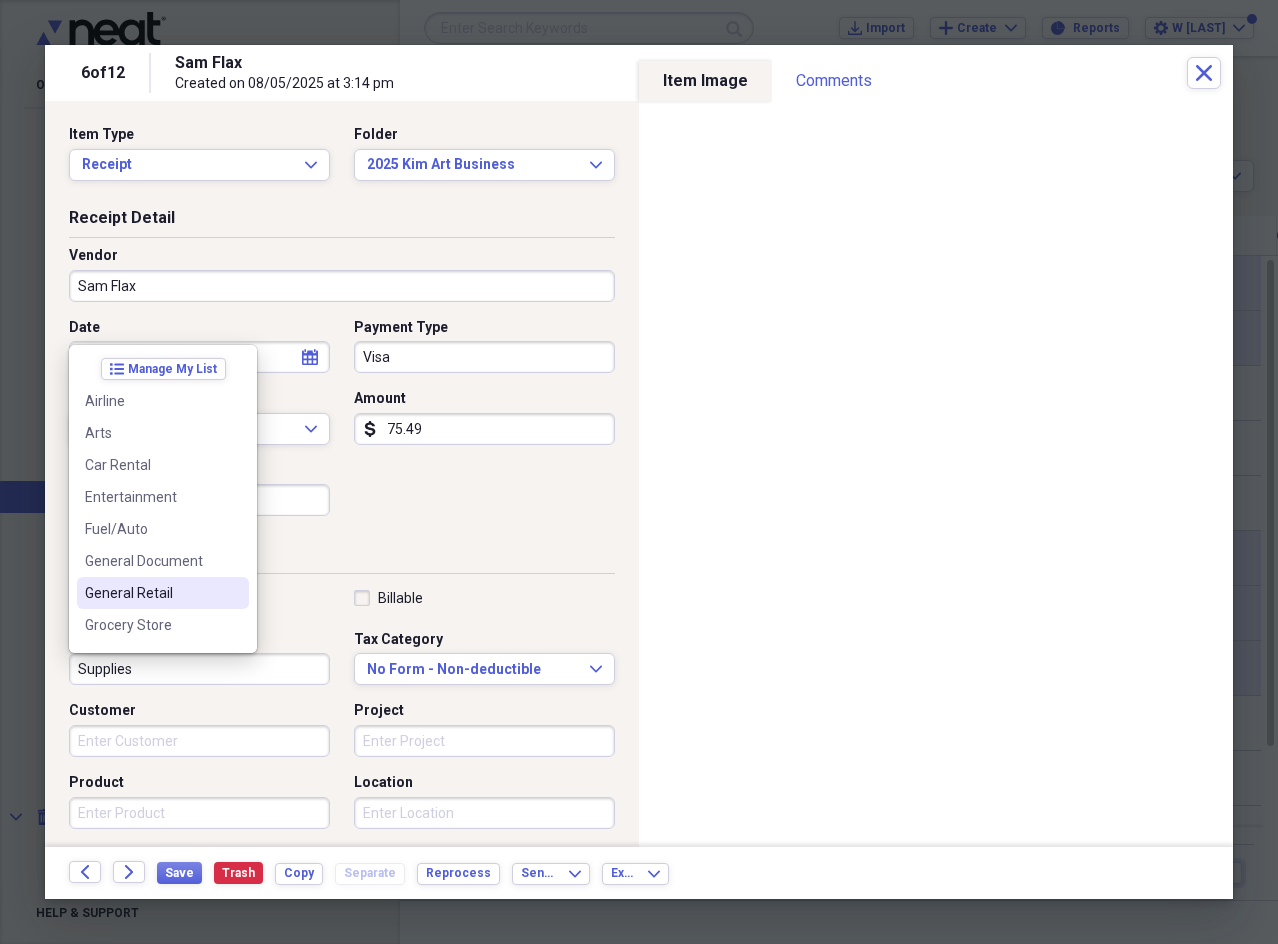 click on "General Retail" at bounding box center [151, 593] 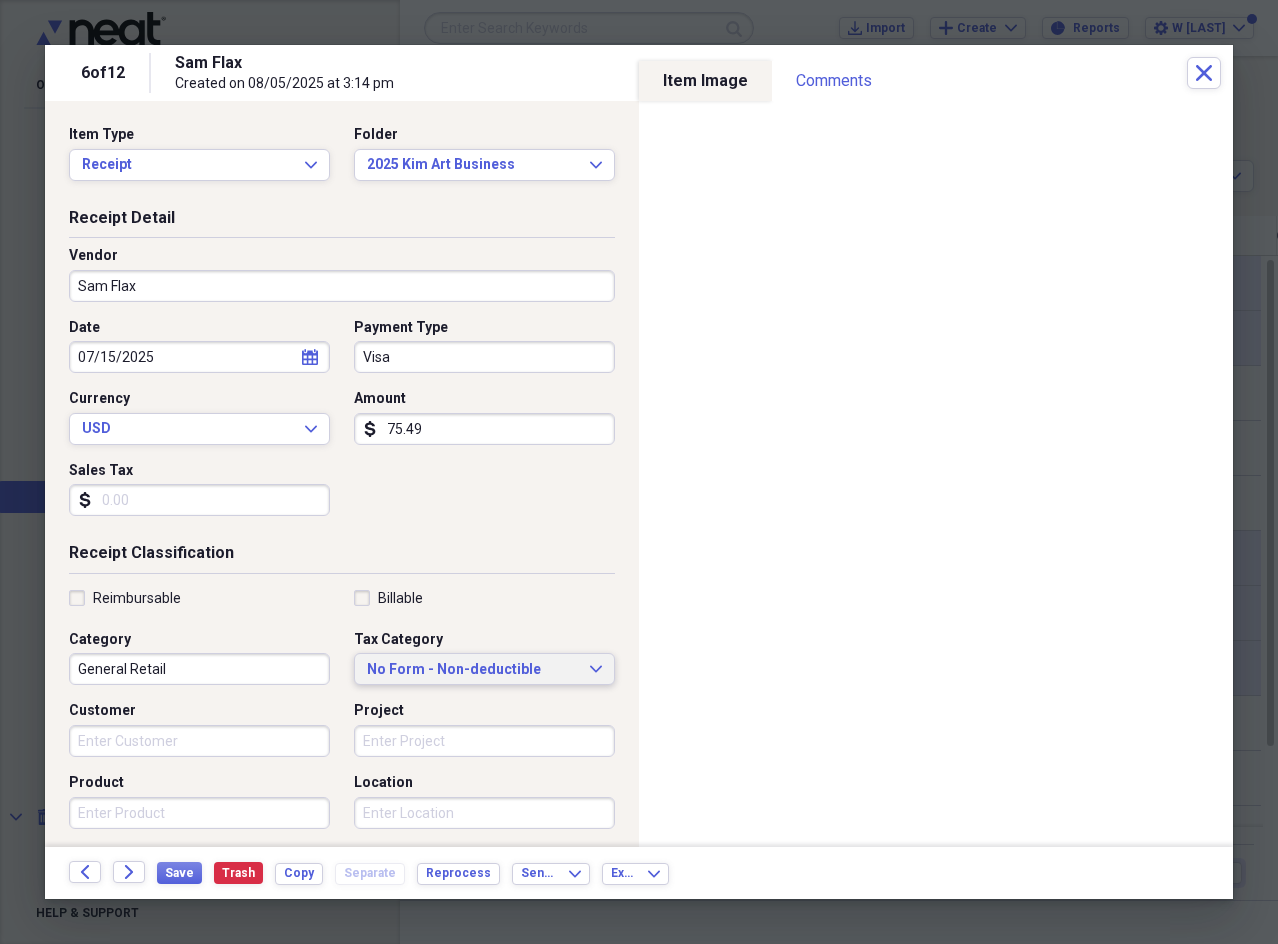 click on "No Form - Non-deductible" at bounding box center [472, 670] 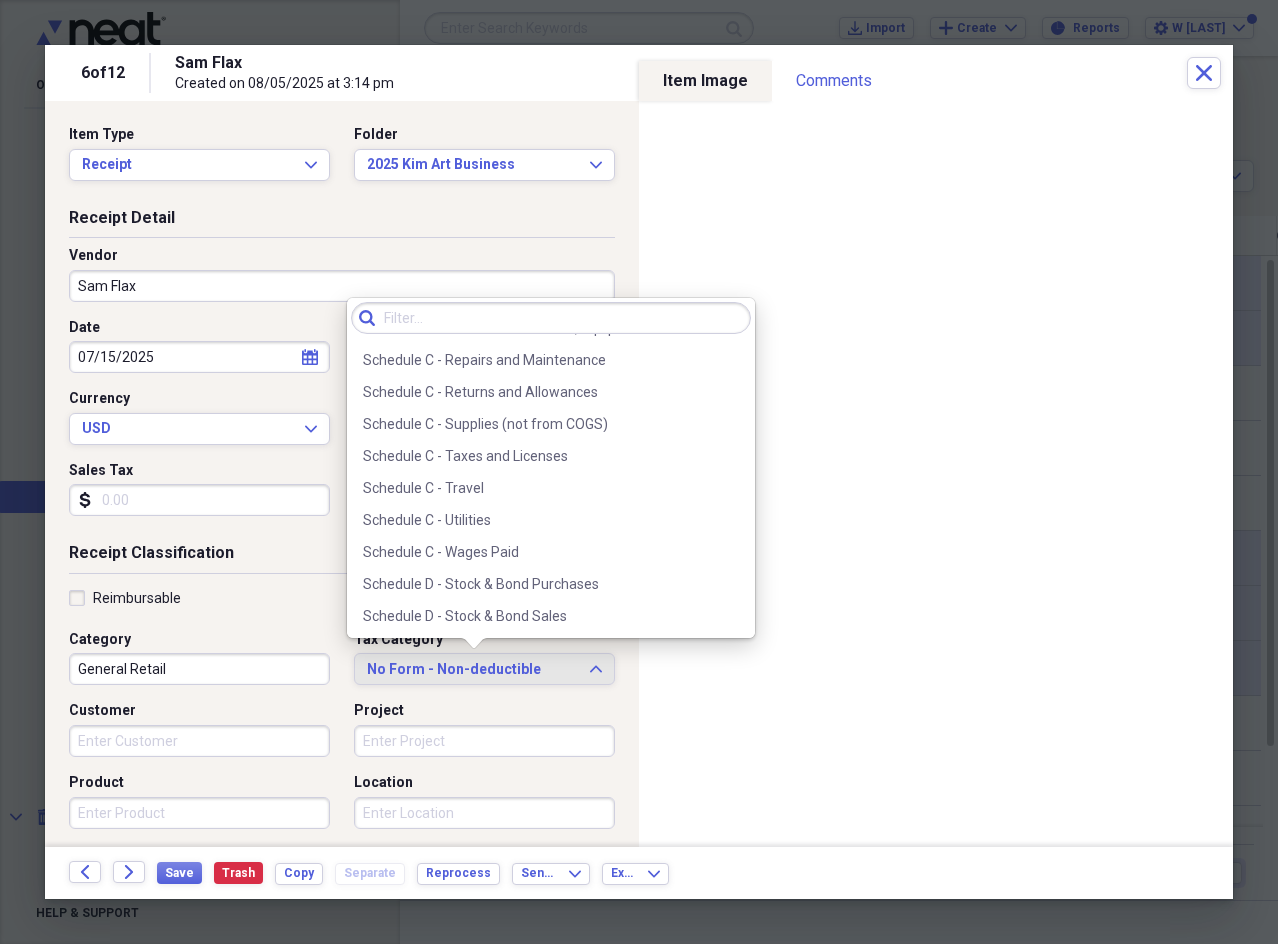 scroll, scrollTop: 4200, scrollLeft: 0, axis: vertical 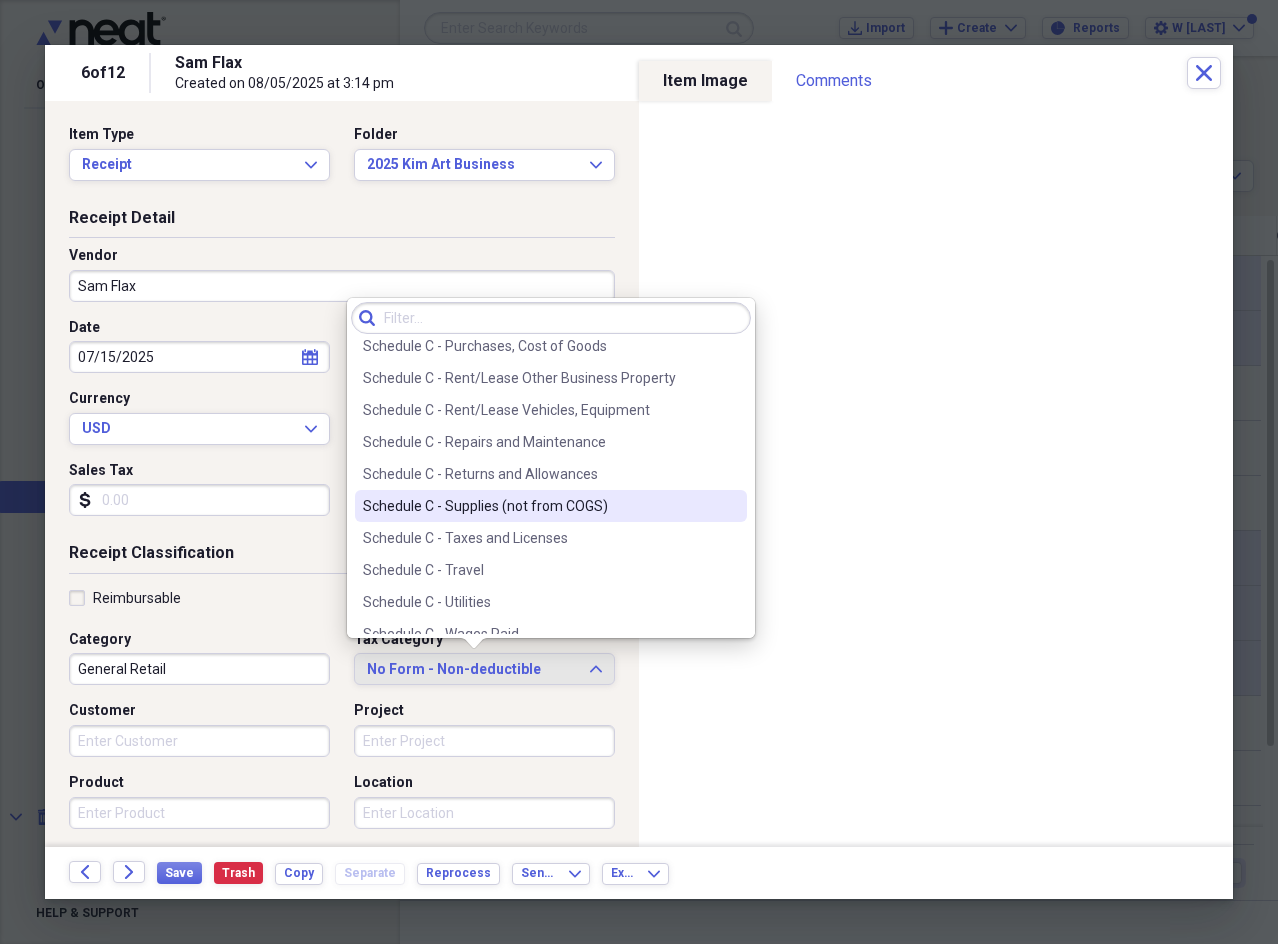 click on "Schedule C - Supplies (not from COGS)" at bounding box center [539, 506] 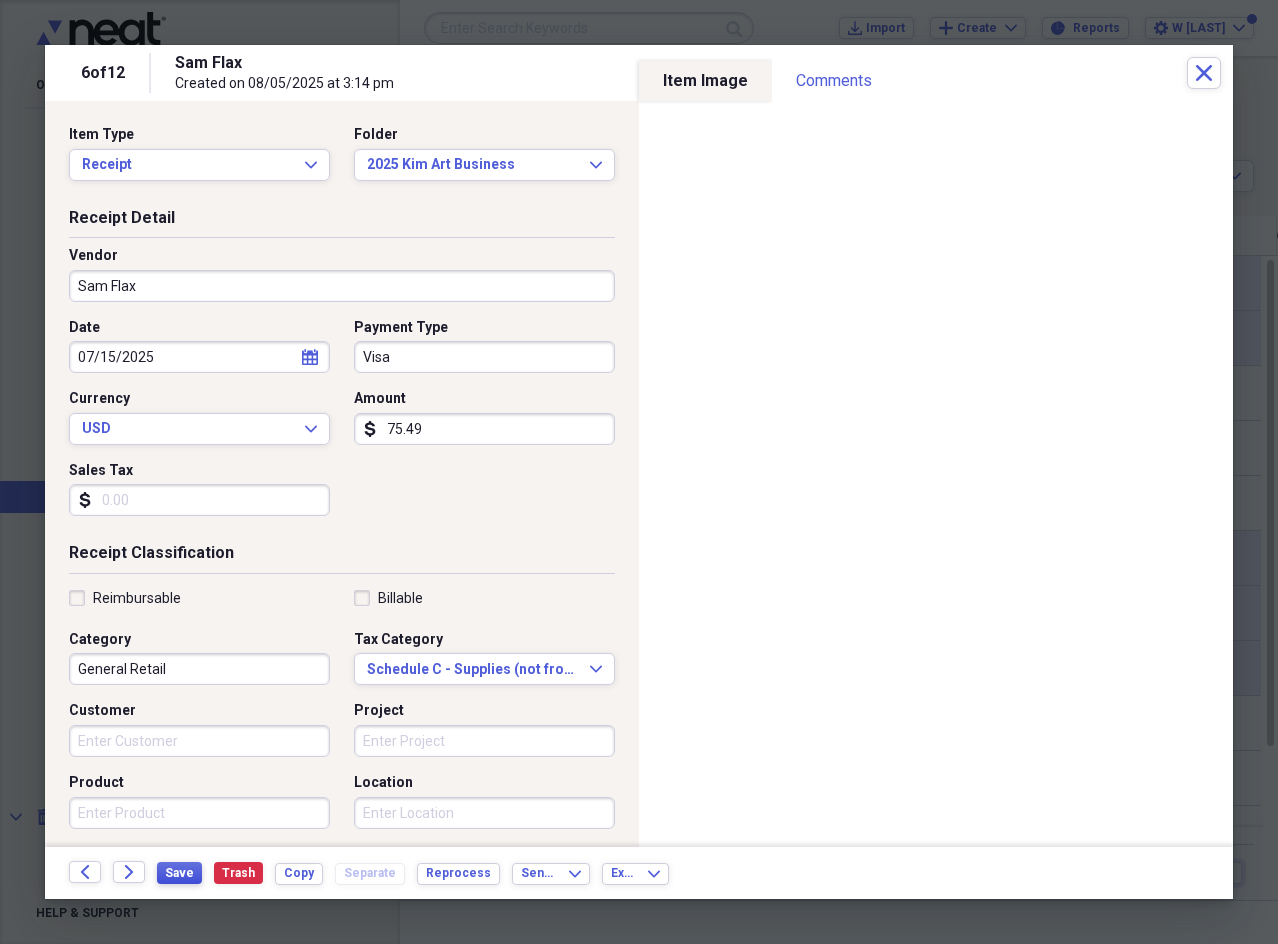click on "Save" at bounding box center (179, 873) 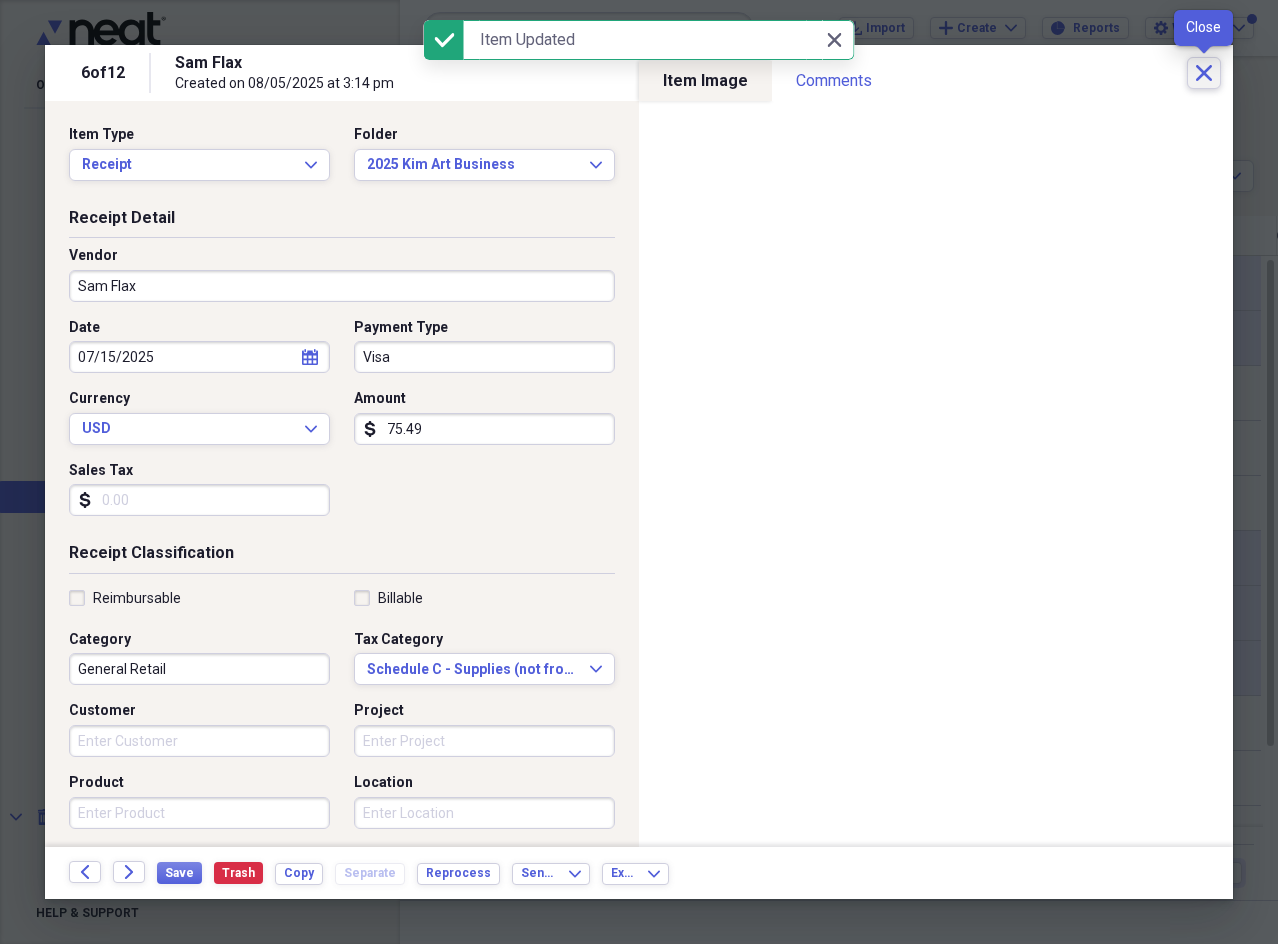 click on "Close" 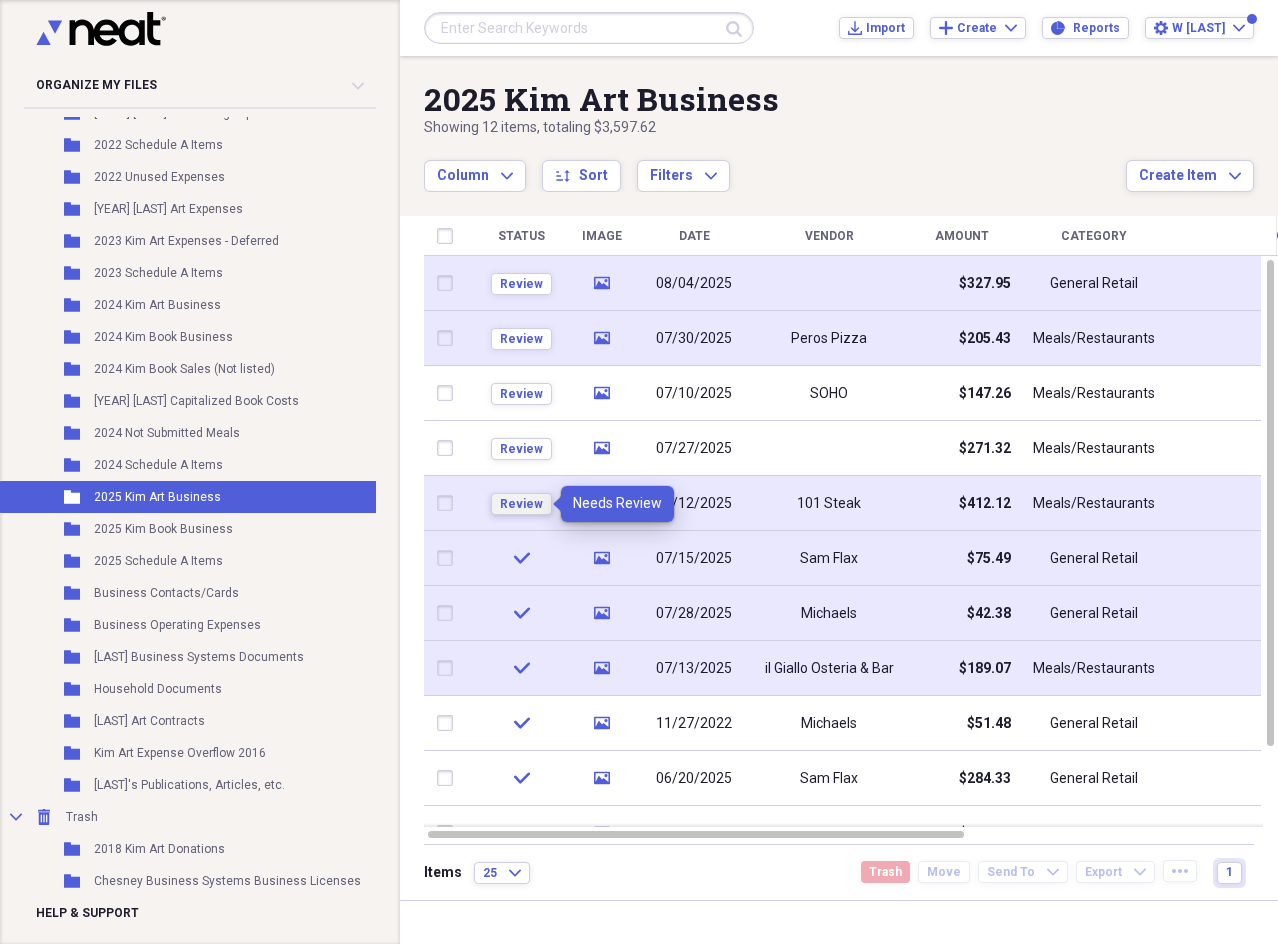click on "Review" at bounding box center (521, 504) 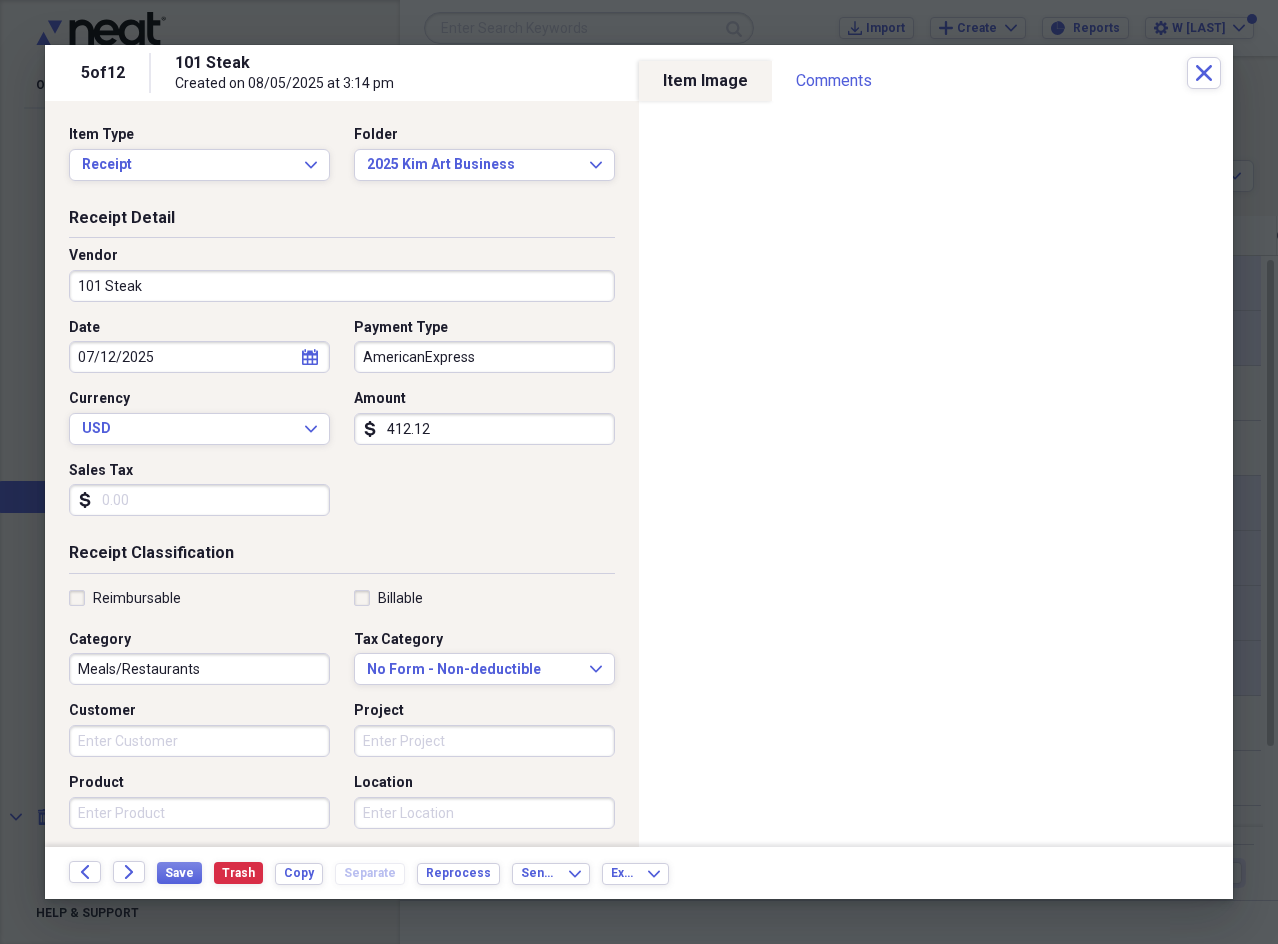 click on "412.12" at bounding box center [484, 429] 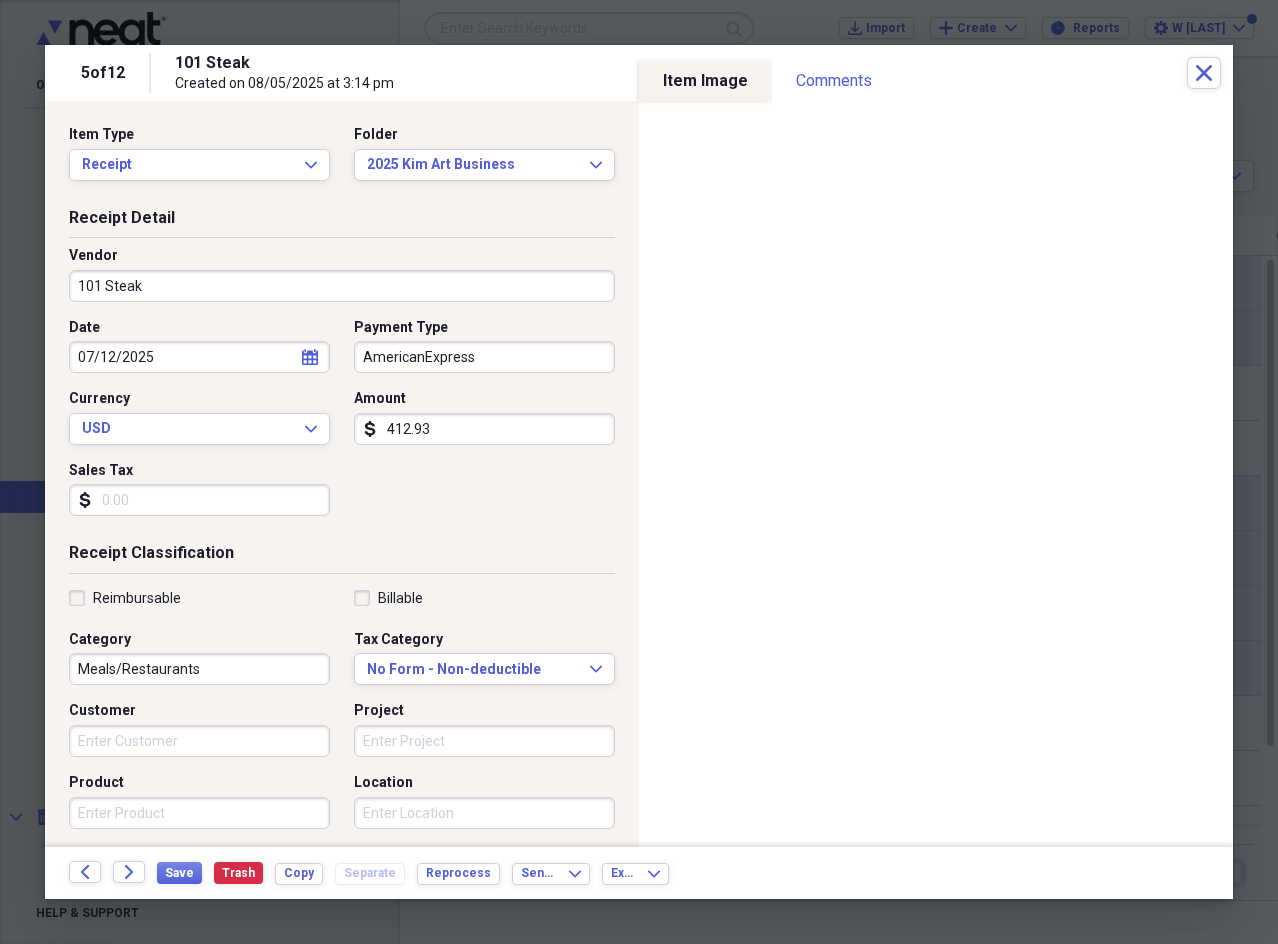 drag, startPoint x: 446, startPoint y: 422, endPoint x: 341, endPoint y: 438, distance: 106.21205 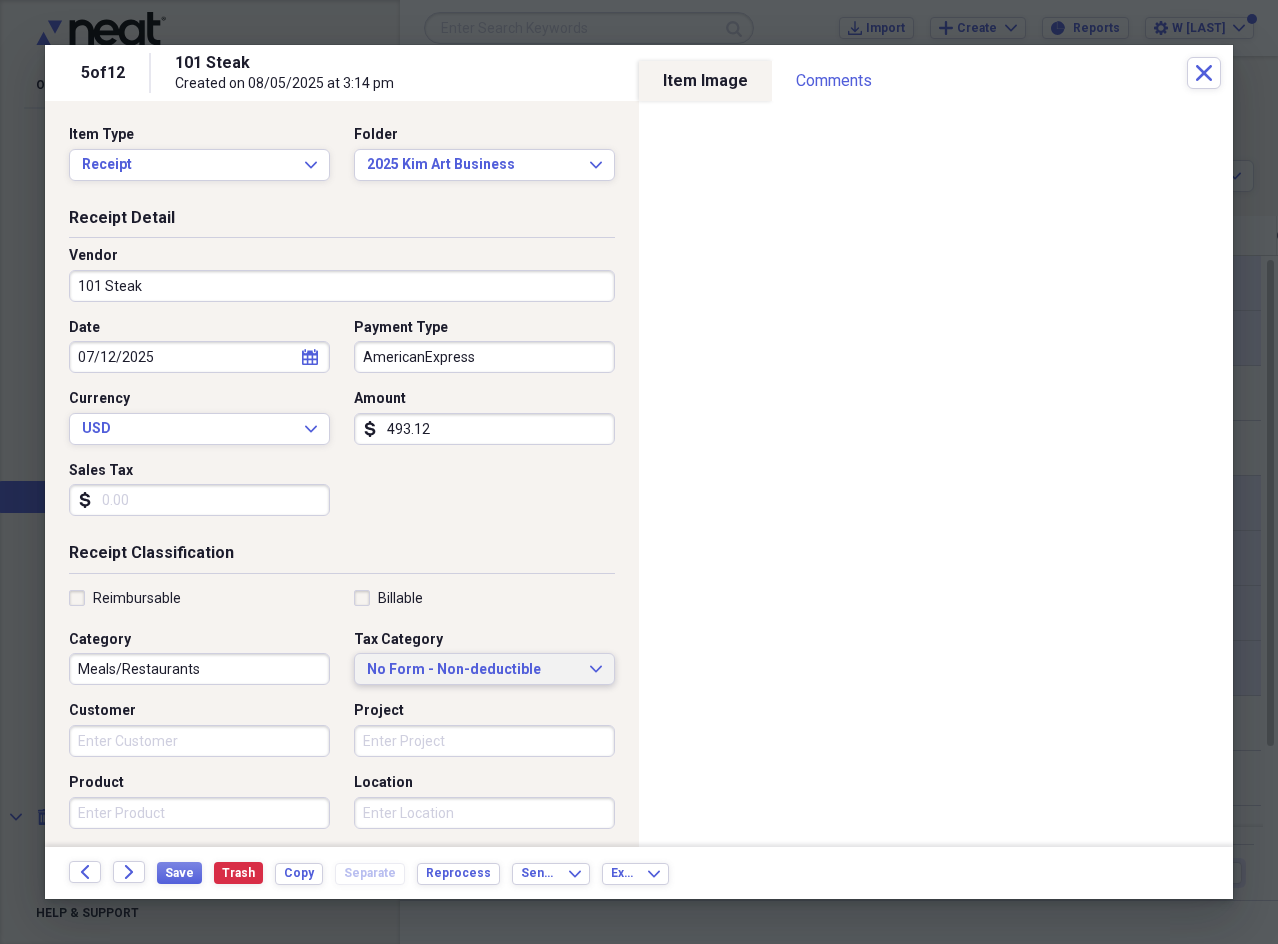 type on "493.12" 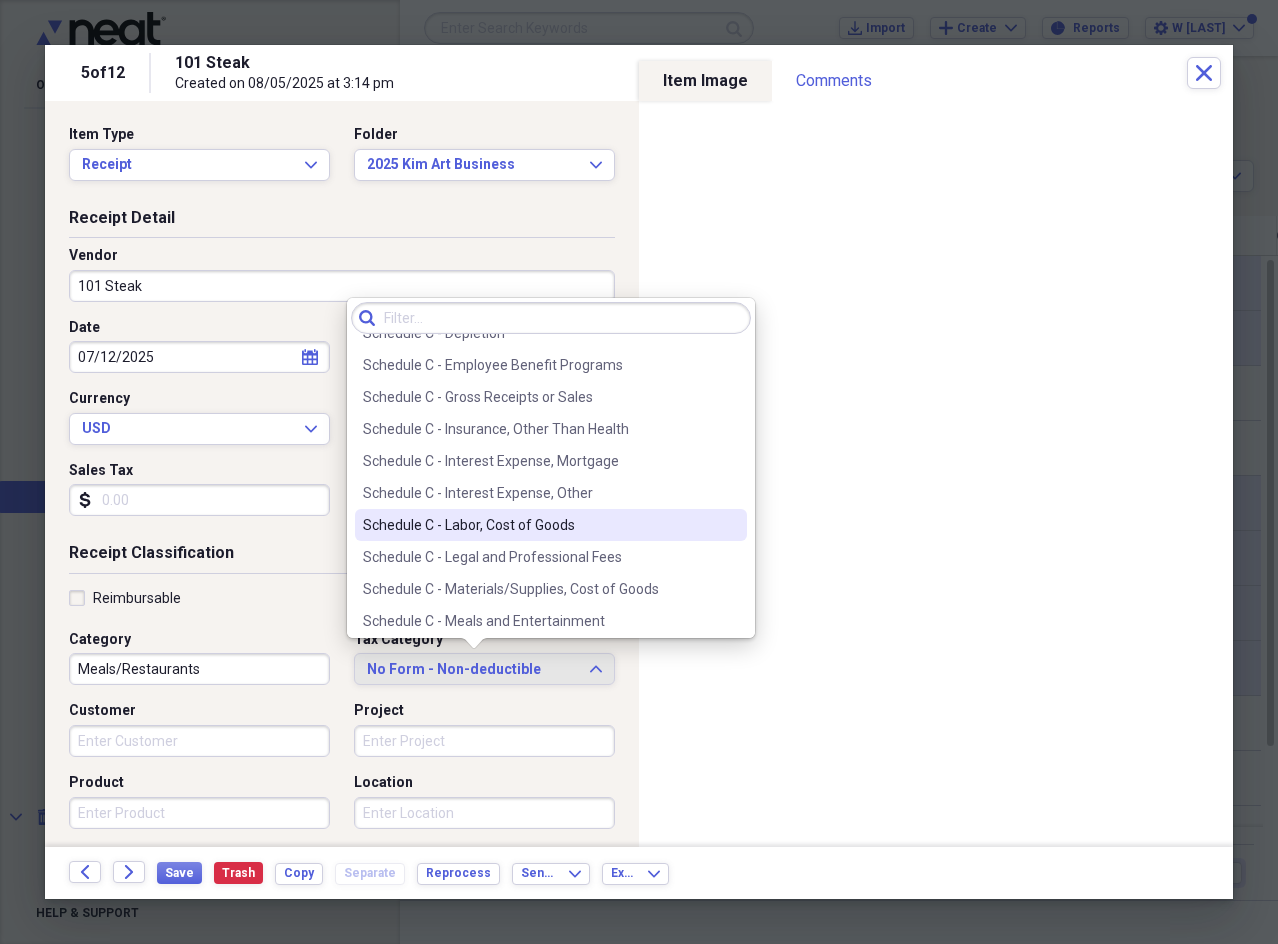 scroll, scrollTop: 3800, scrollLeft: 0, axis: vertical 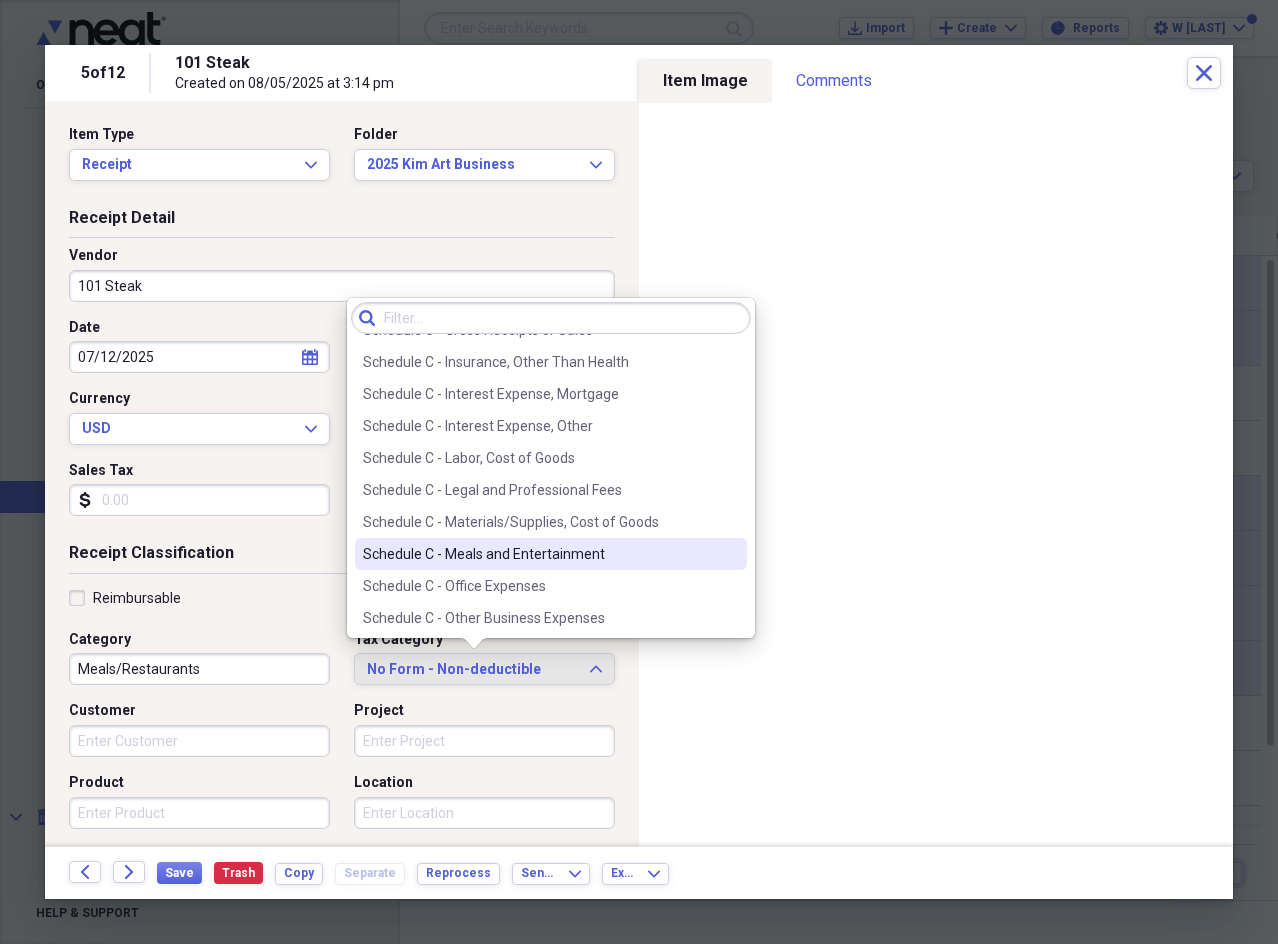 click on "Schedule C - Meals and Entertainment" at bounding box center [539, 554] 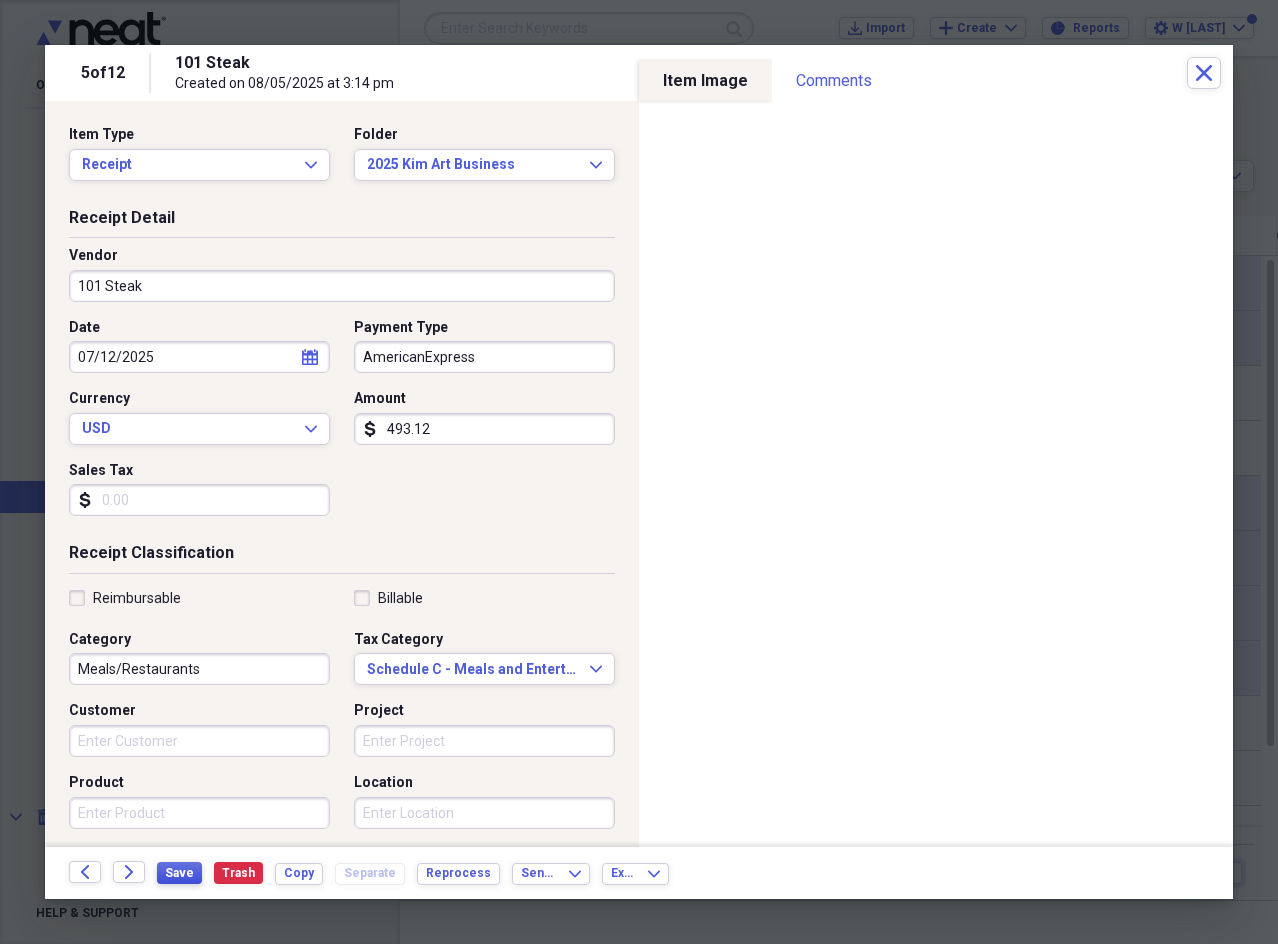 click on "Back Forward Save Trash Copy Separate Reprocess Send To Expand Export Expand" at bounding box center [639, 873] 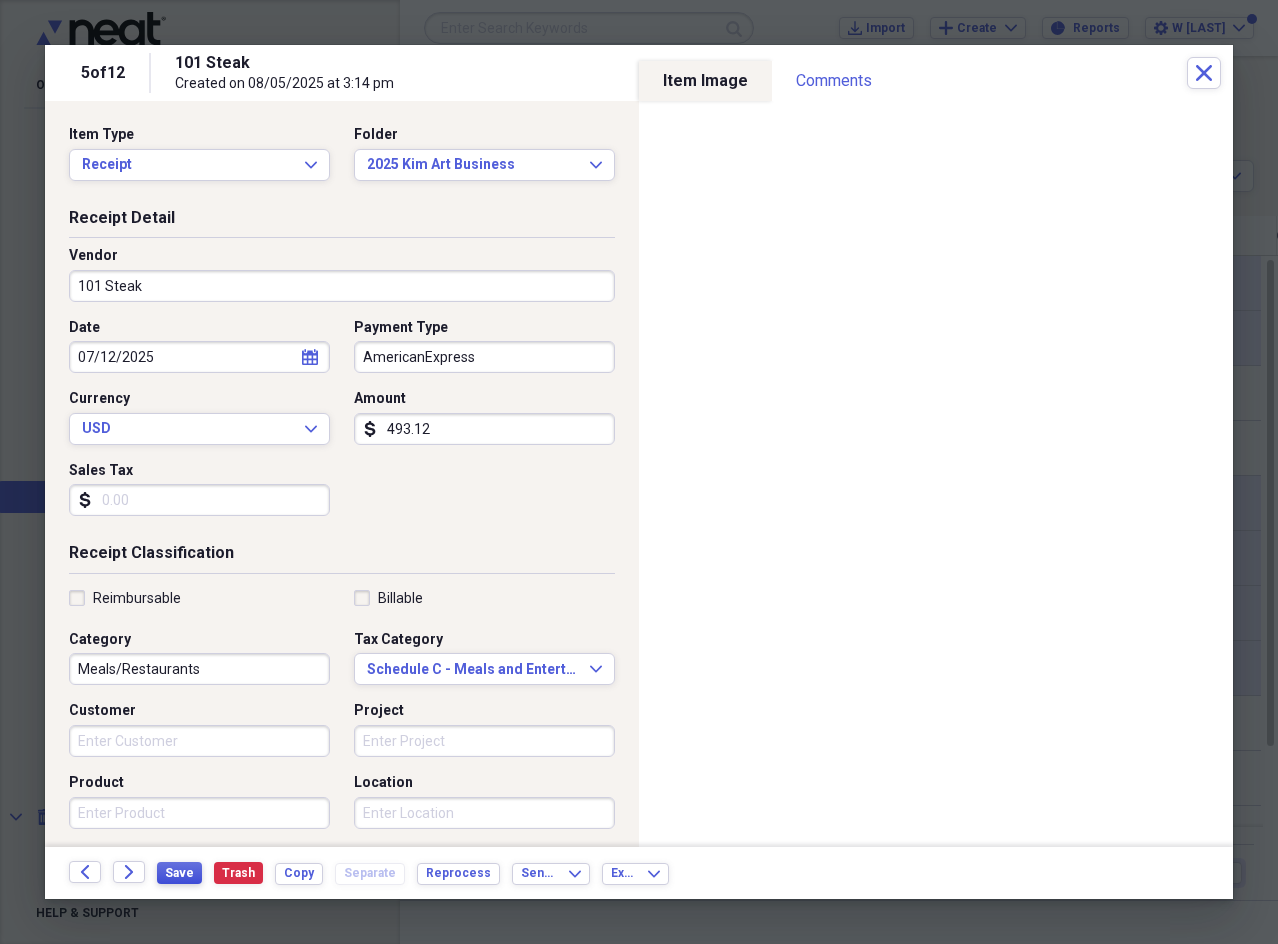 click on "Save" at bounding box center (179, 873) 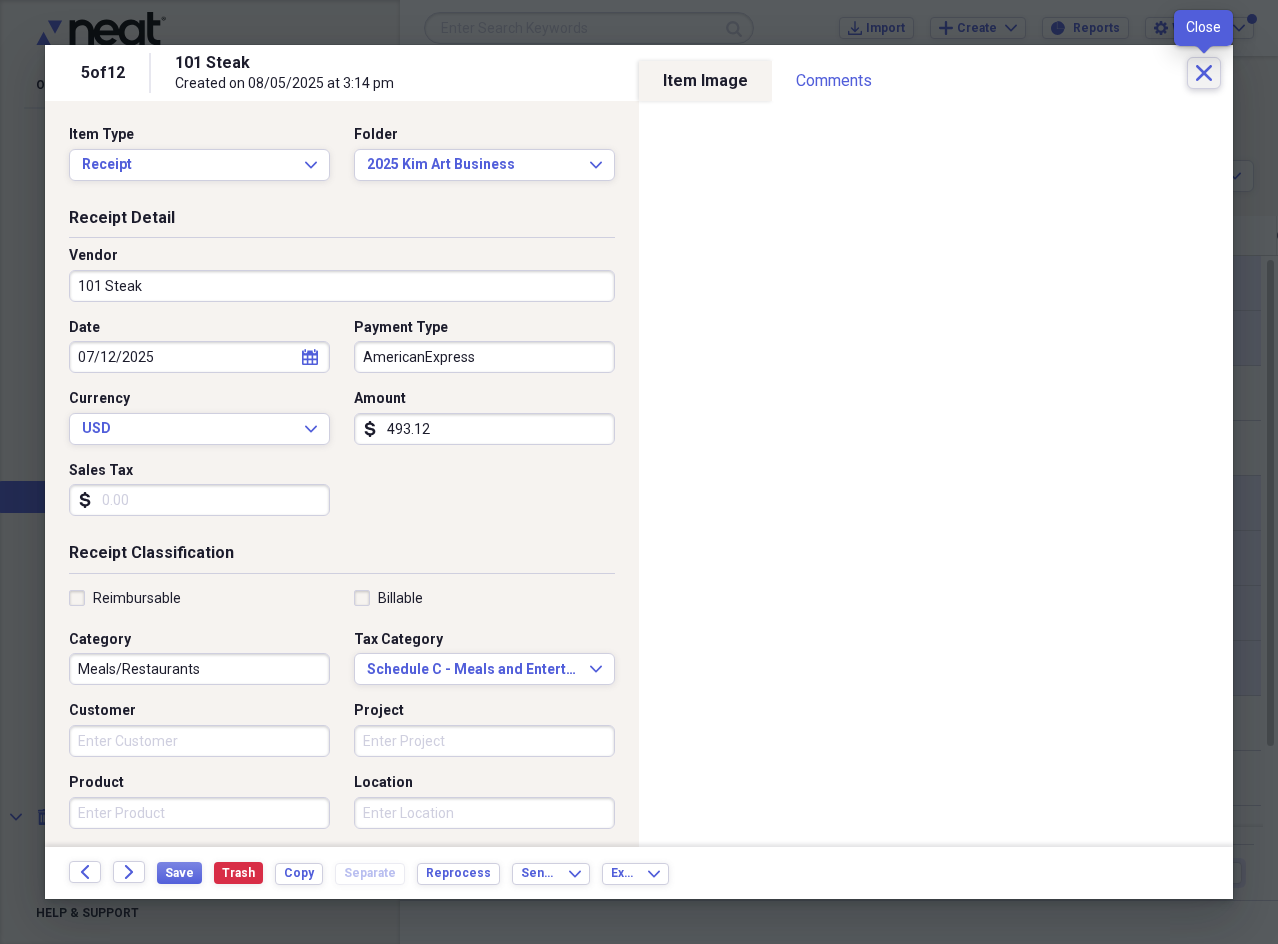 click on "Close" 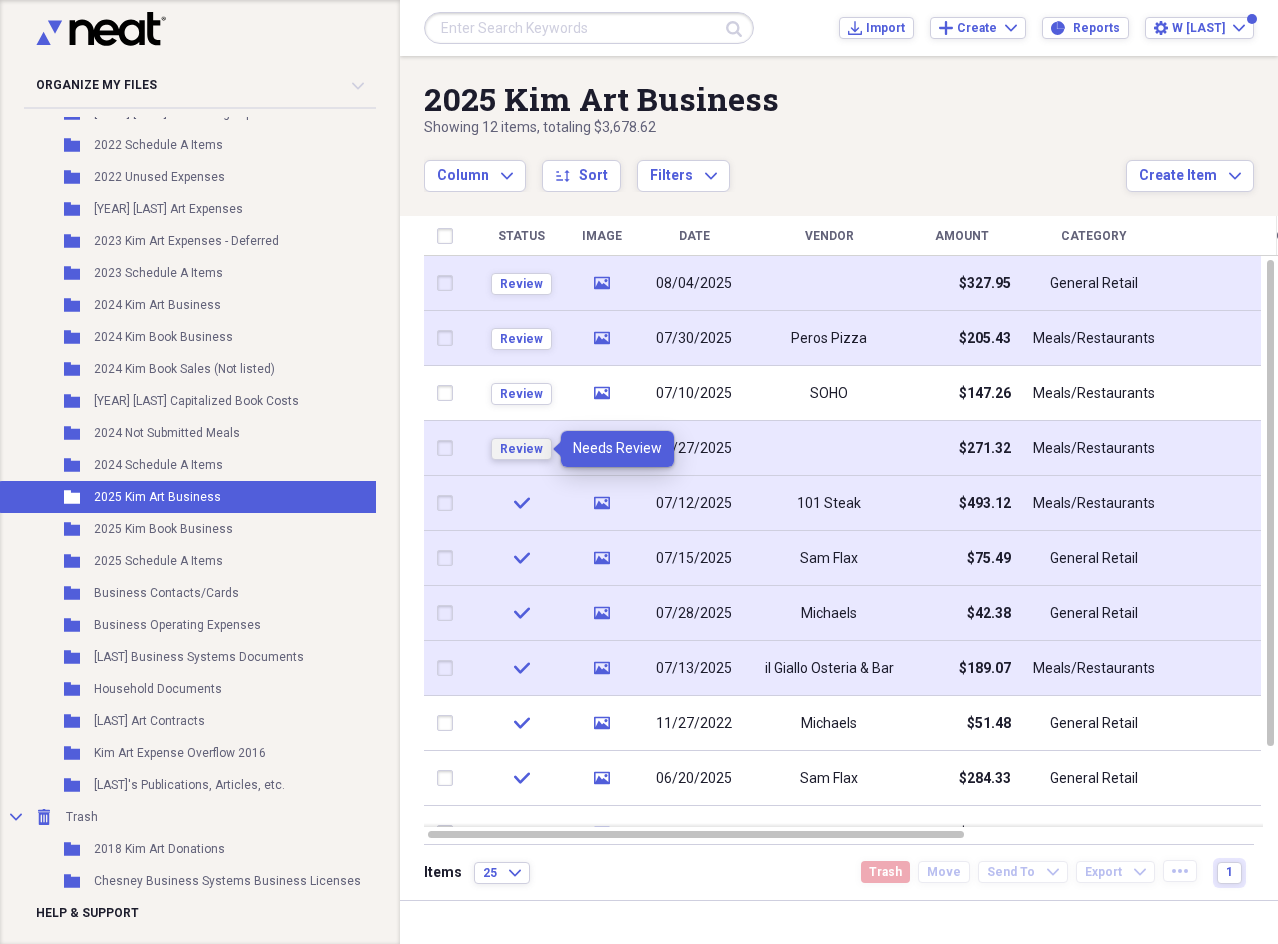 click on "Review" at bounding box center [521, 449] 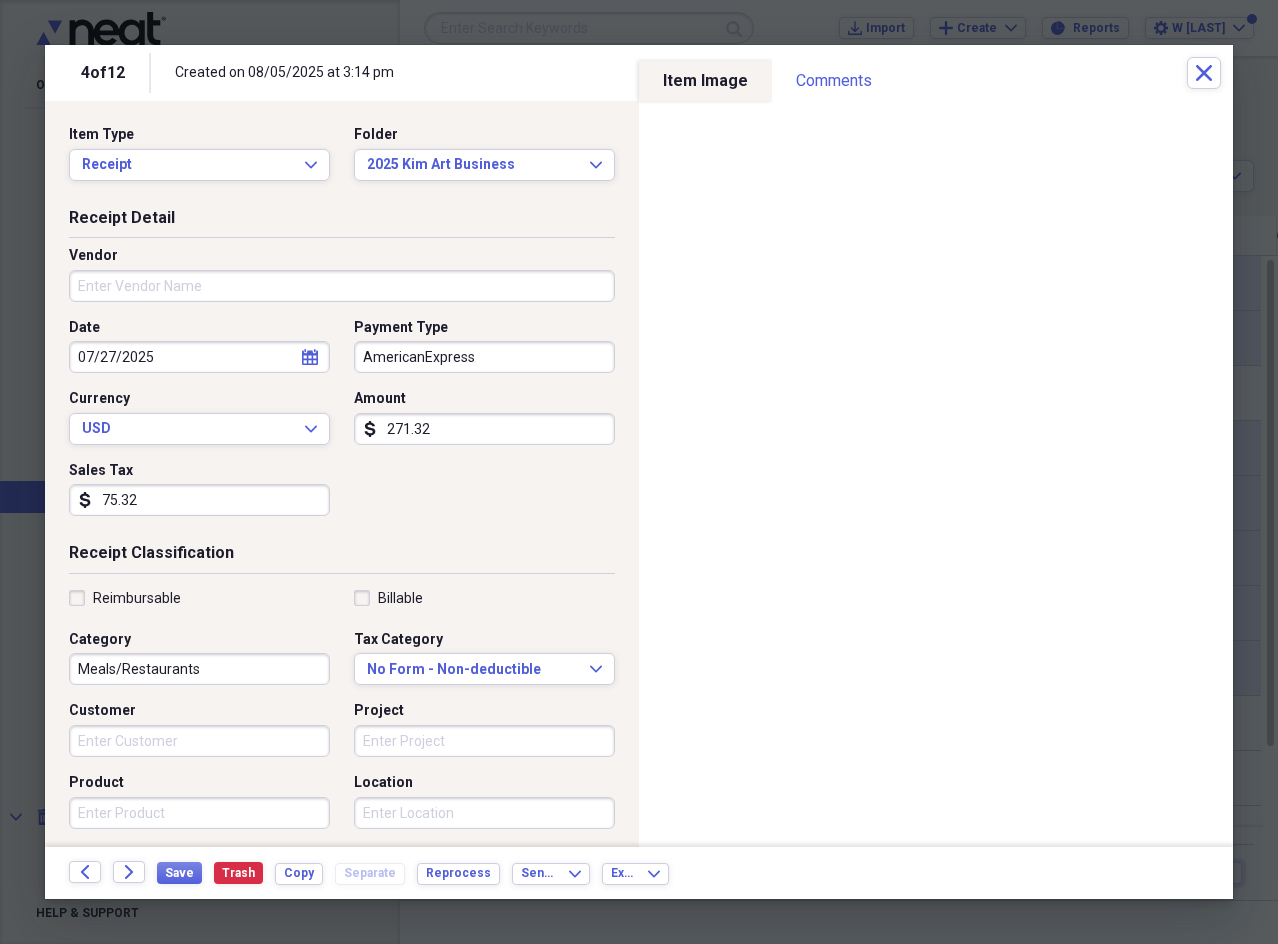 click on "Vendor" at bounding box center [342, 286] 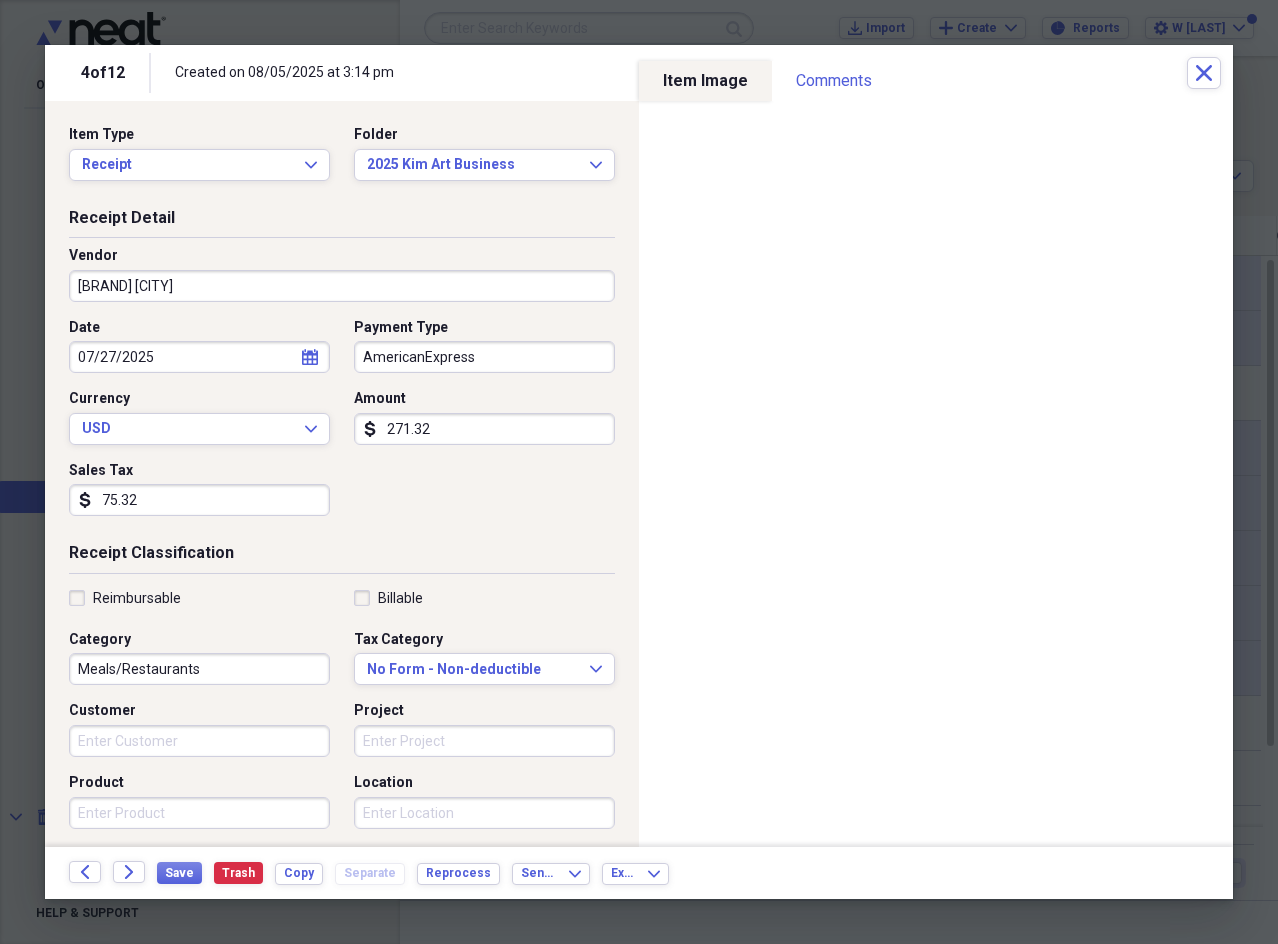 scroll, scrollTop: 100, scrollLeft: 0, axis: vertical 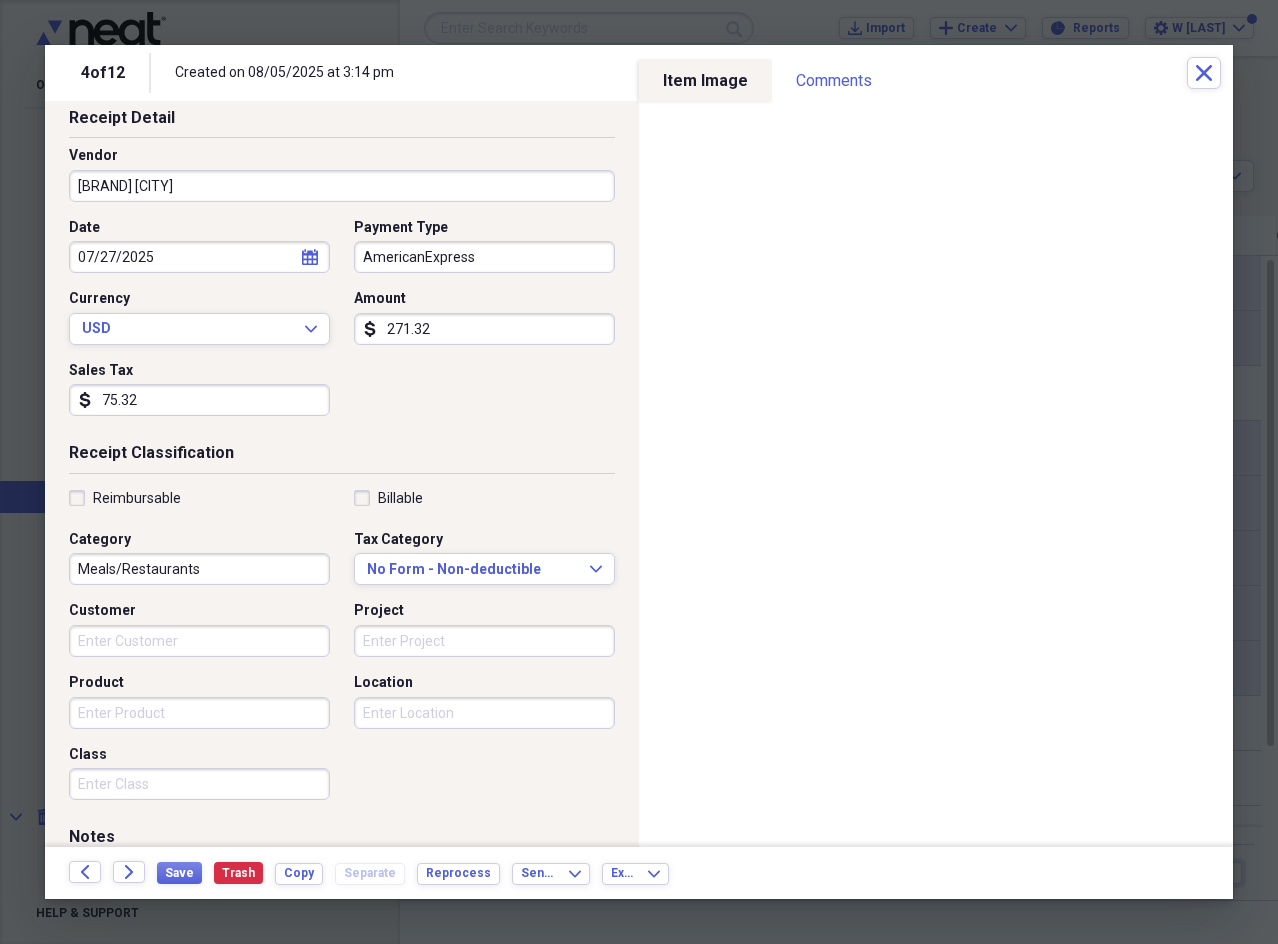 type on "[BRAND] [CITY]" 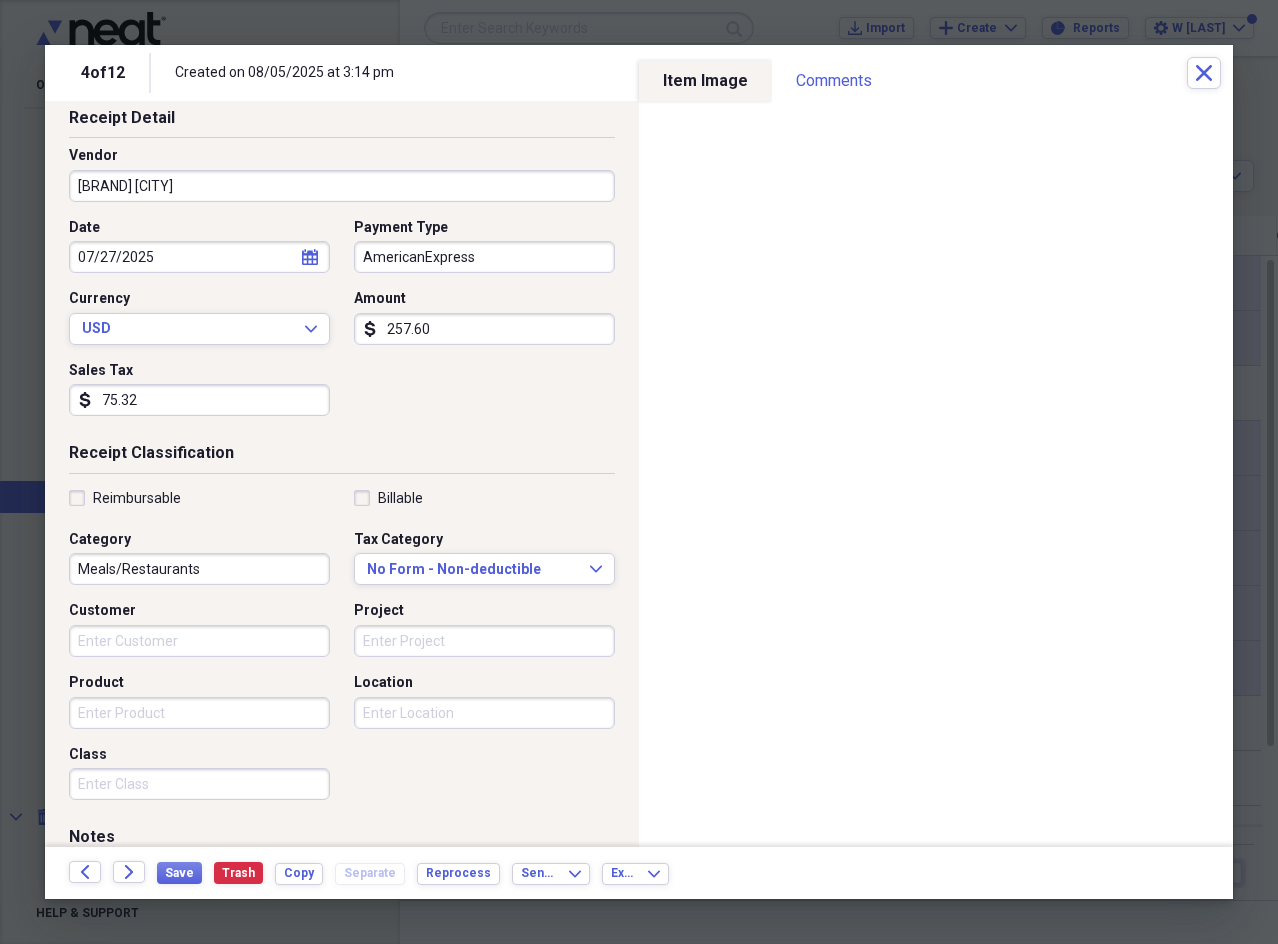 type on "257.60" 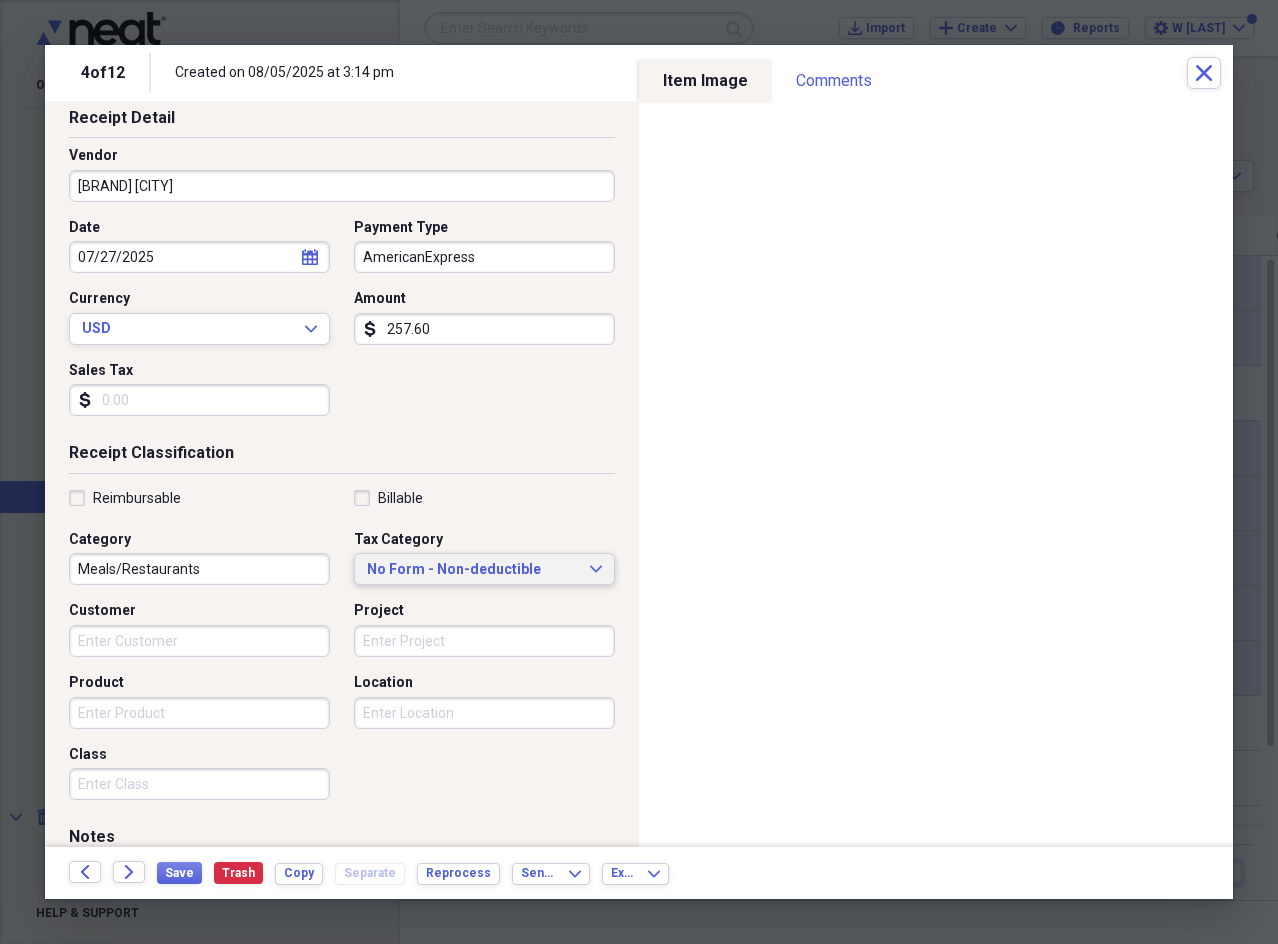 type 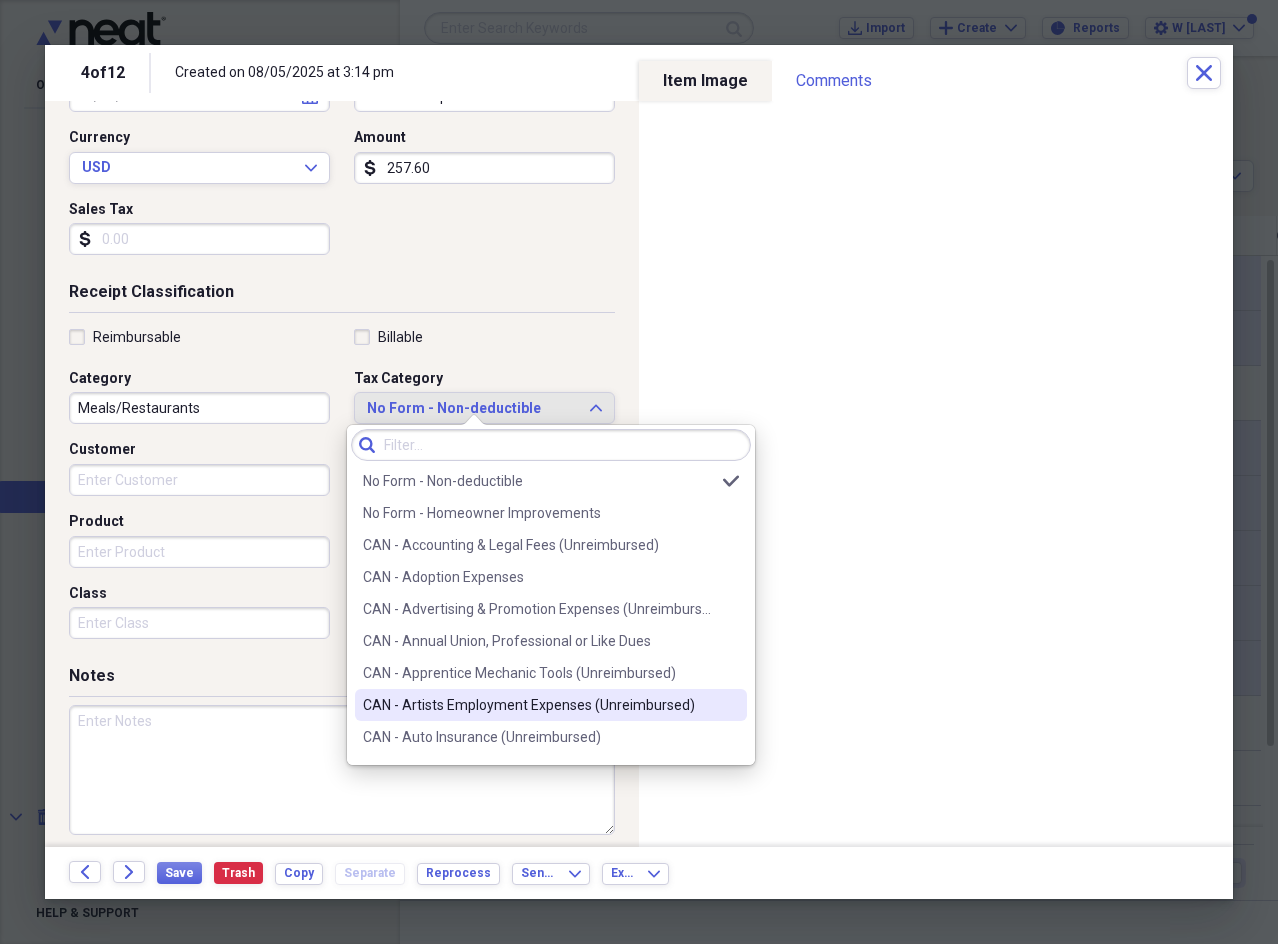 scroll, scrollTop: 275, scrollLeft: 0, axis: vertical 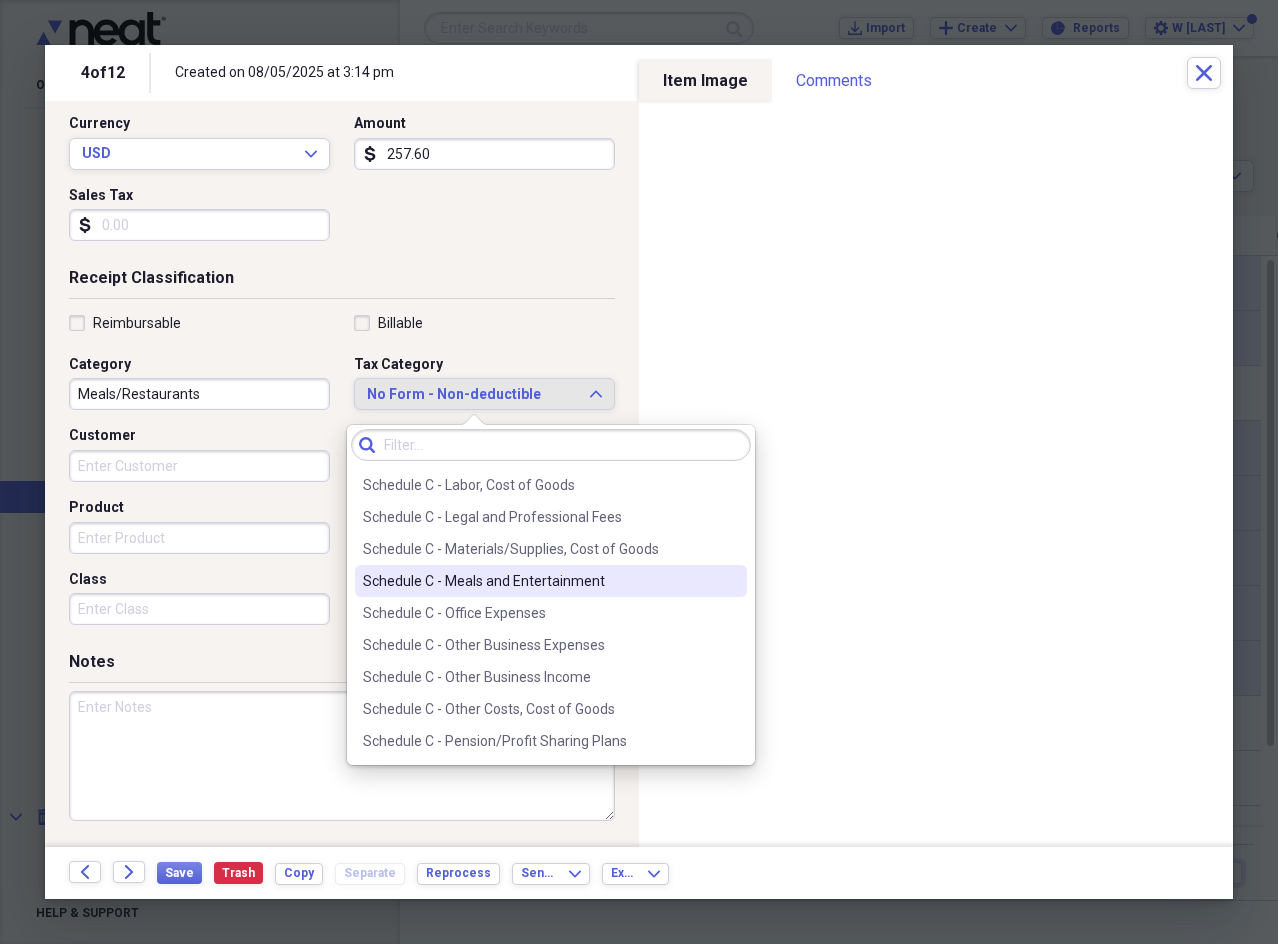 click on "Schedule C - Meals and Entertainment" at bounding box center [539, 581] 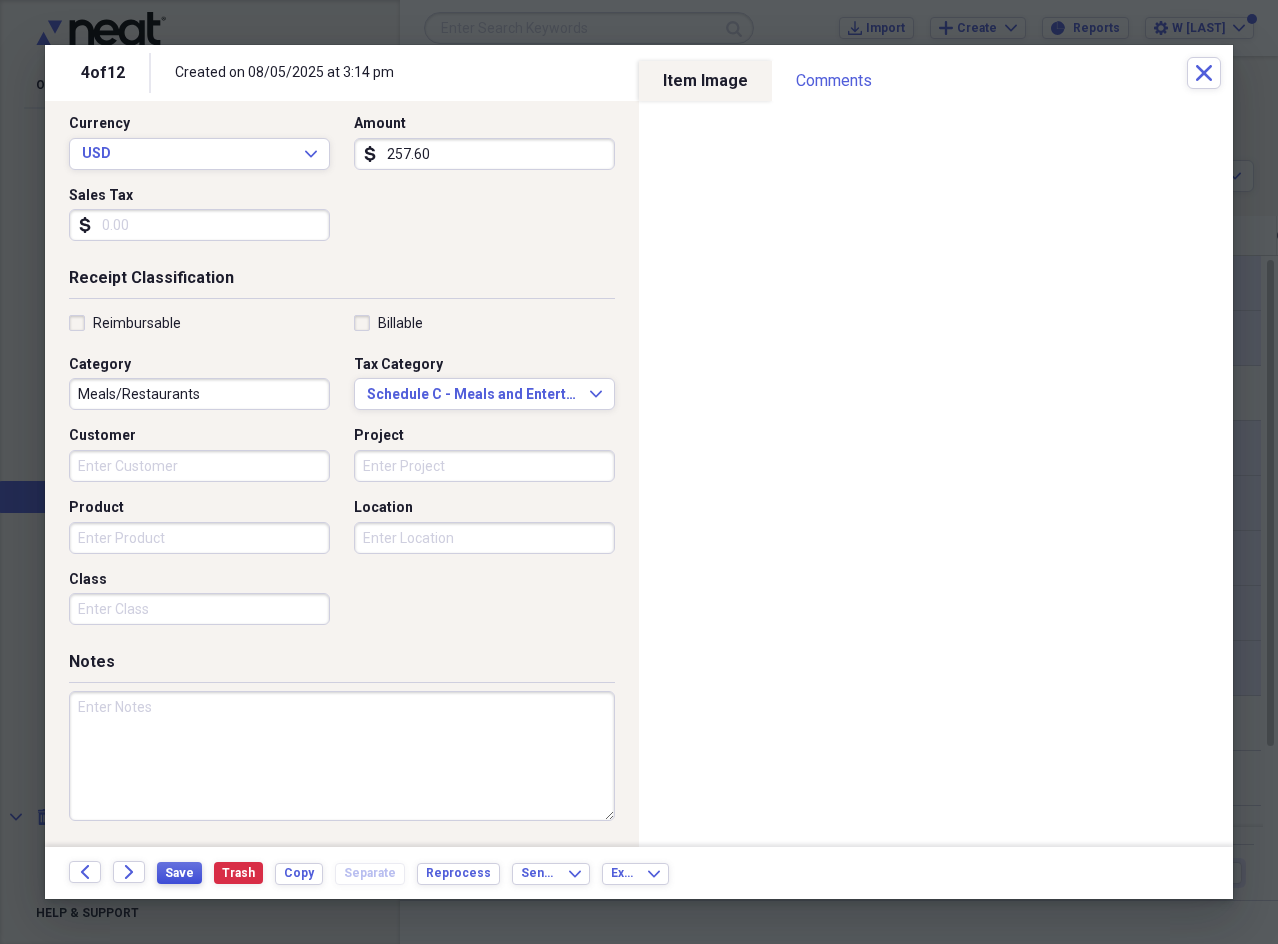 click on "Save" at bounding box center [179, 873] 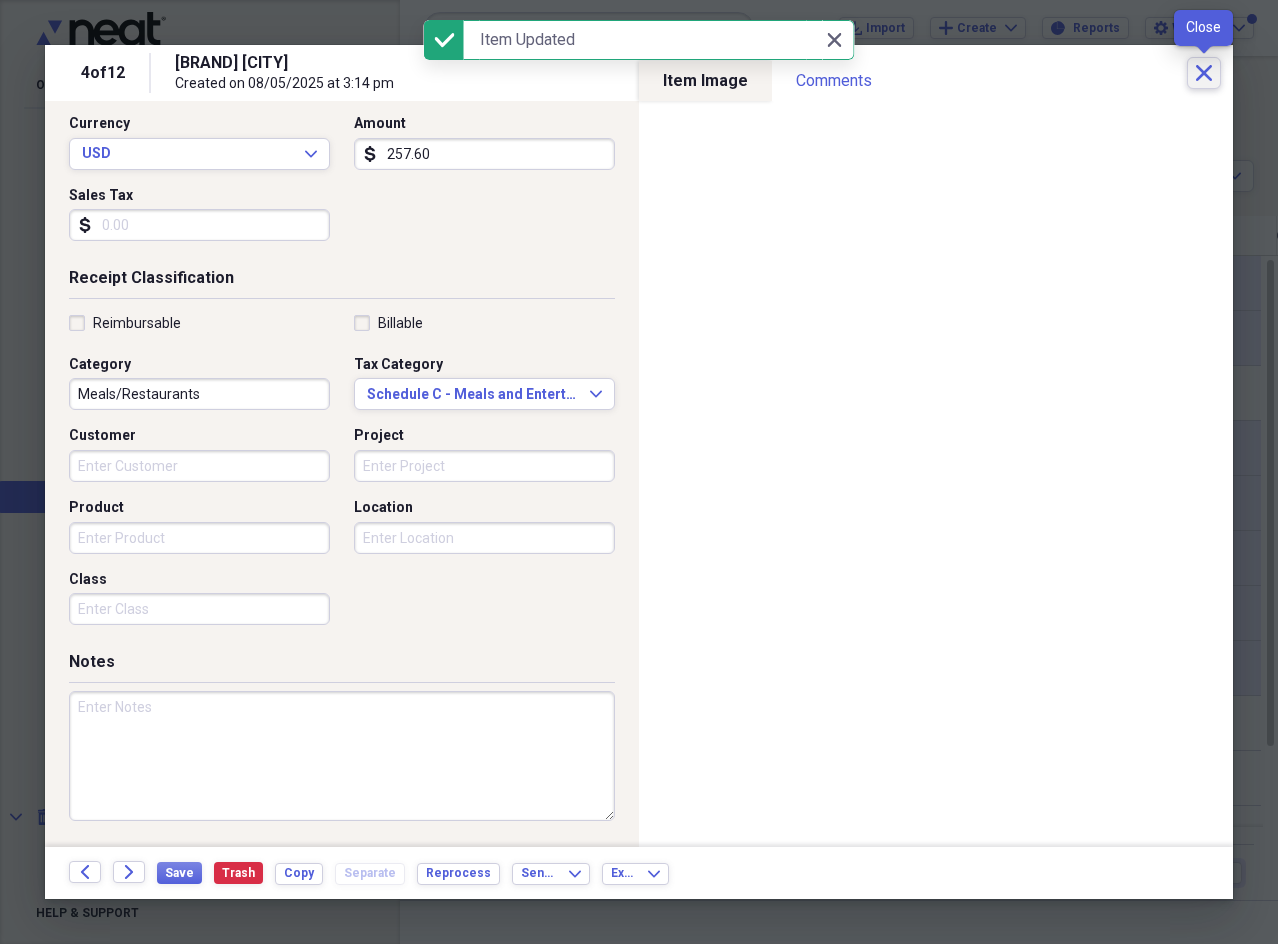 click on "Close" at bounding box center [1204, 73] 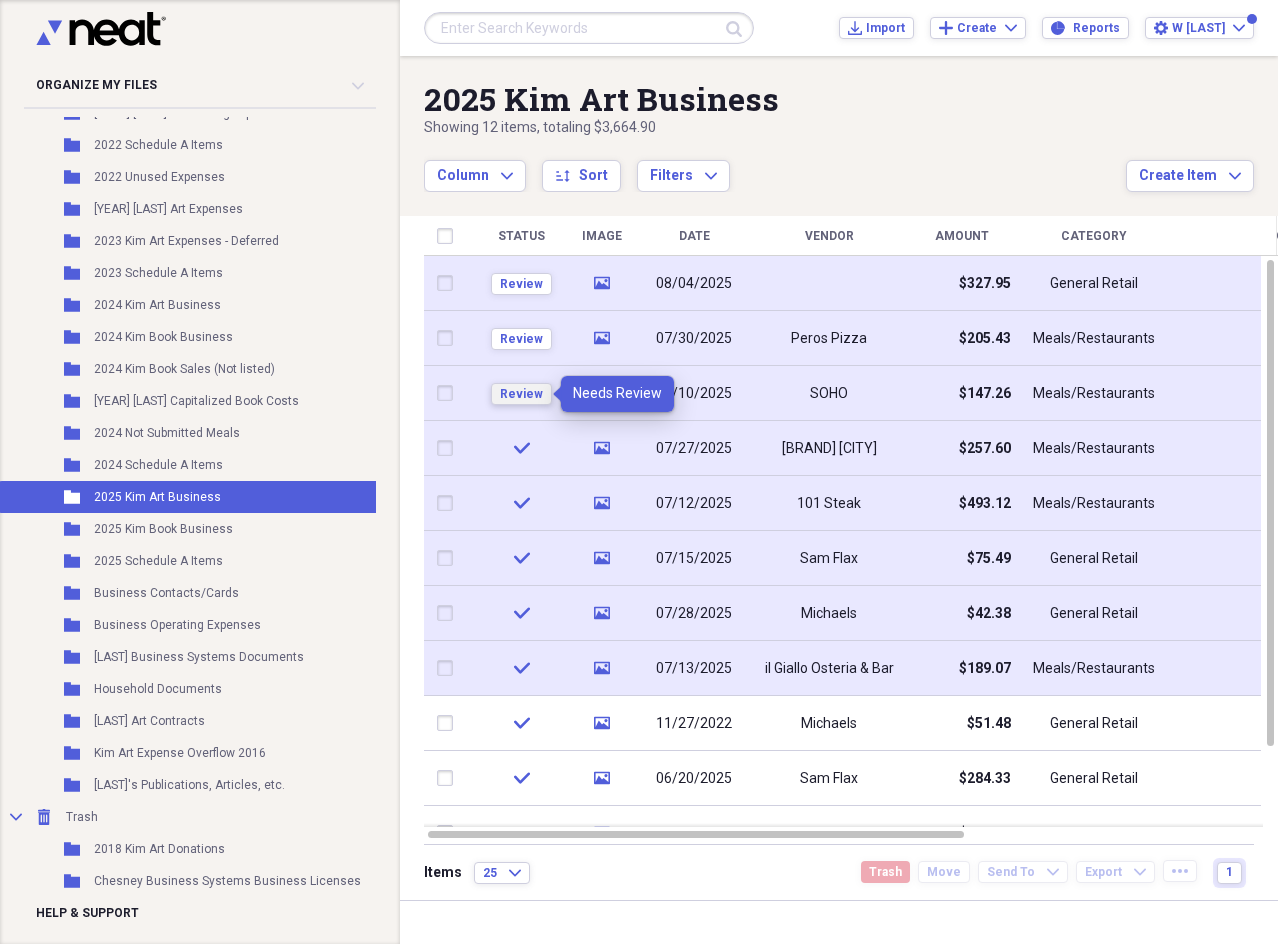 click on "Review" at bounding box center [521, 394] 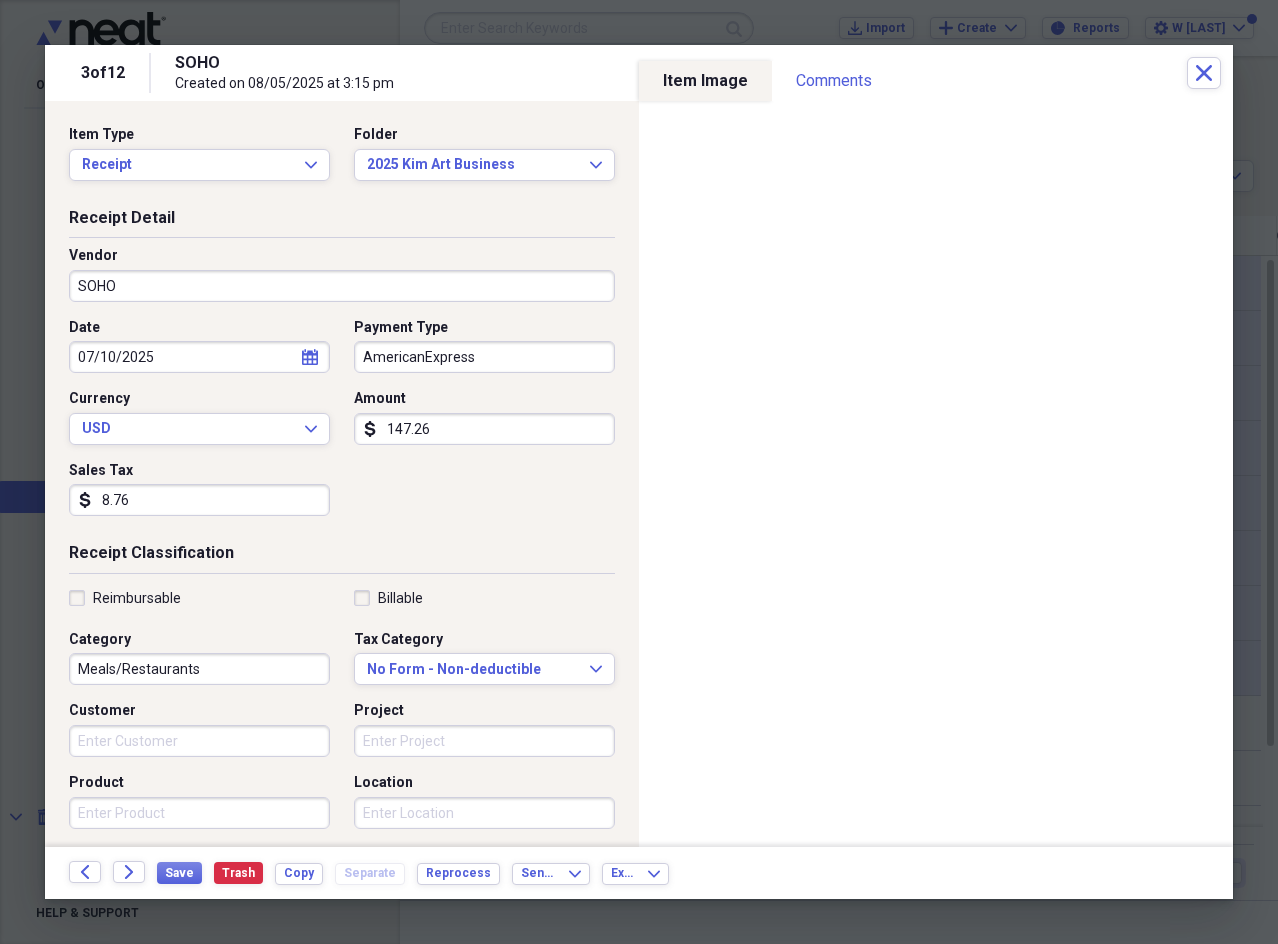 click on "147.26" at bounding box center (484, 429) 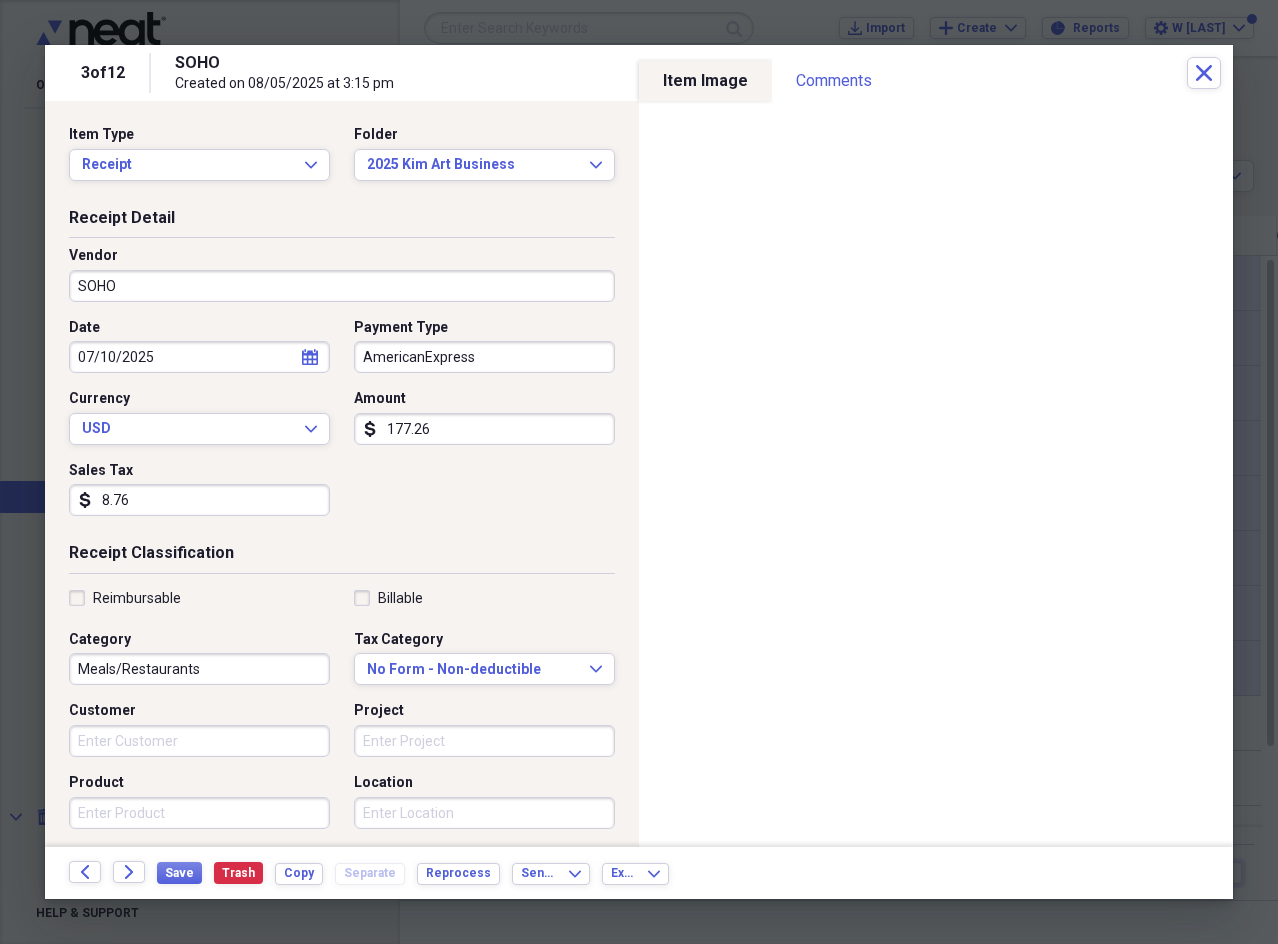 type on "177.26" 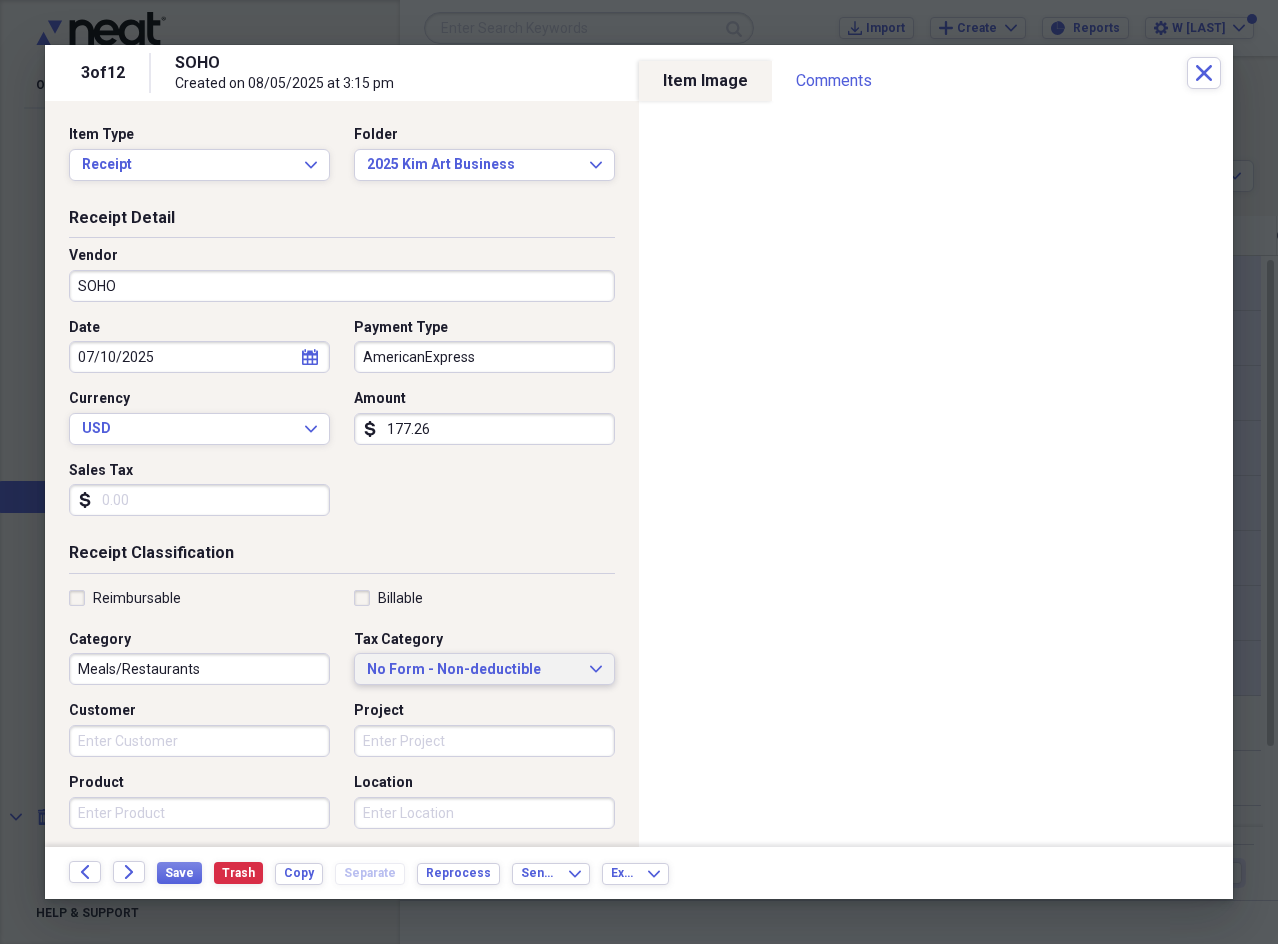 type 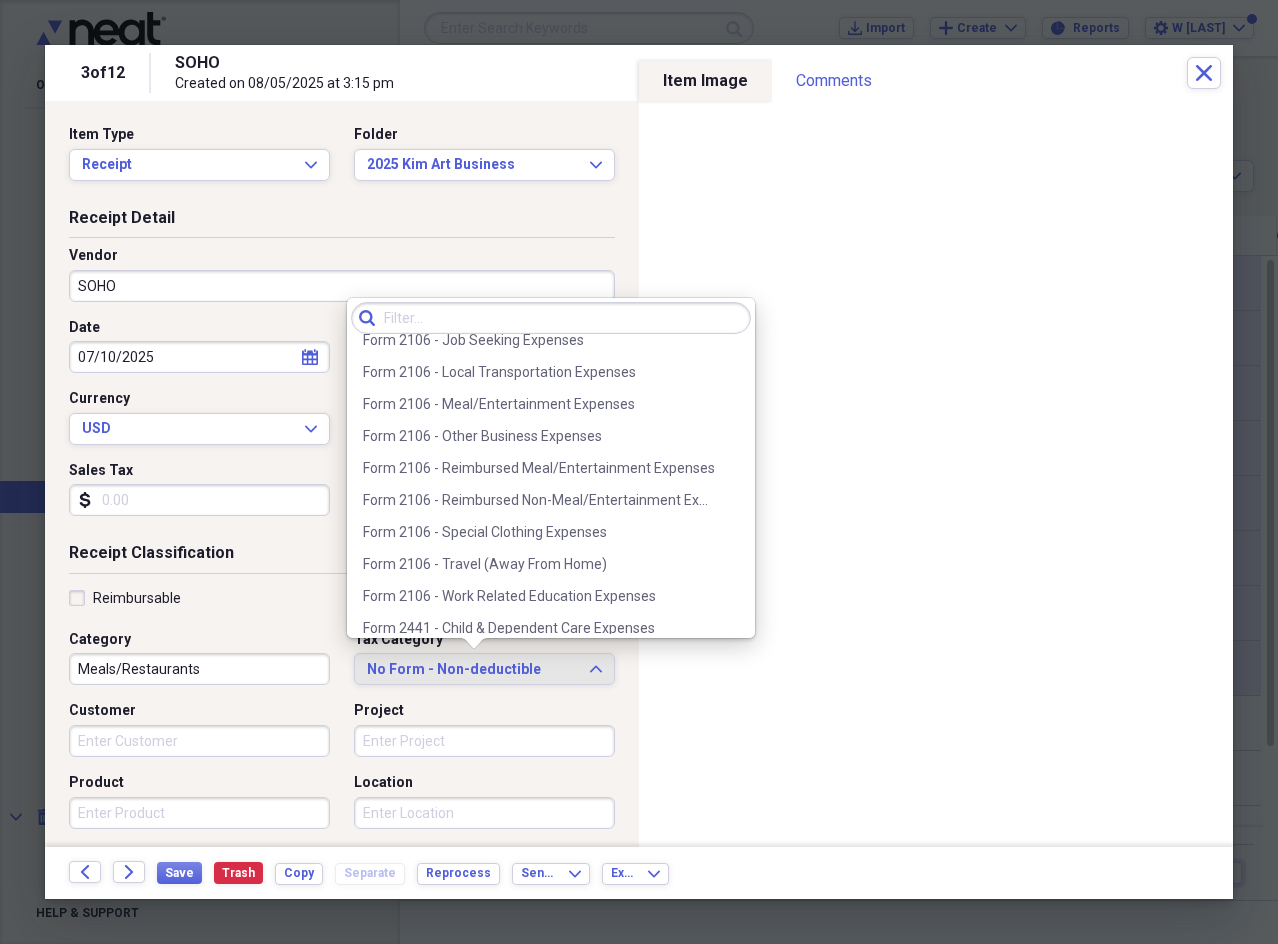 scroll, scrollTop: 2000, scrollLeft: 0, axis: vertical 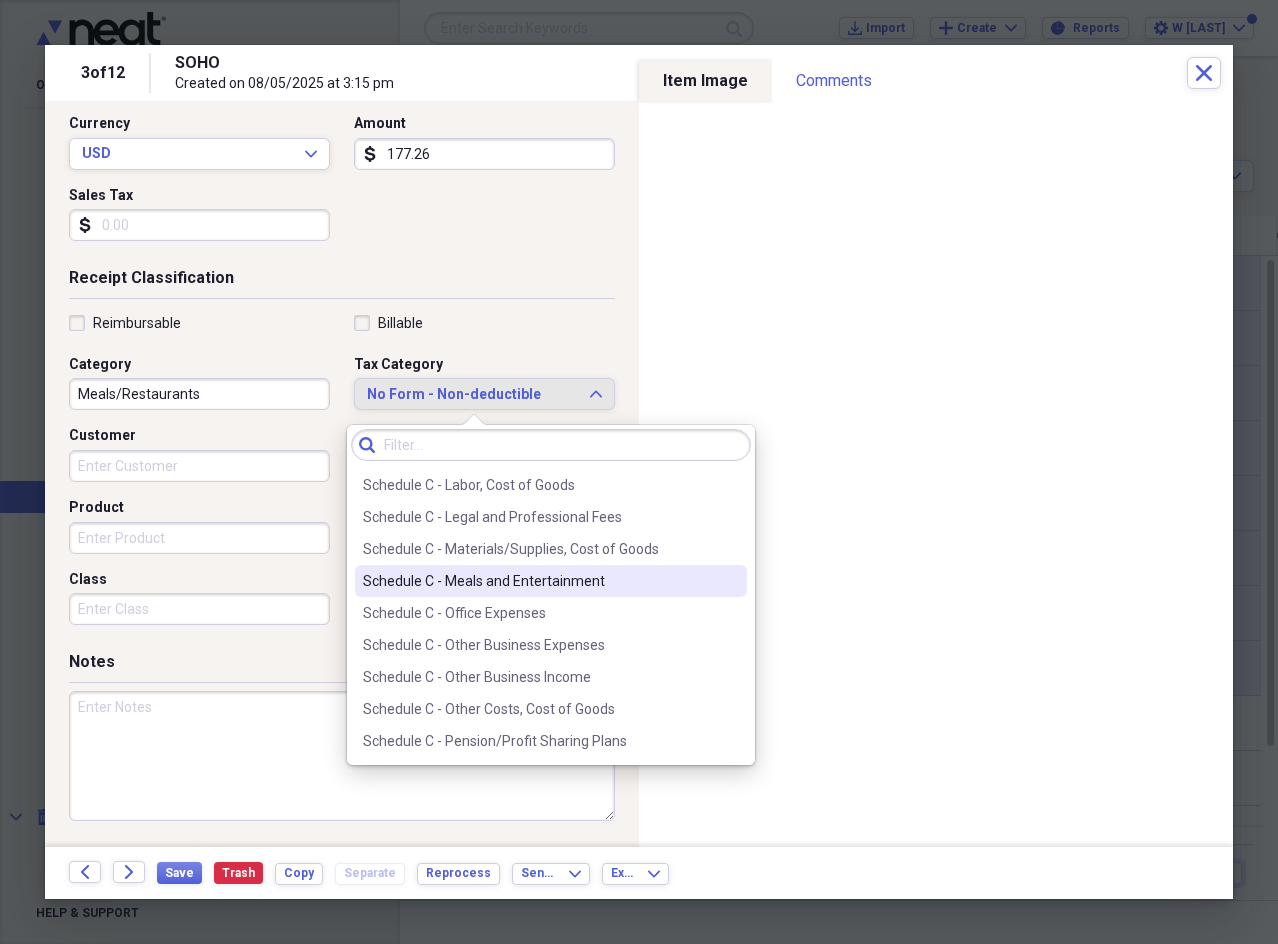 click on "Schedule C - Meals and Entertainment" at bounding box center (539, 581) 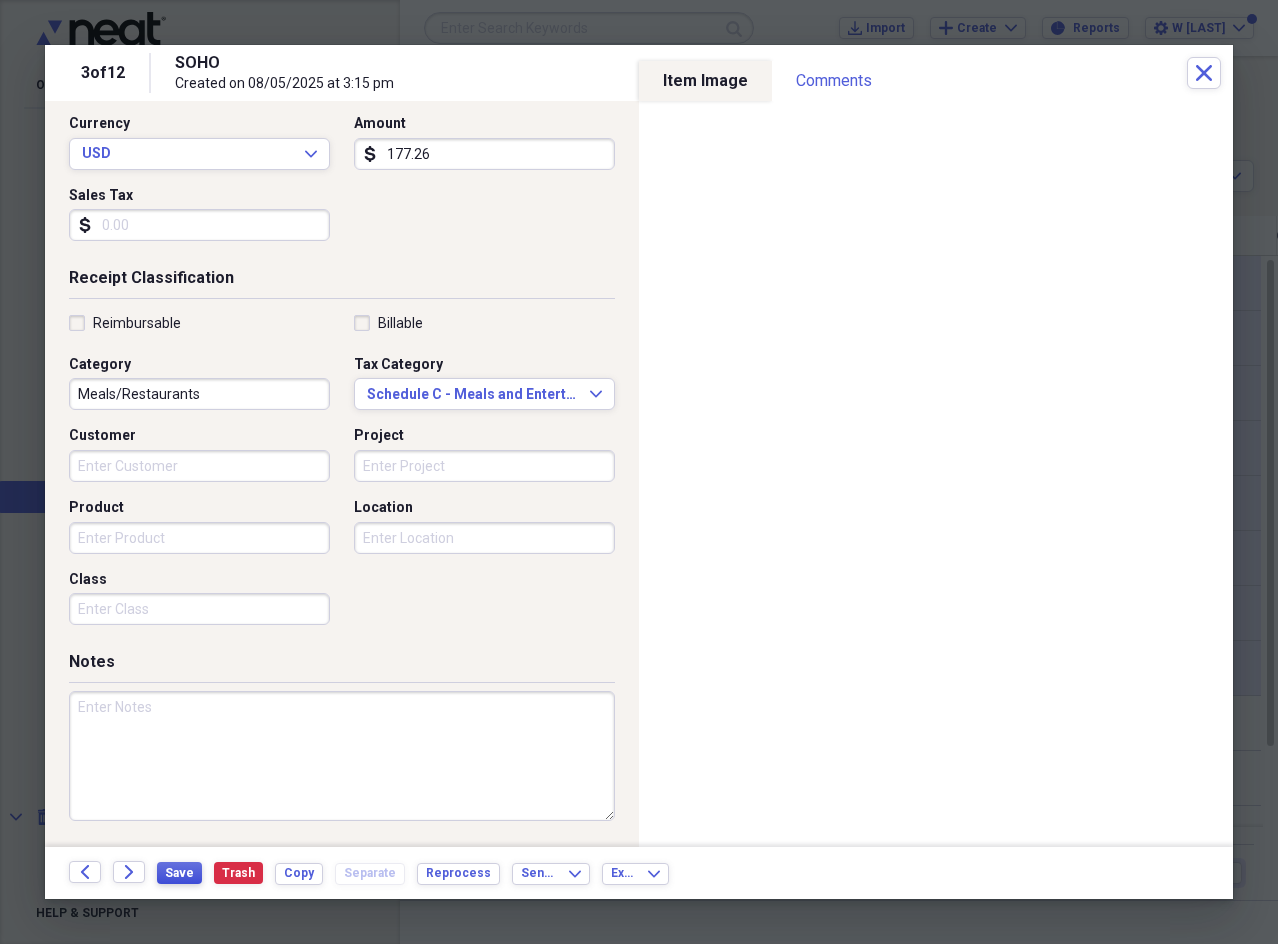 click on "Save" at bounding box center [179, 873] 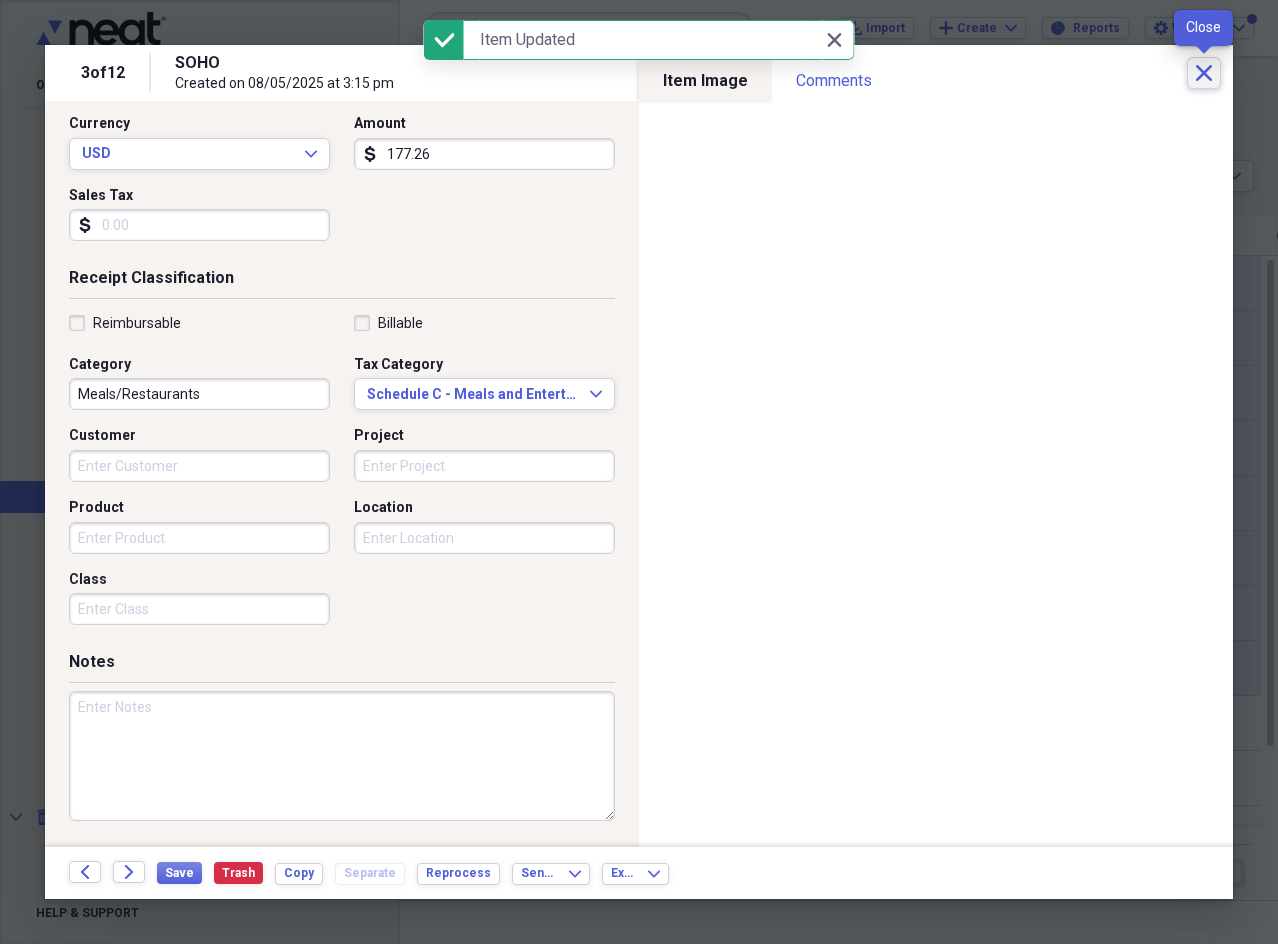 click on "Close" 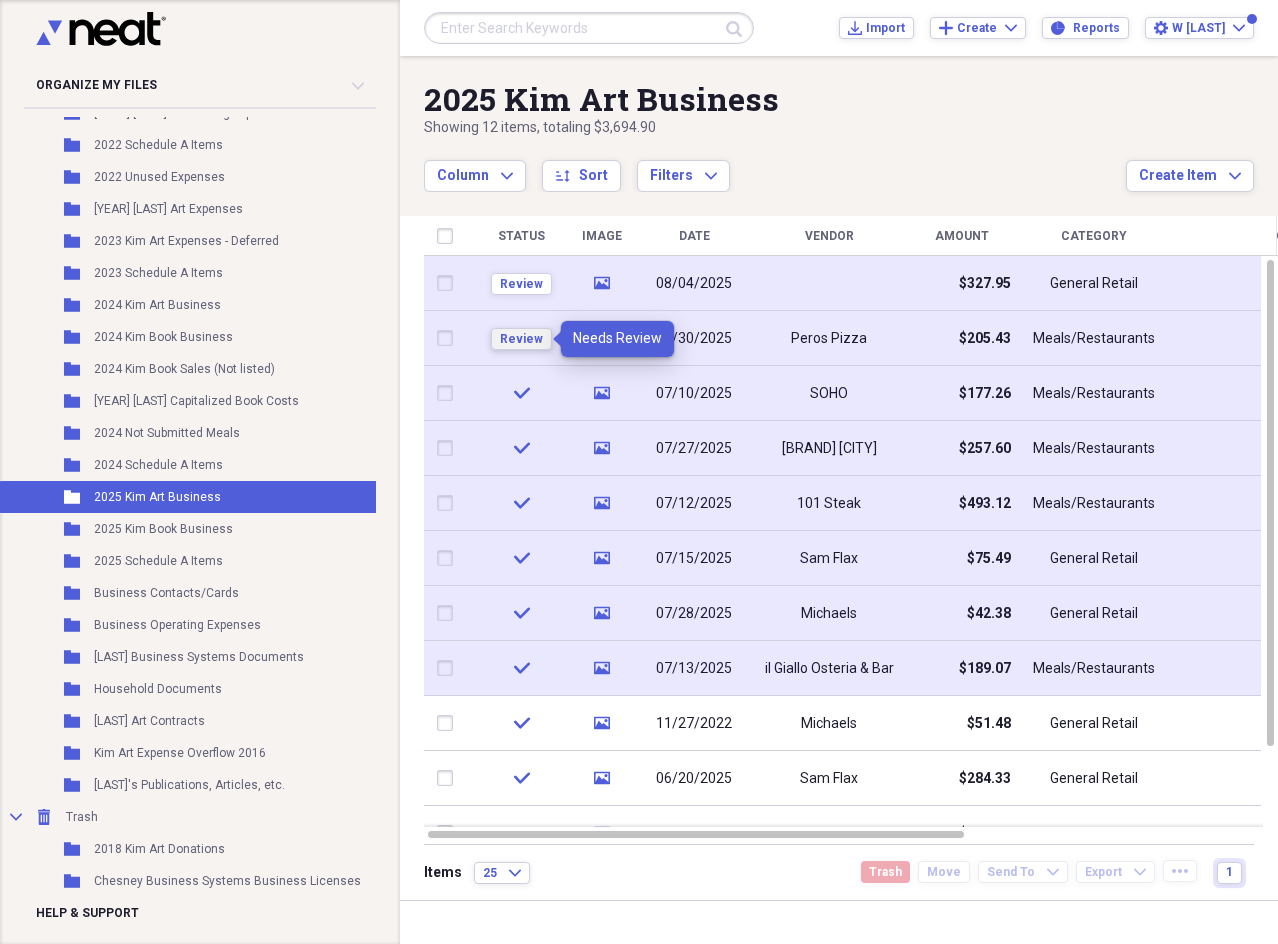 click on "Review" at bounding box center (521, 339) 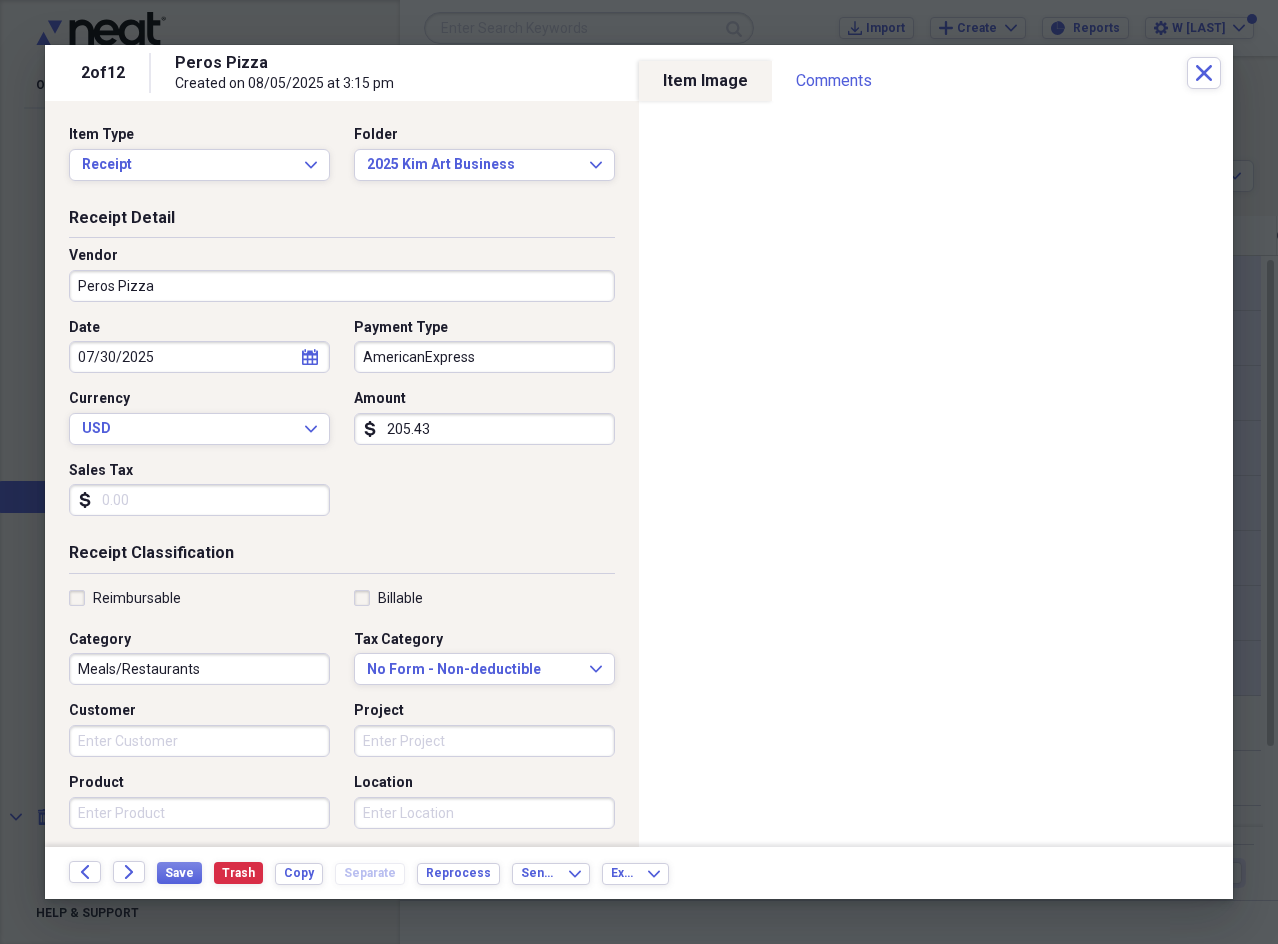 click on "205.43" at bounding box center (484, 429) 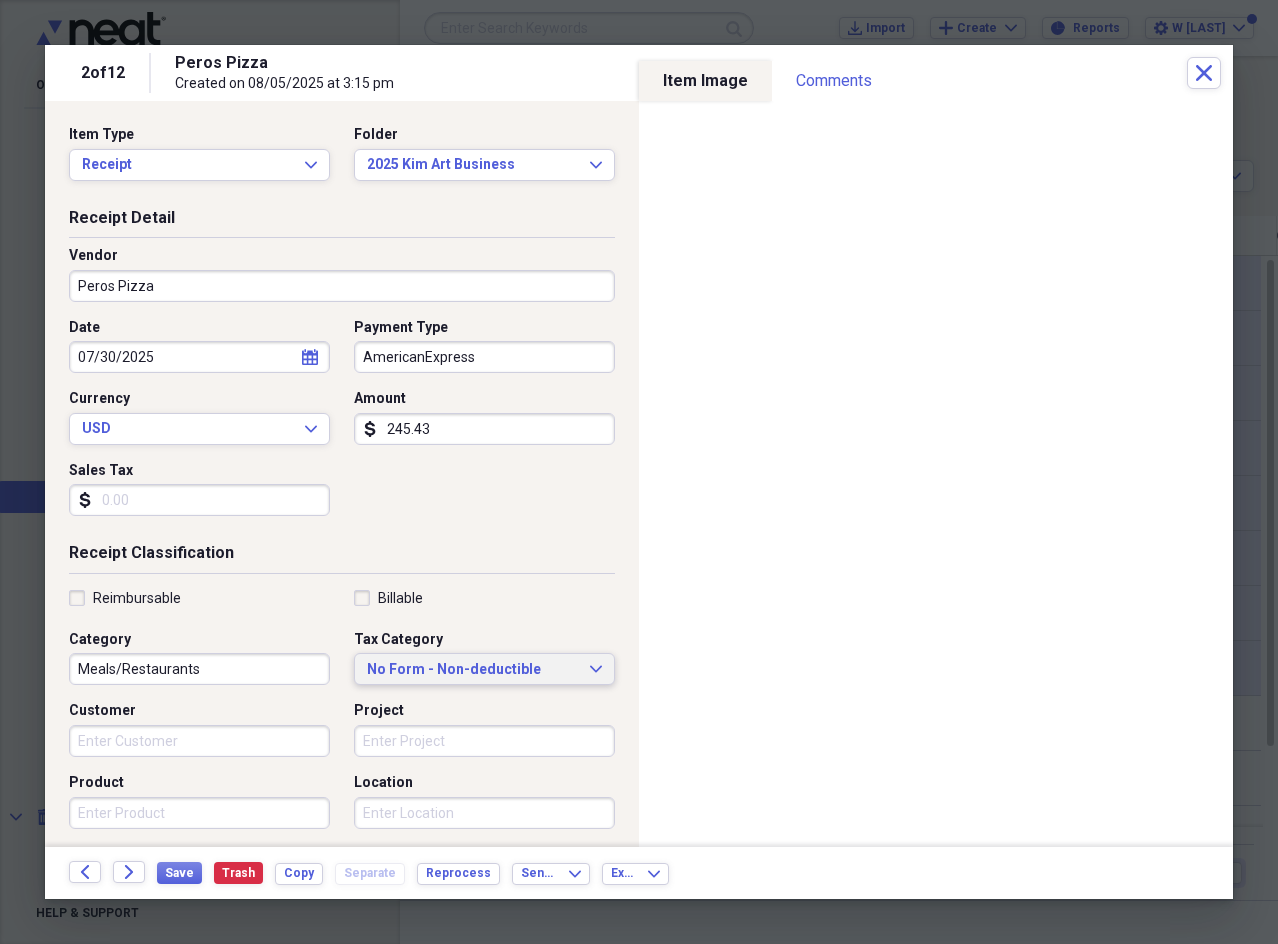 type on "245.43" 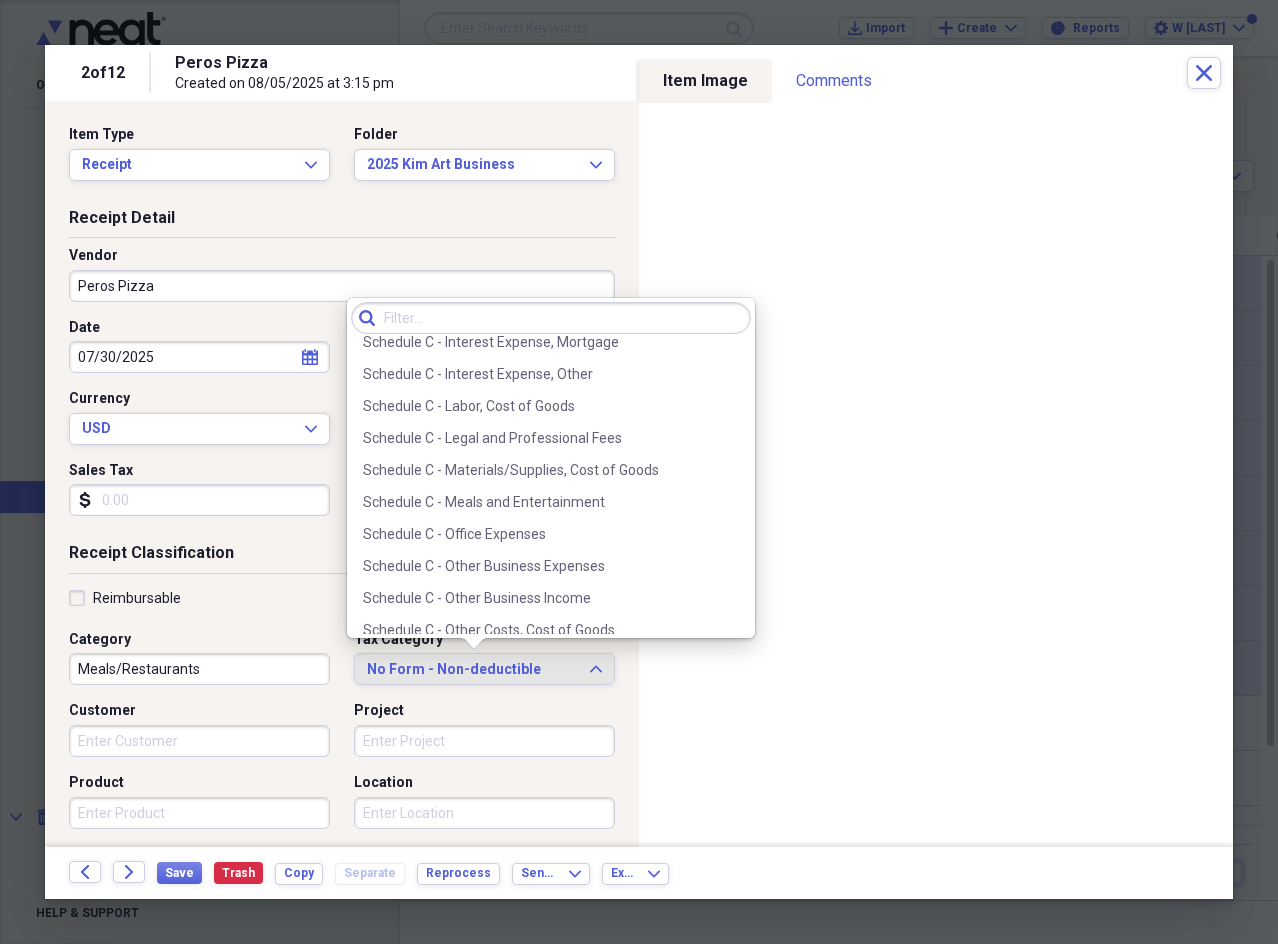 scroll, scrollTop: 3900, scrollLeft: 0, axis: vertical 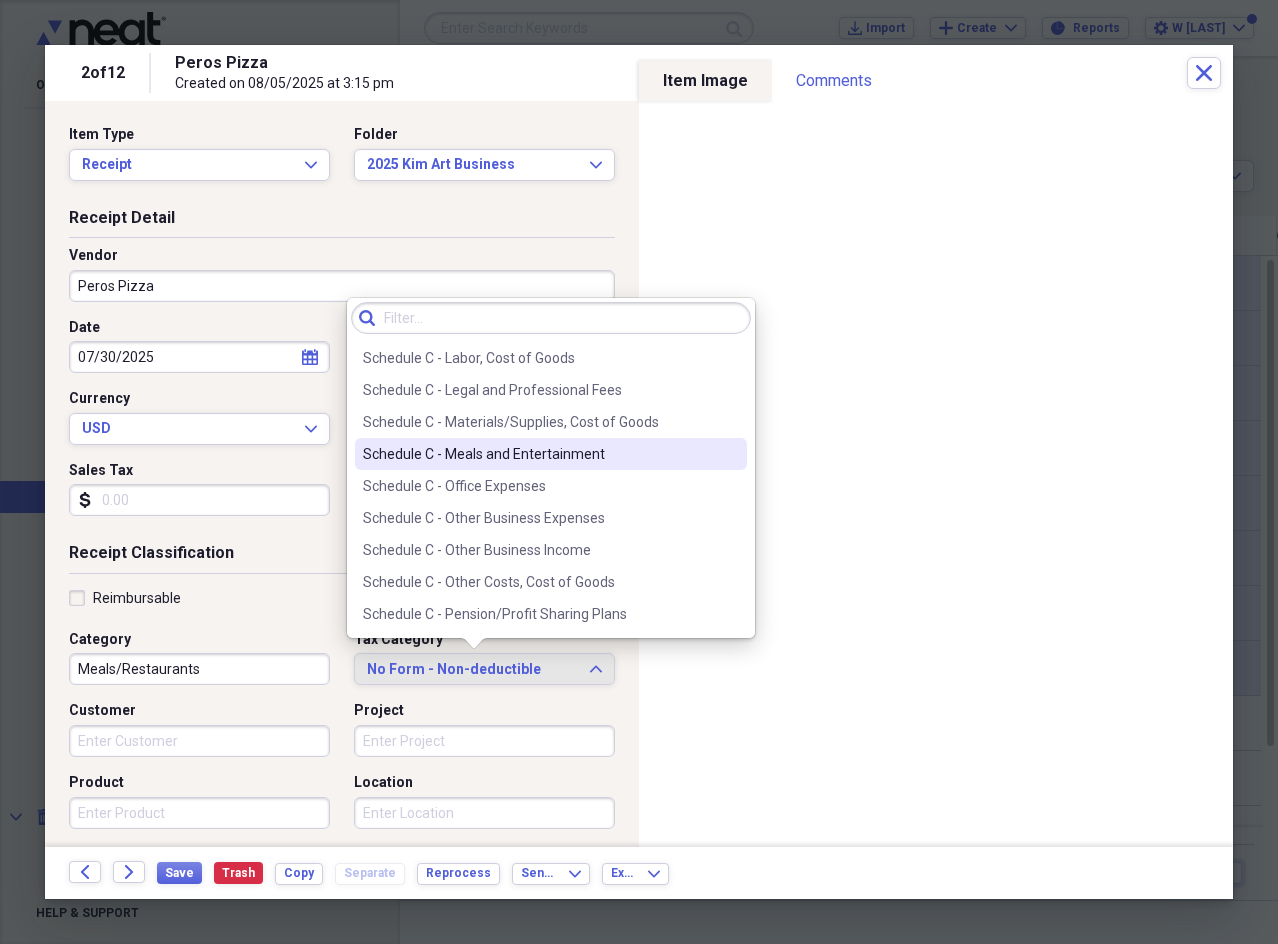 click on "Schedule C - Meals and Entertainment" at bounding box center [539, 454] 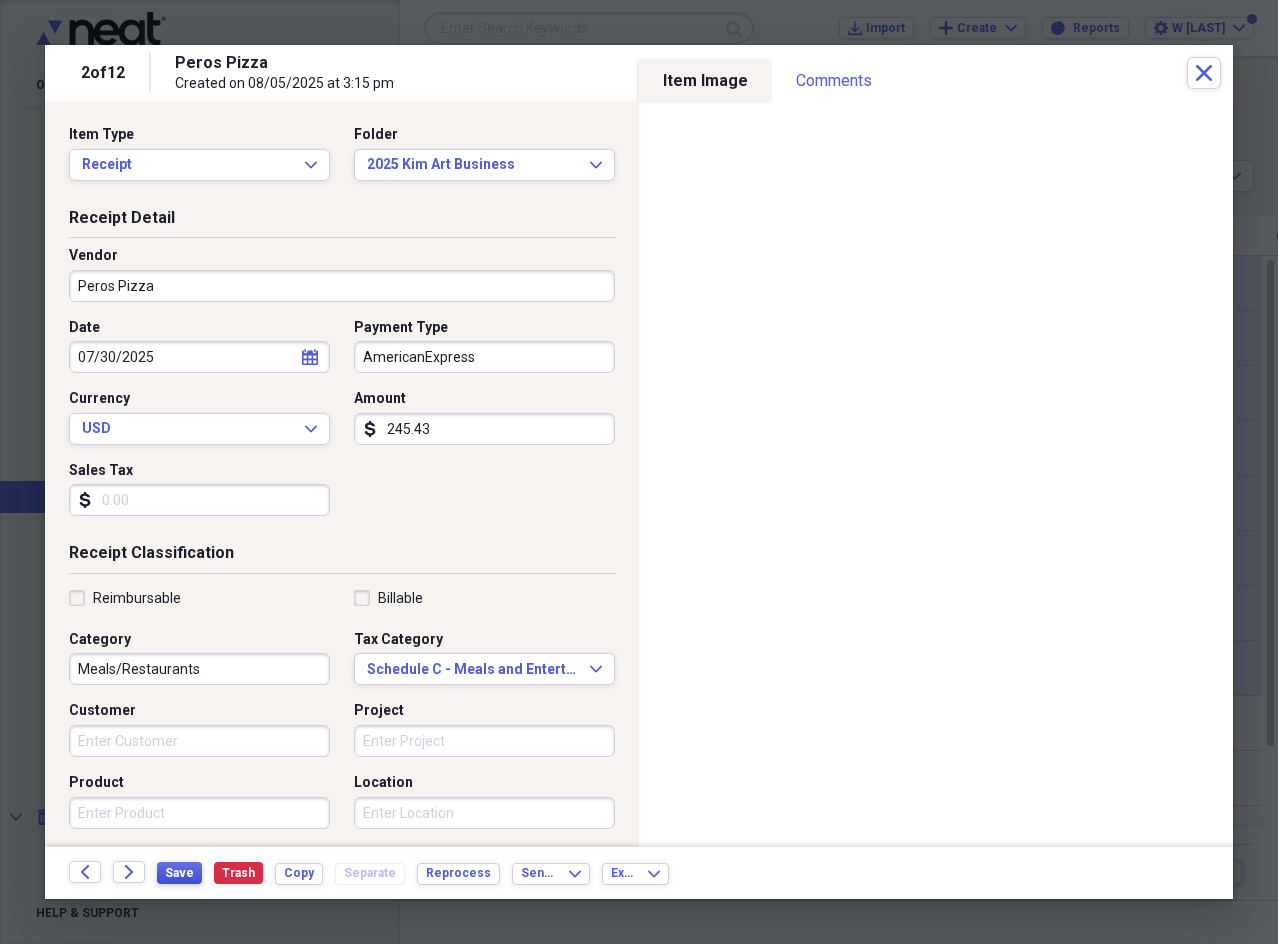 click on "Save" at bounding box center [179, 873] 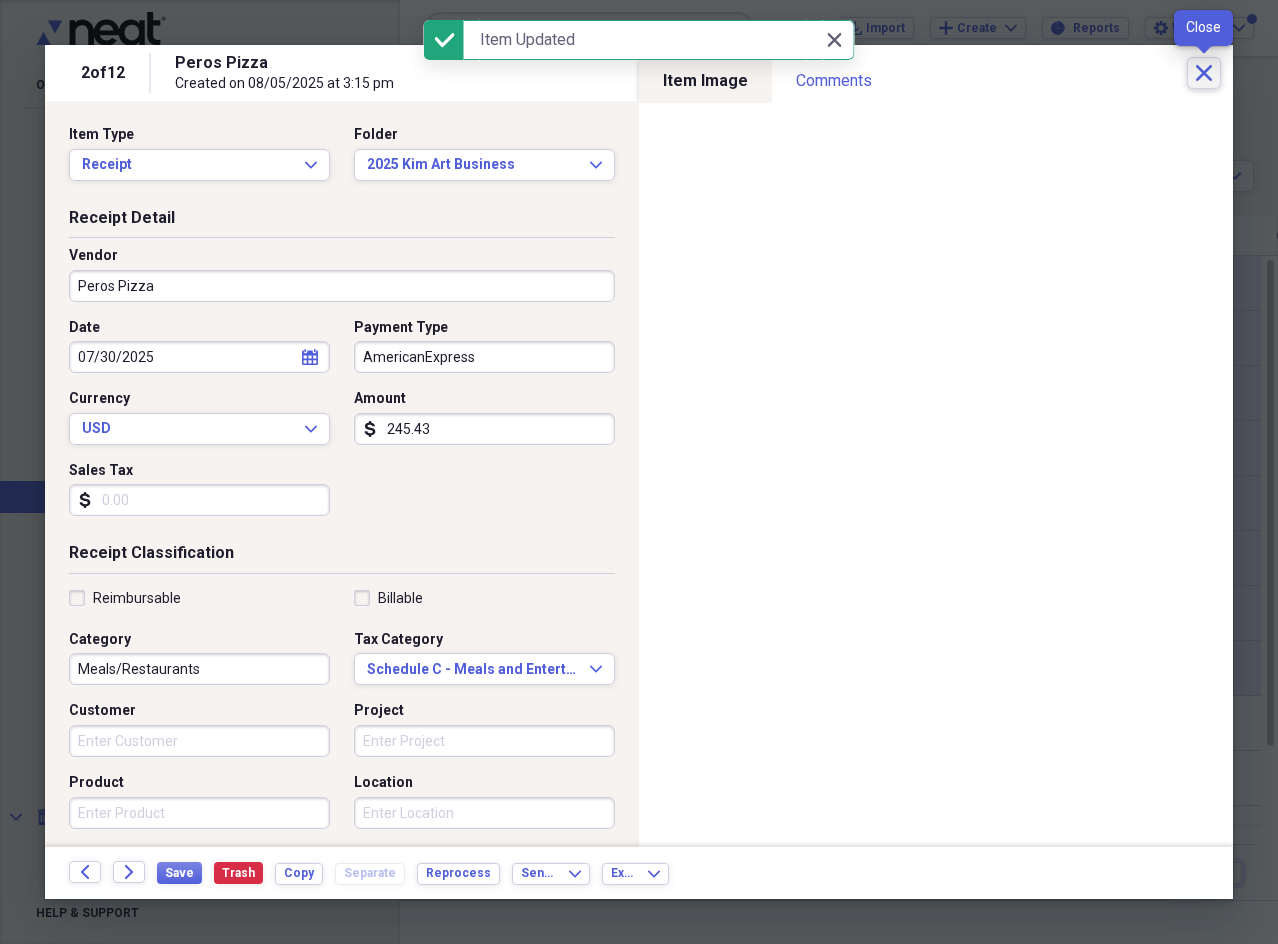 click on "Close" 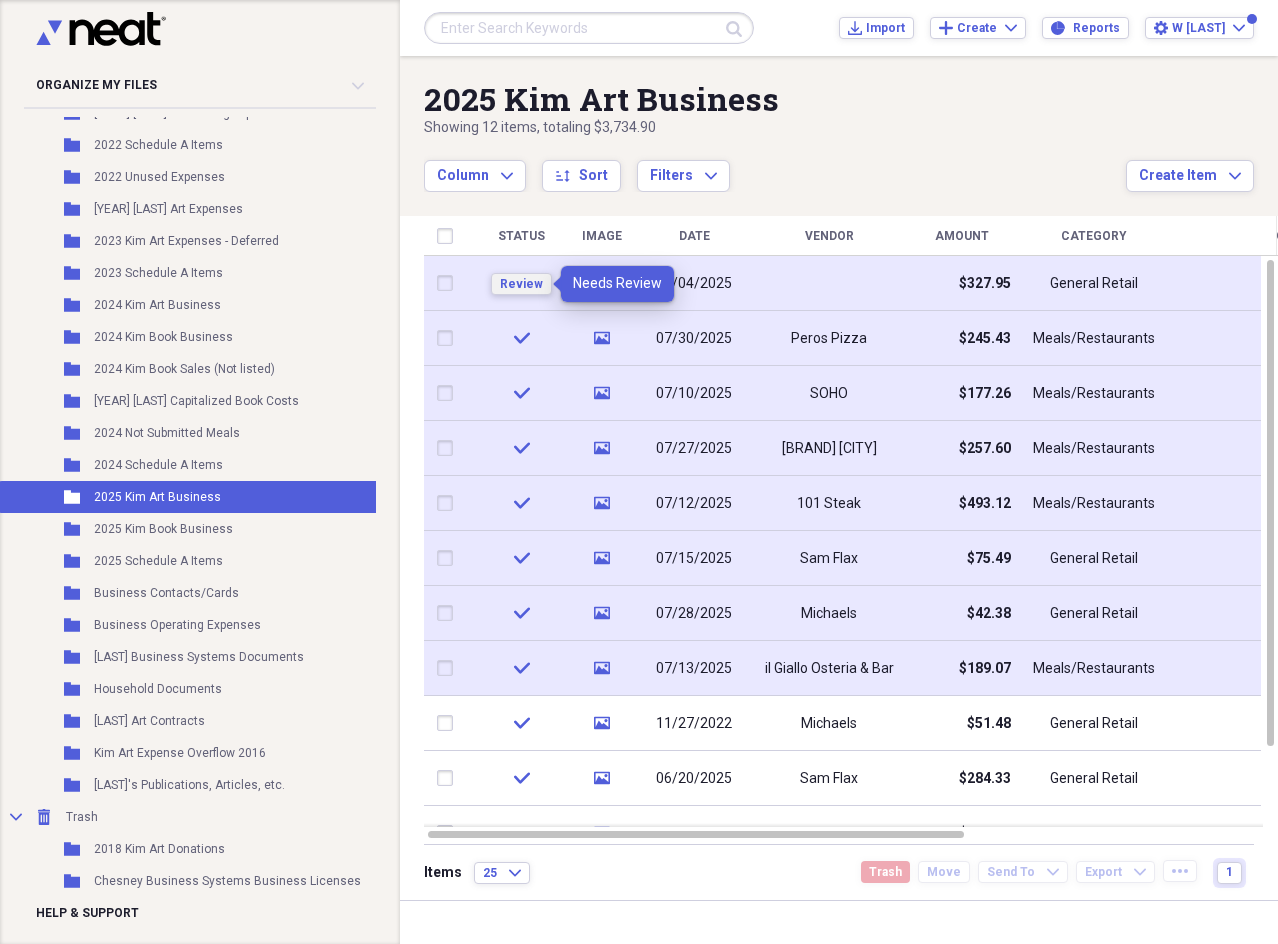 click on "Review" at bounding box center (521, 284) 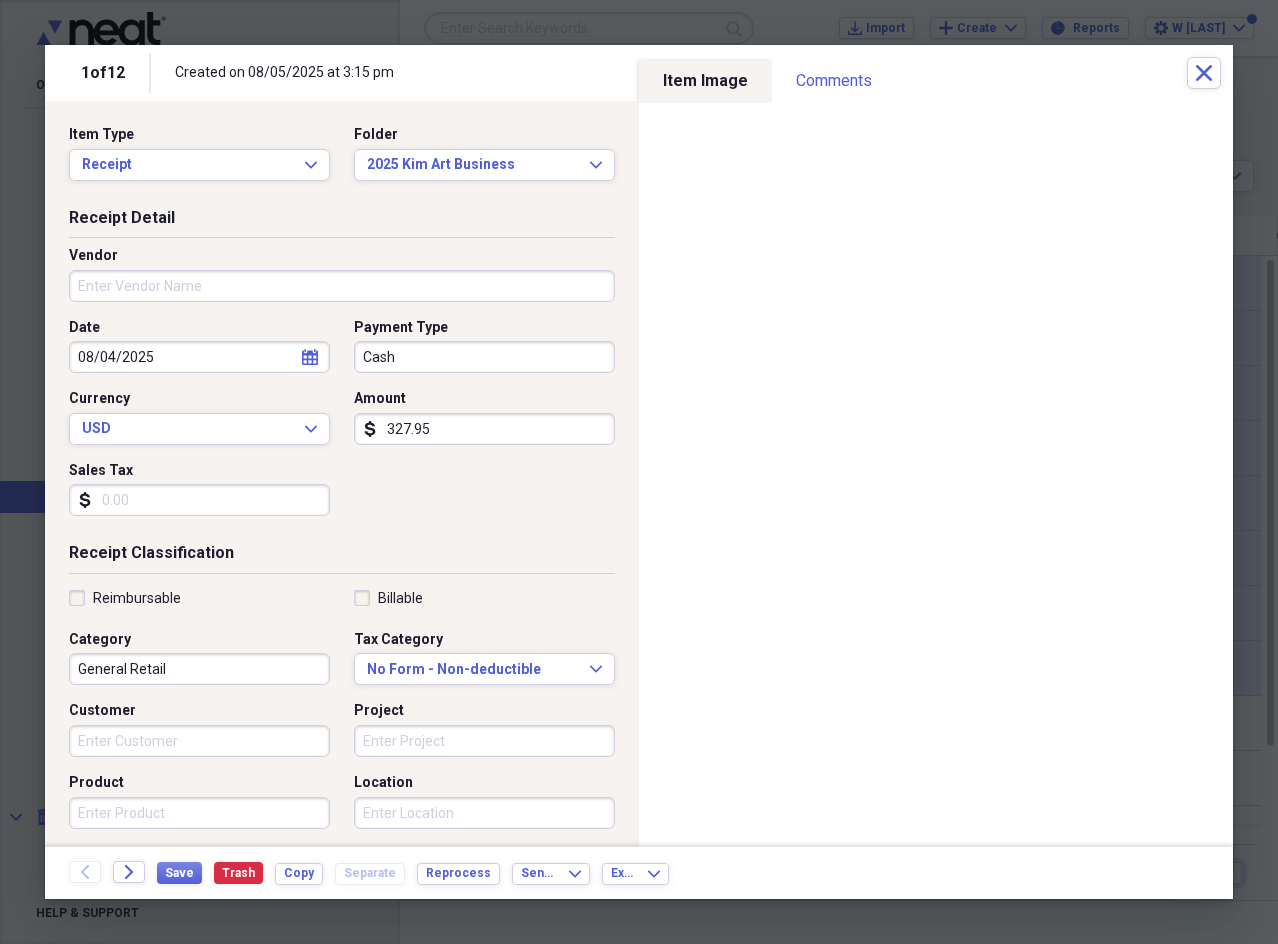 scroll, scrollTop: 1153, scrollLeft: 0, axis: vertical 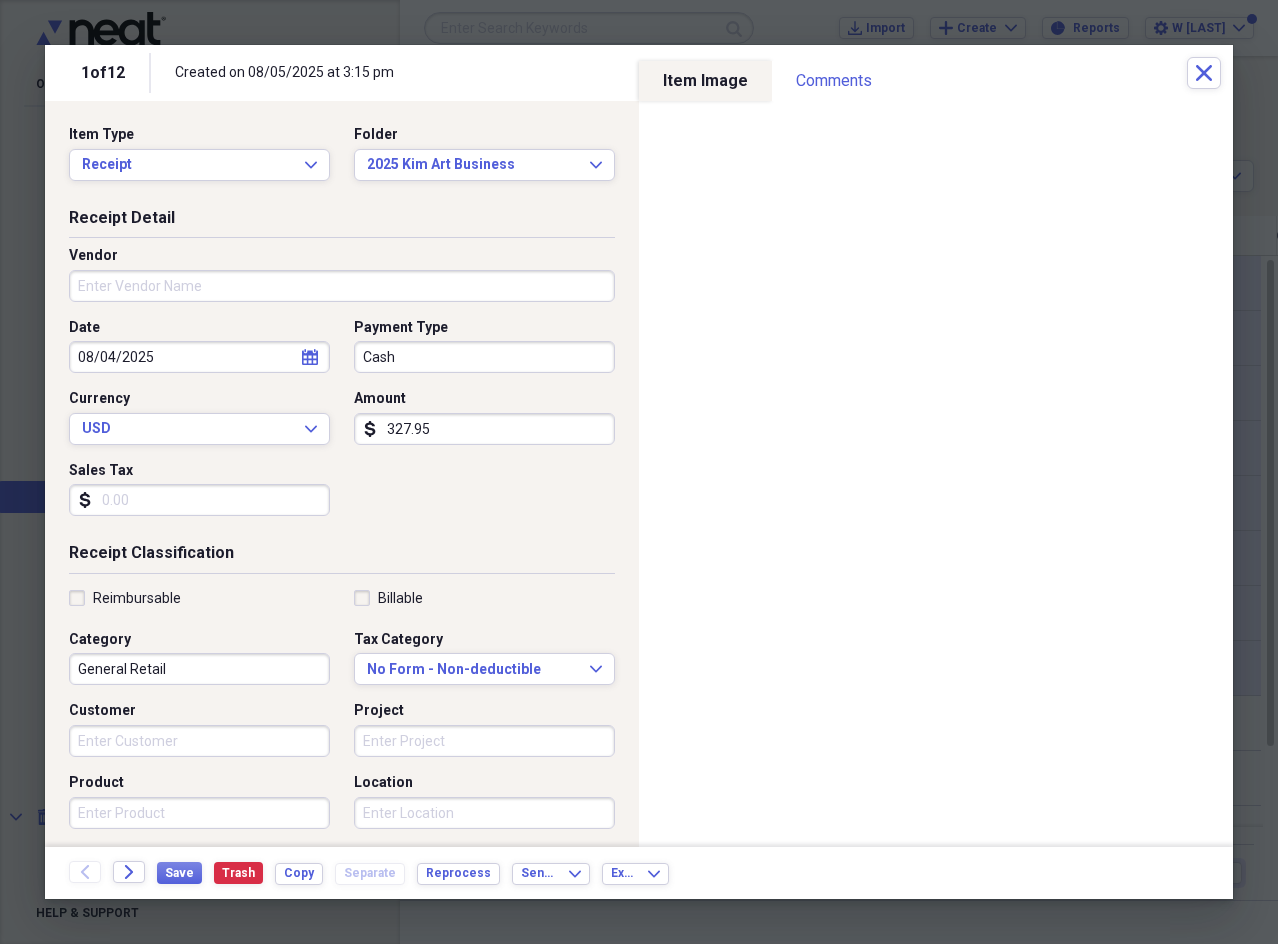 click on "Vendor" at bounding box center (342, 286) 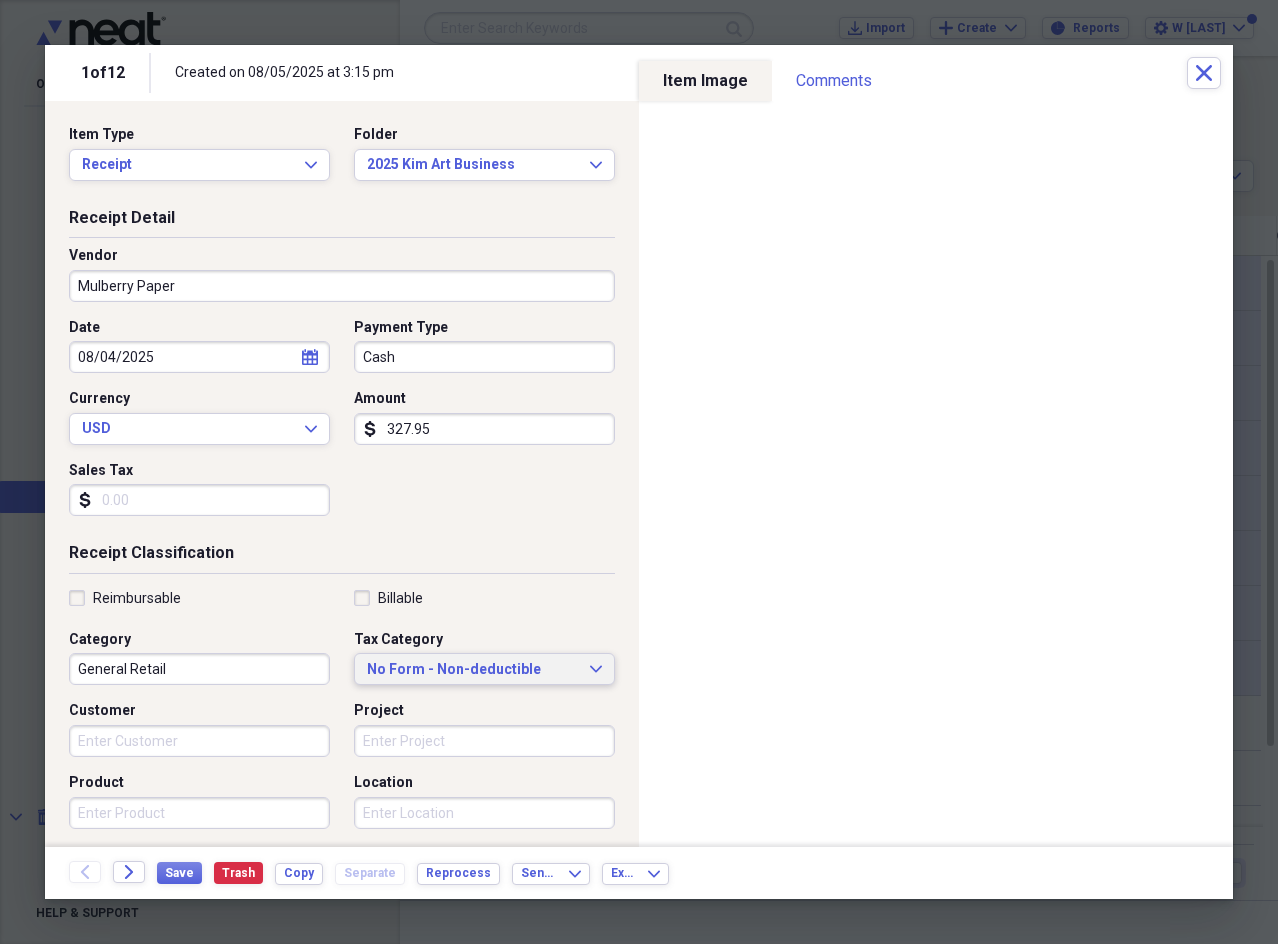 type on "Mulberry Paper" 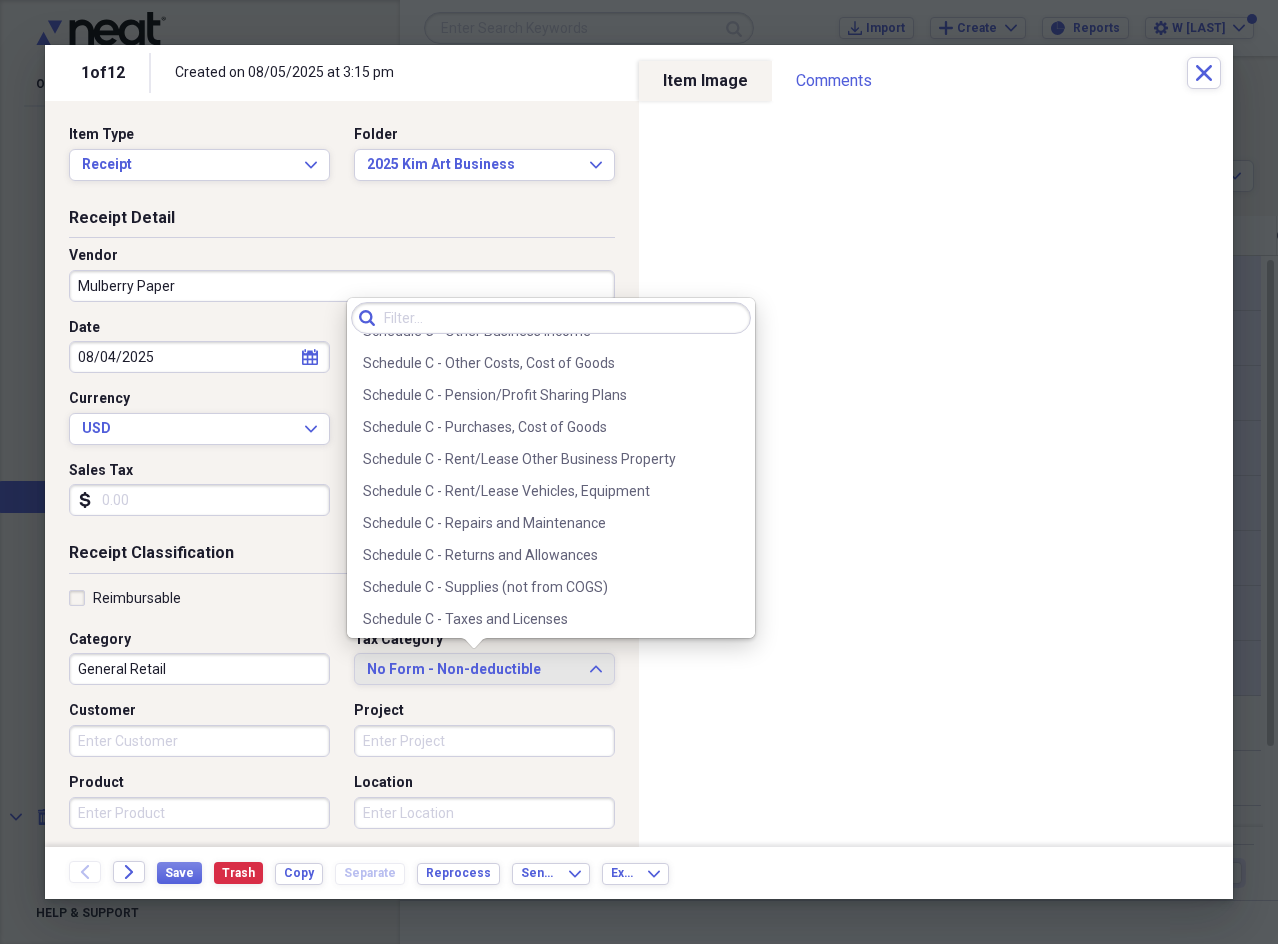 scroll, scrollTop: 4200, scrollLeft: 0, axis: vertical 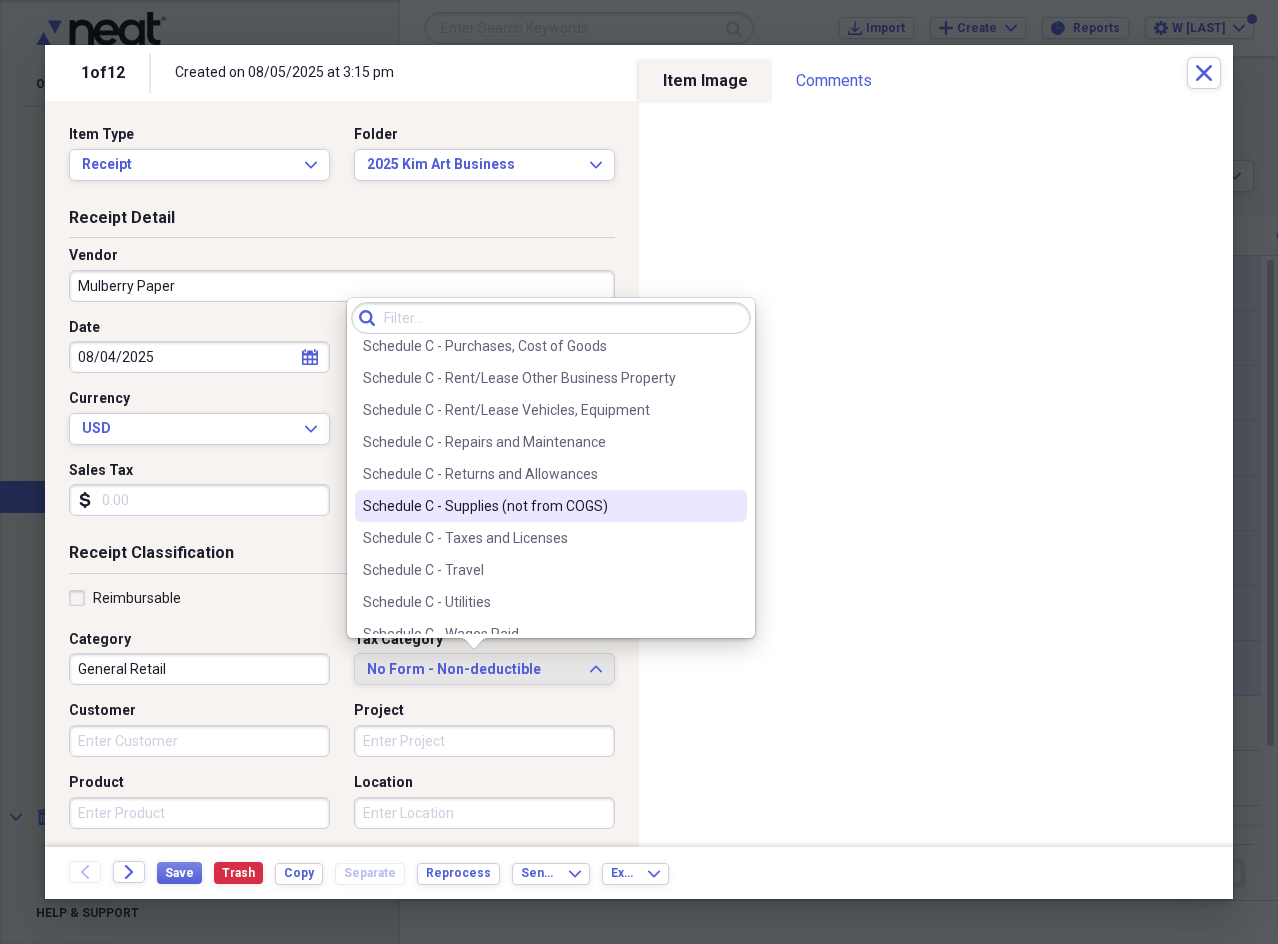 click on "Schedule C - Supplies (not from COGS)" at bounding box center (551, 506) 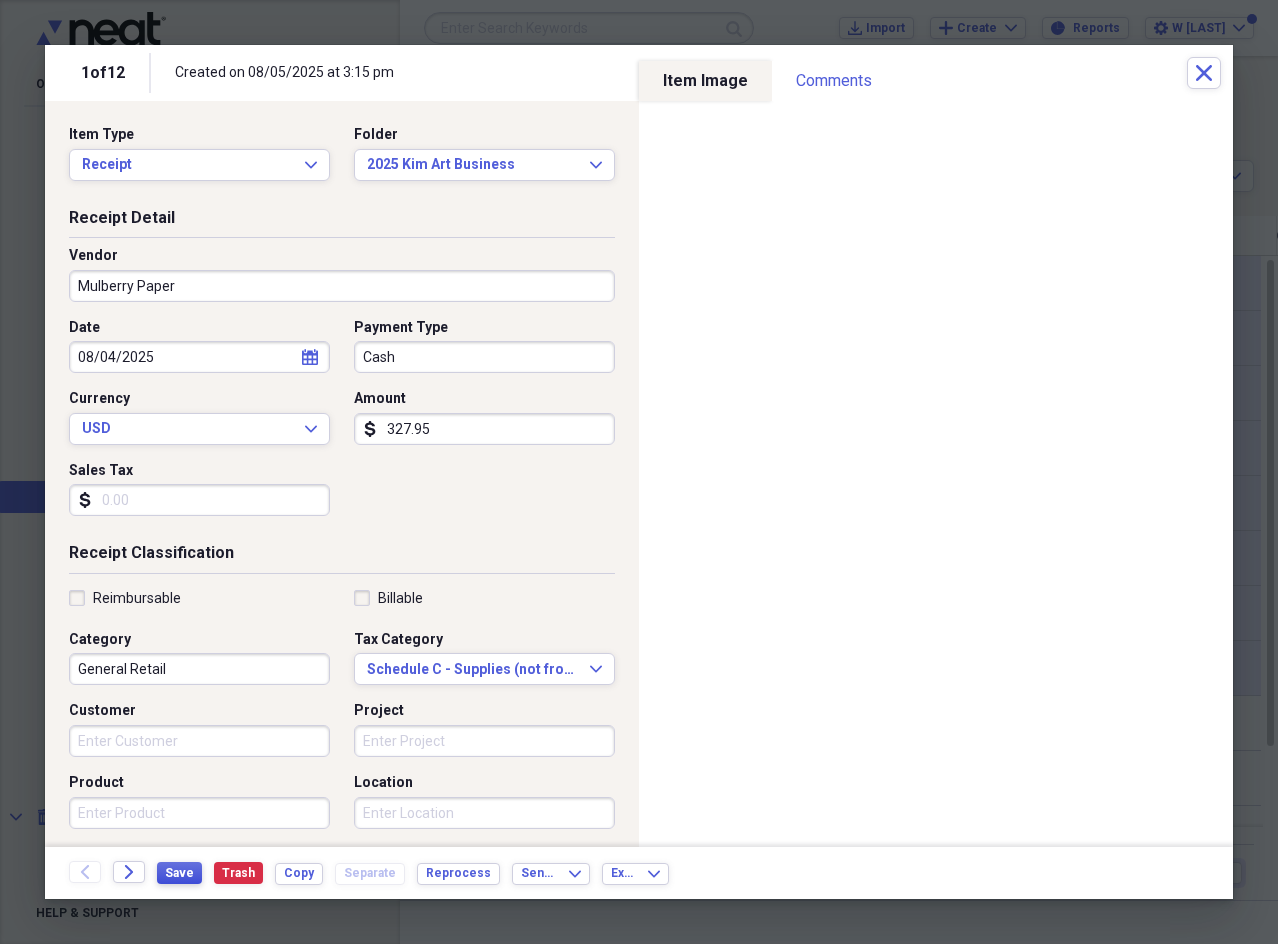 click on "Save" at bounding box center (179, 873) 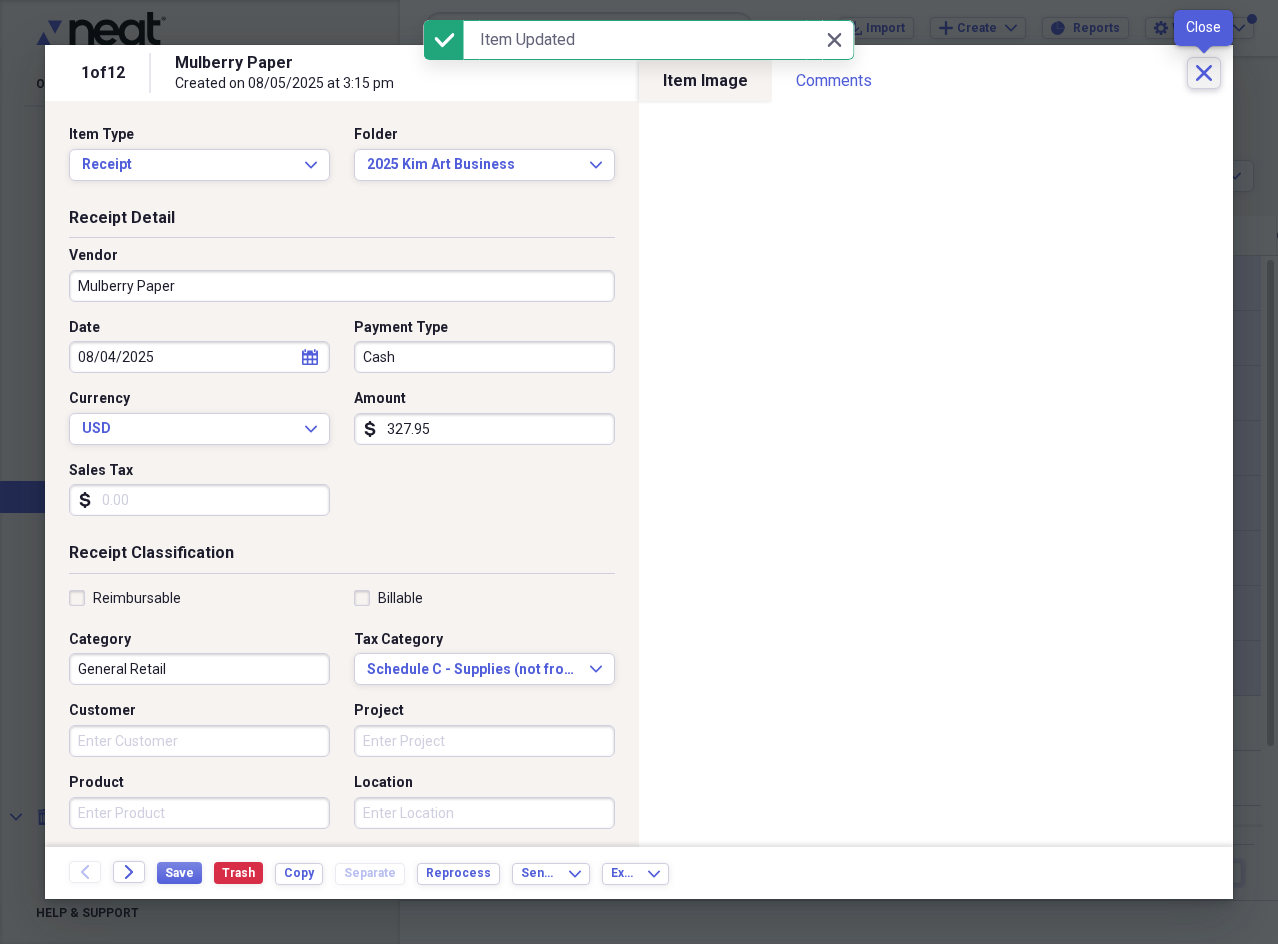 click 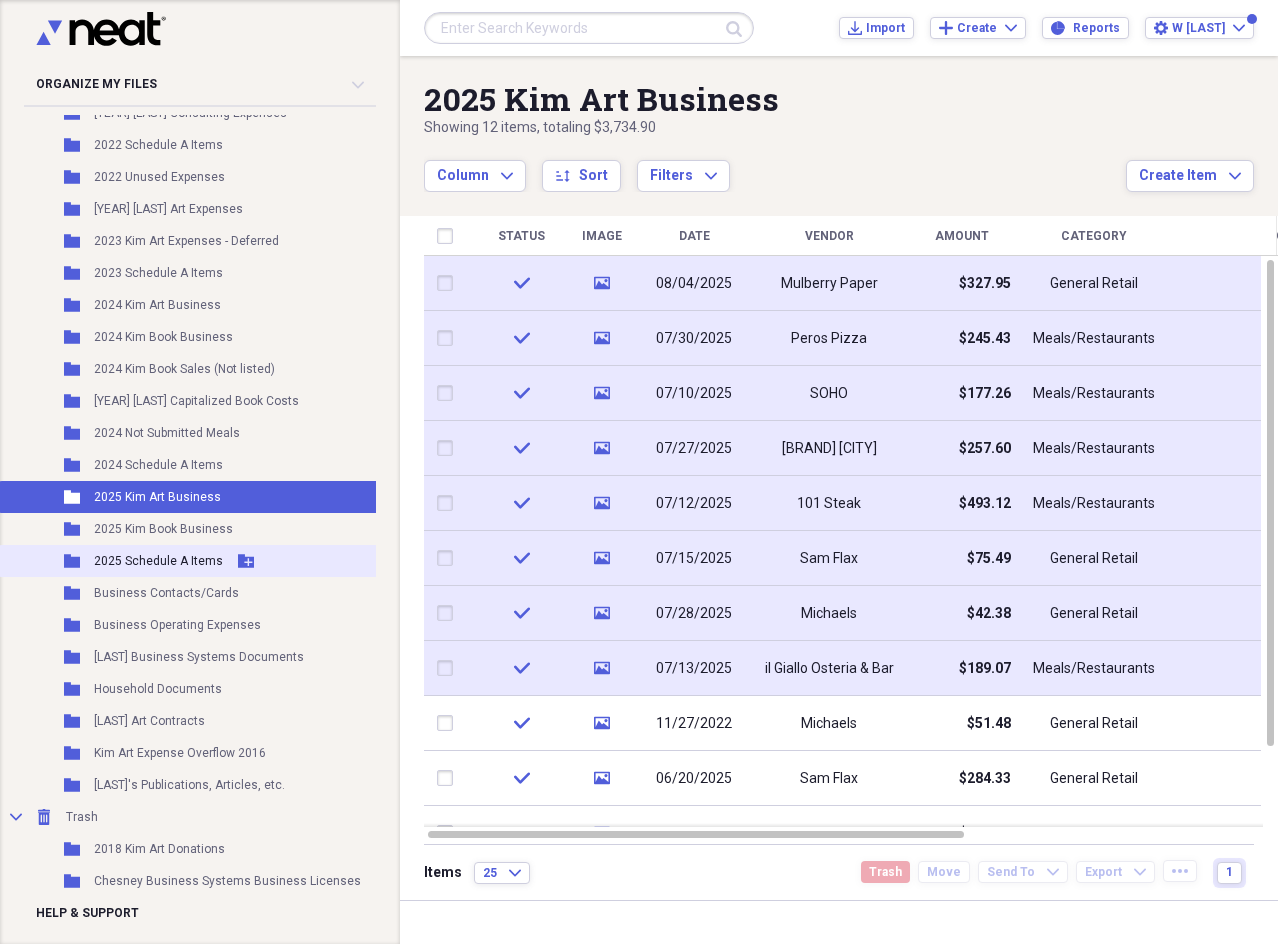 click on "2025 Schedule A Items" at bounding box center [158, 561] 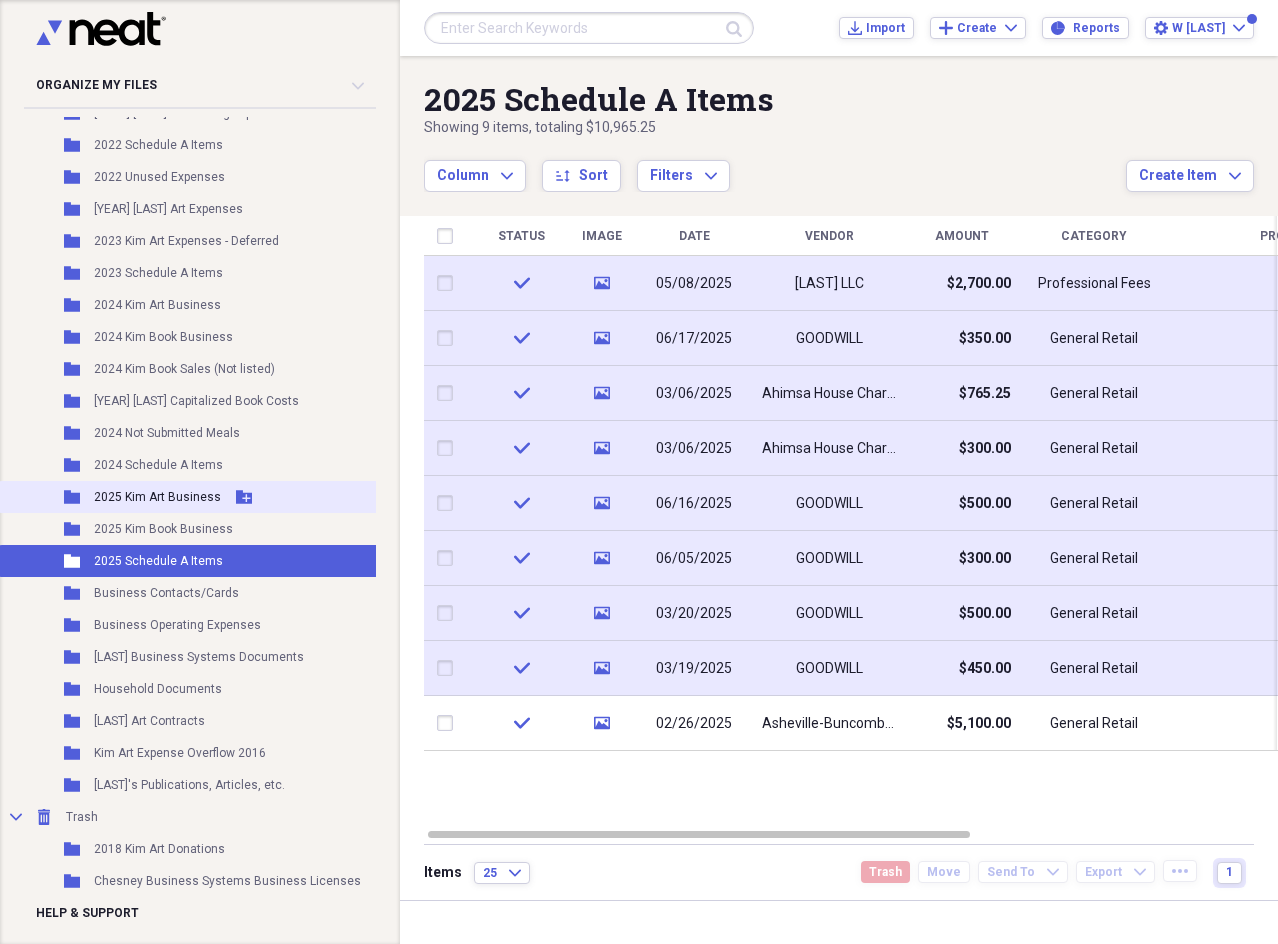 click on "Folder 2025 Kim Art Business Add Folder" at bounding box center (195, 497) 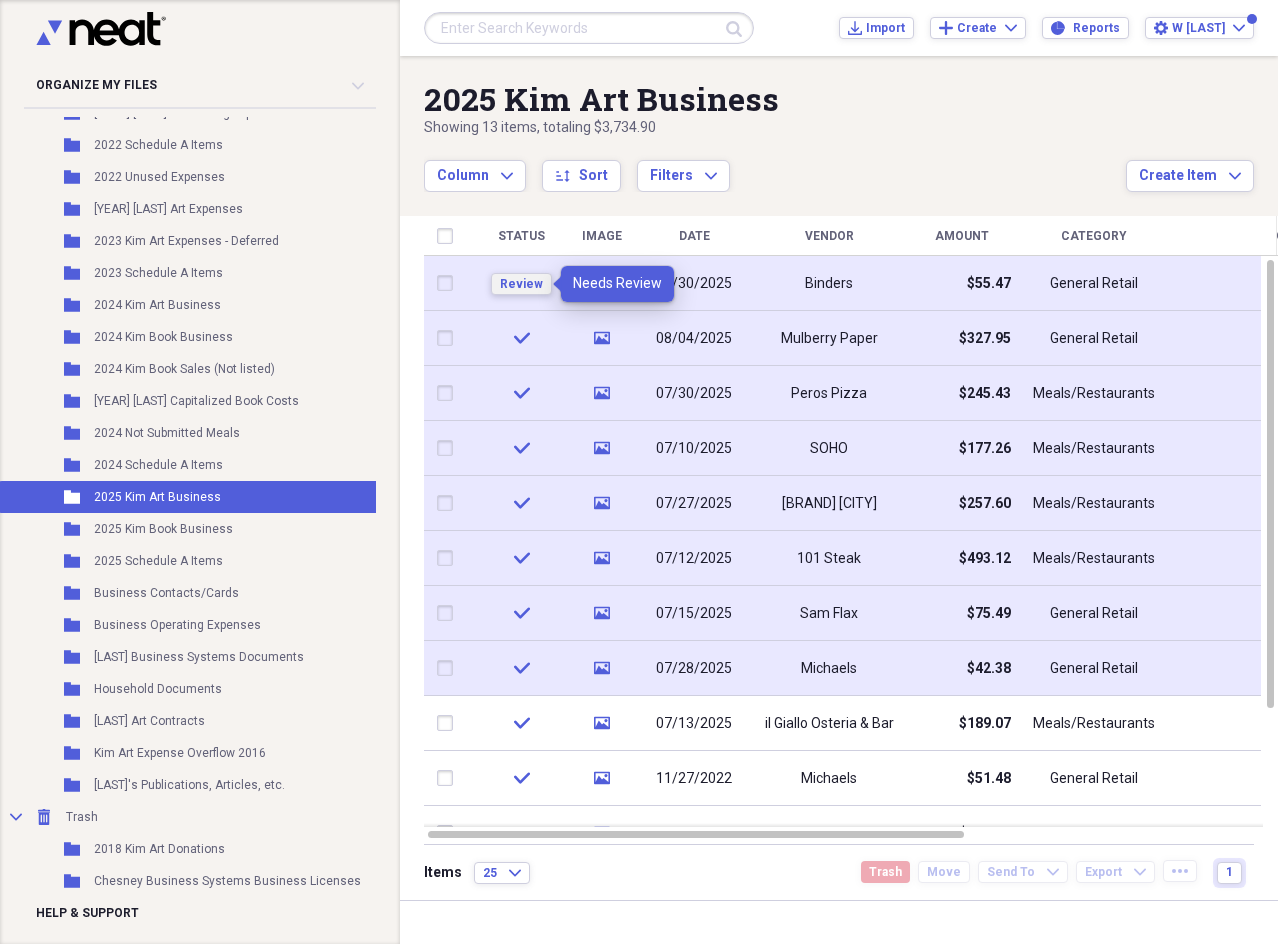 click on "Review" at bounding box center [521, 284] 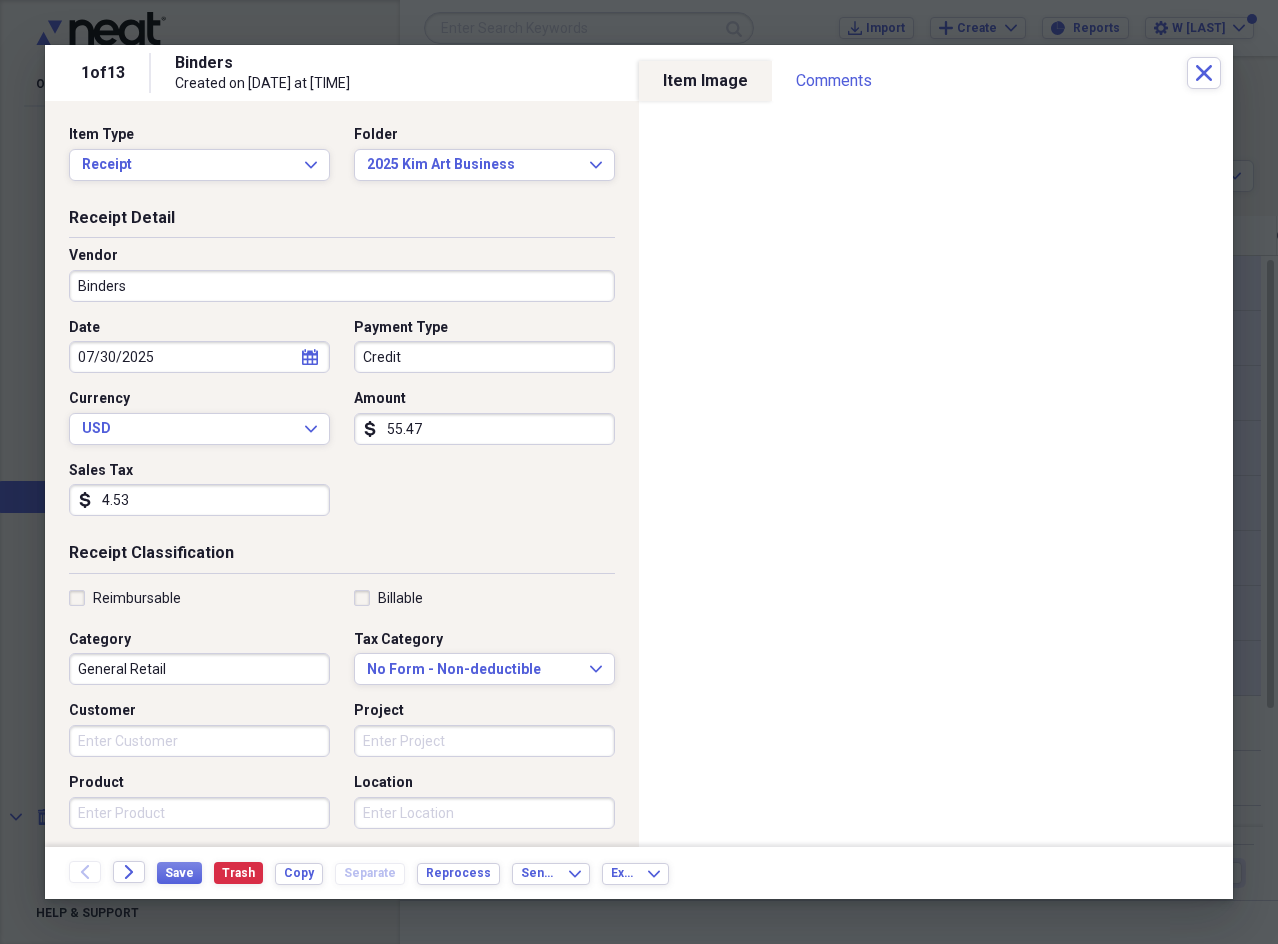 click on "4.53" at bounding box center [199, 500] 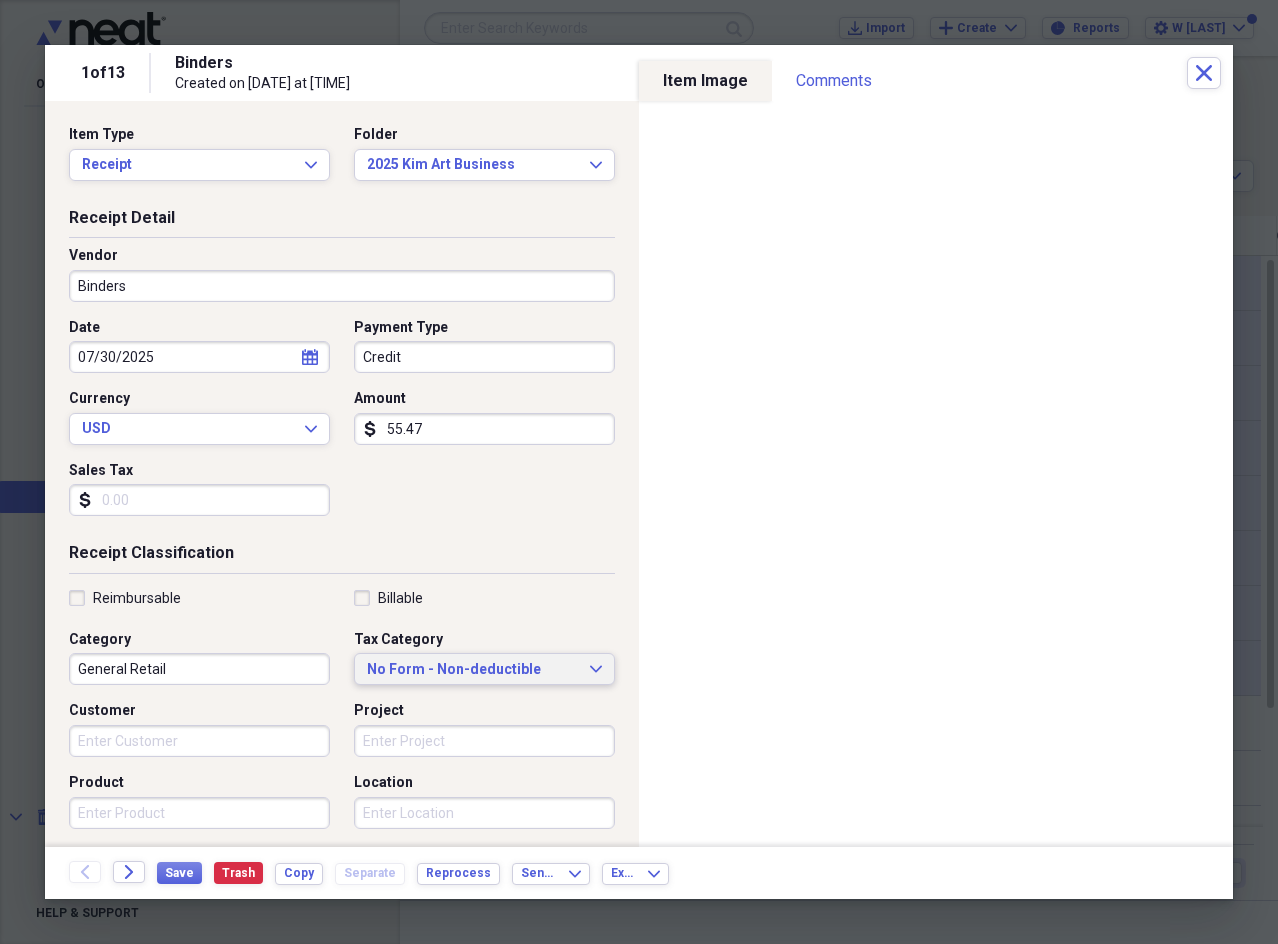 type 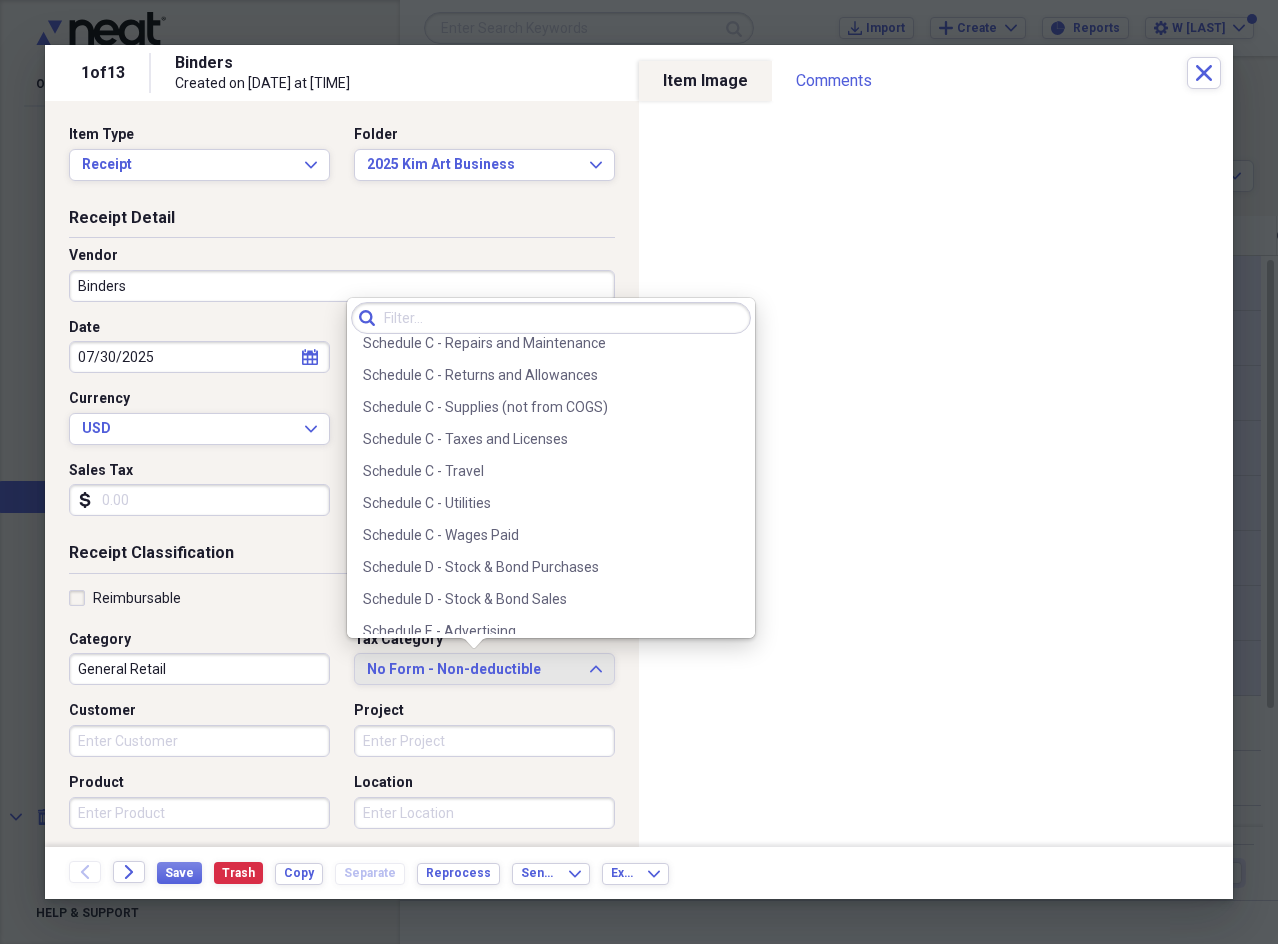 scroll, scrollTop: 4200, scrollLeft: 0, axis: vertical 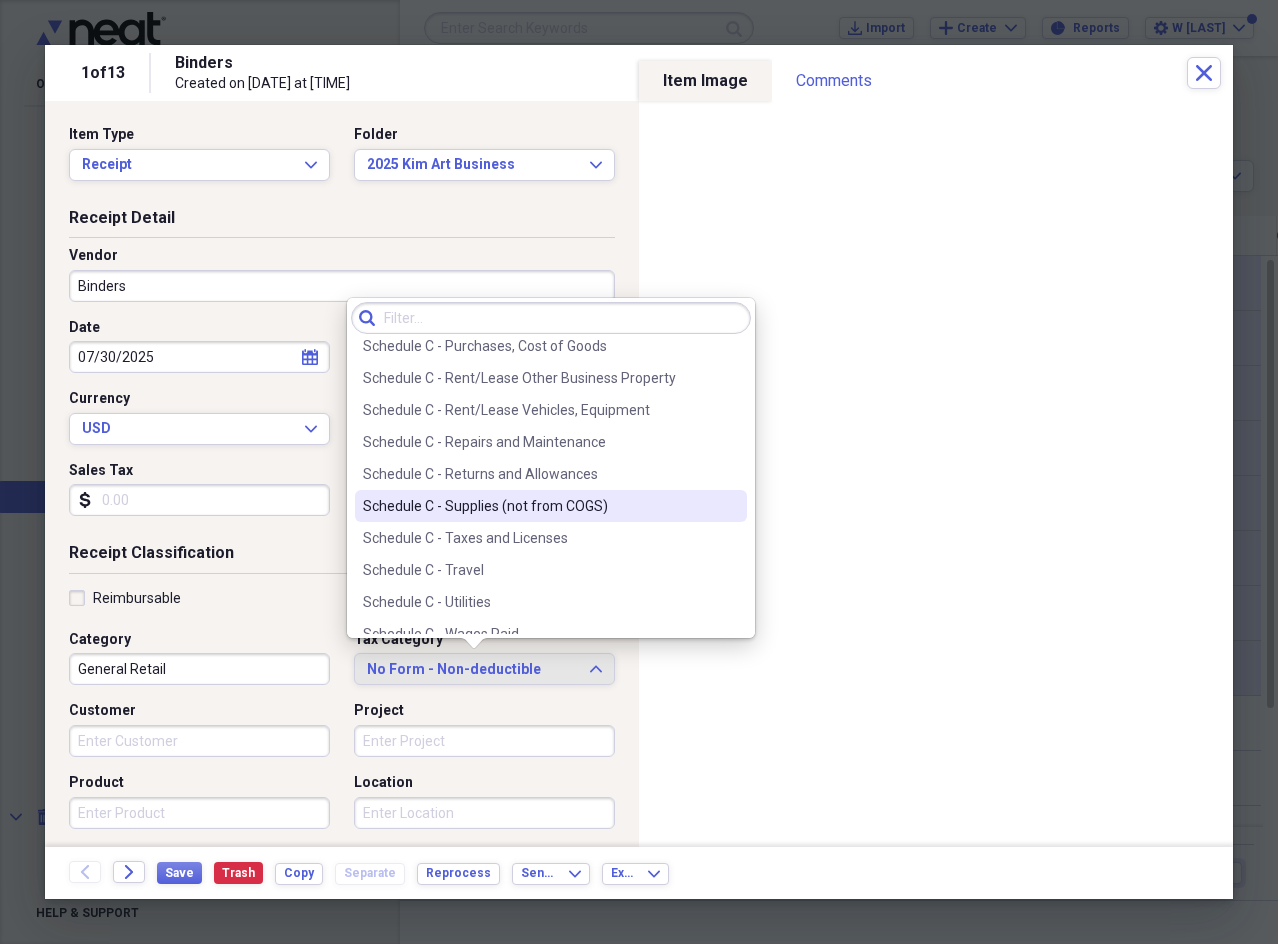 click on "Schedule C - Supplies (not from COGS)" at bounding box center [539, 506] 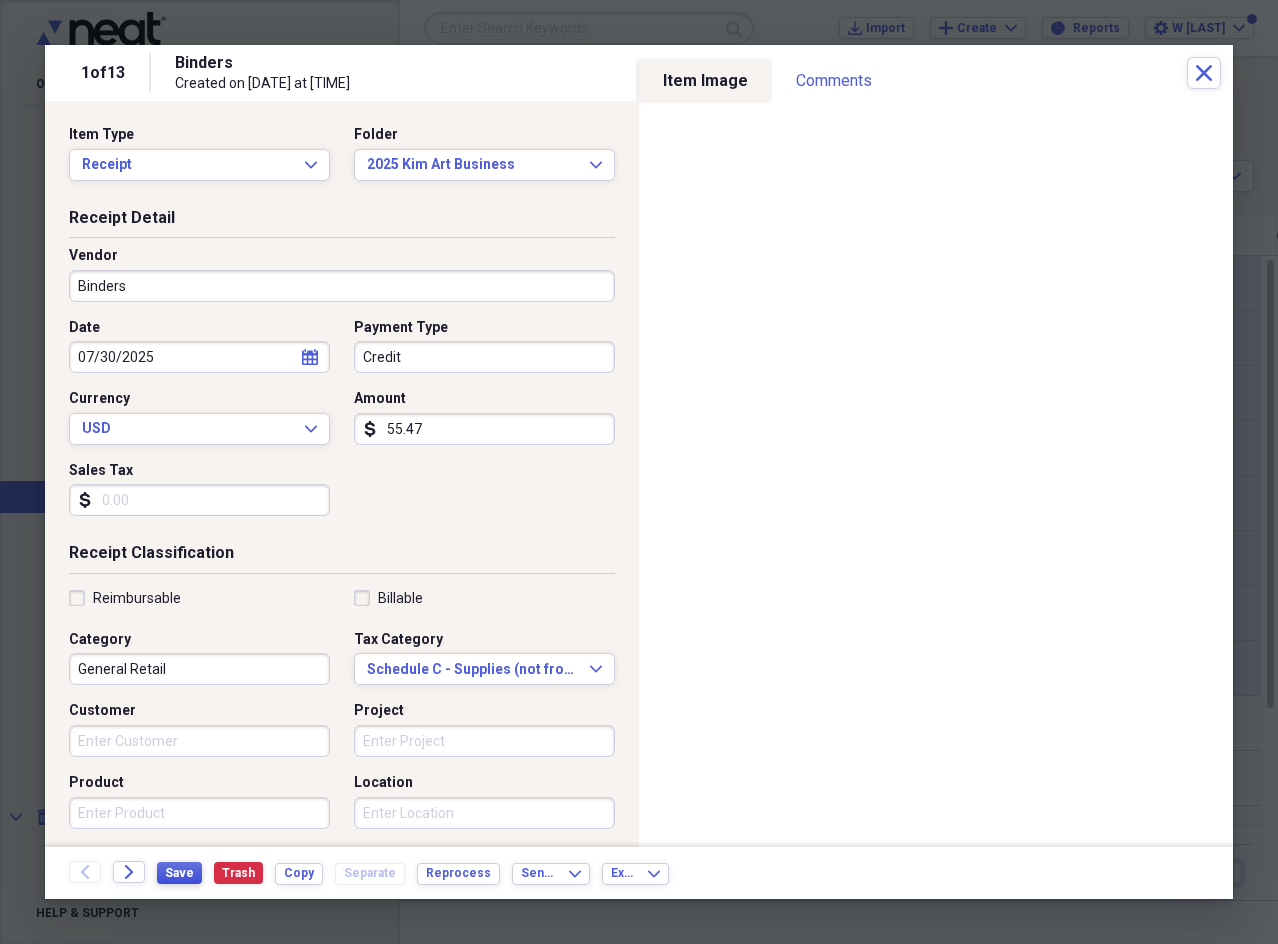click on "Save" at bounding box center (179, 873) 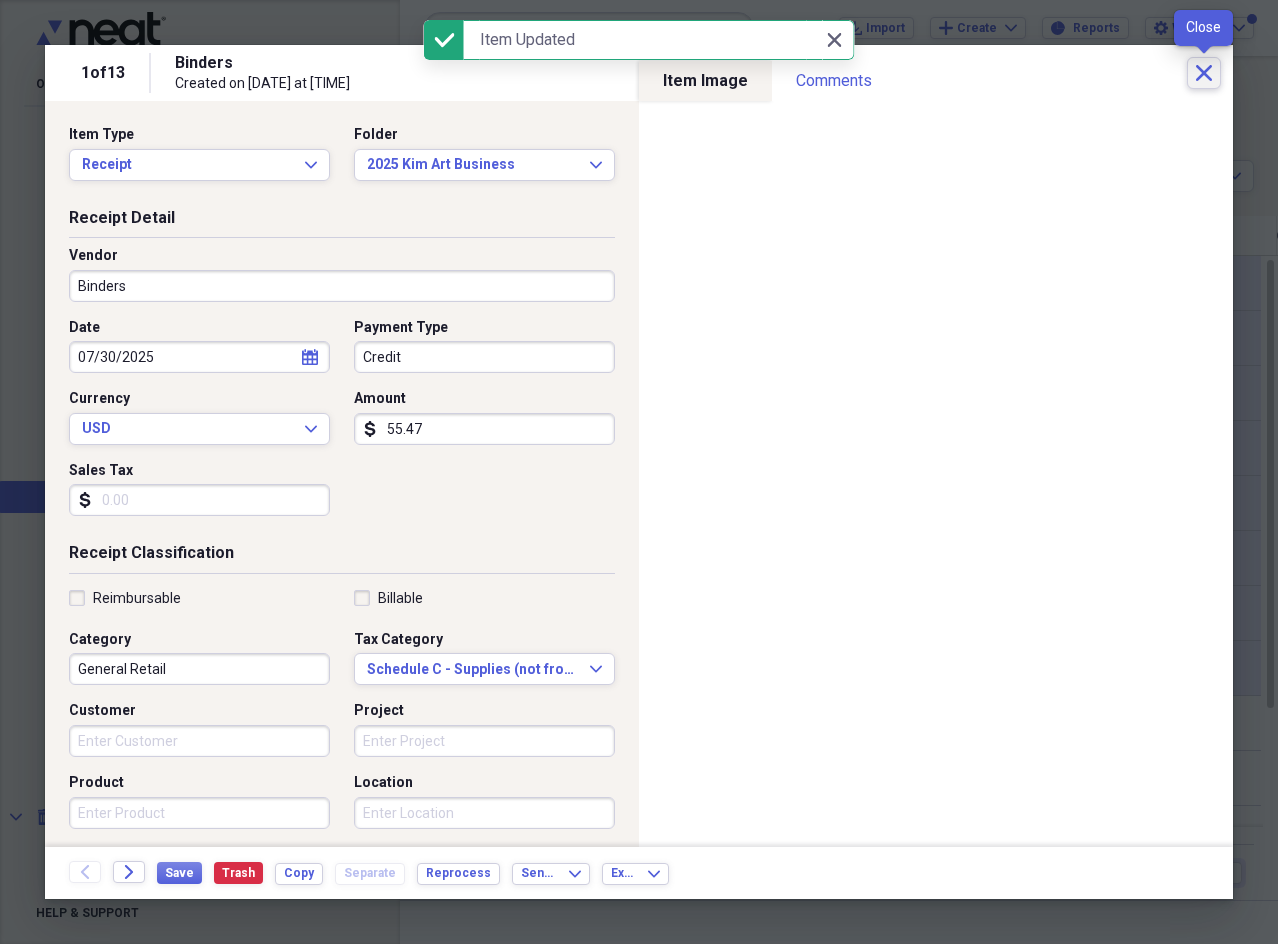 click 